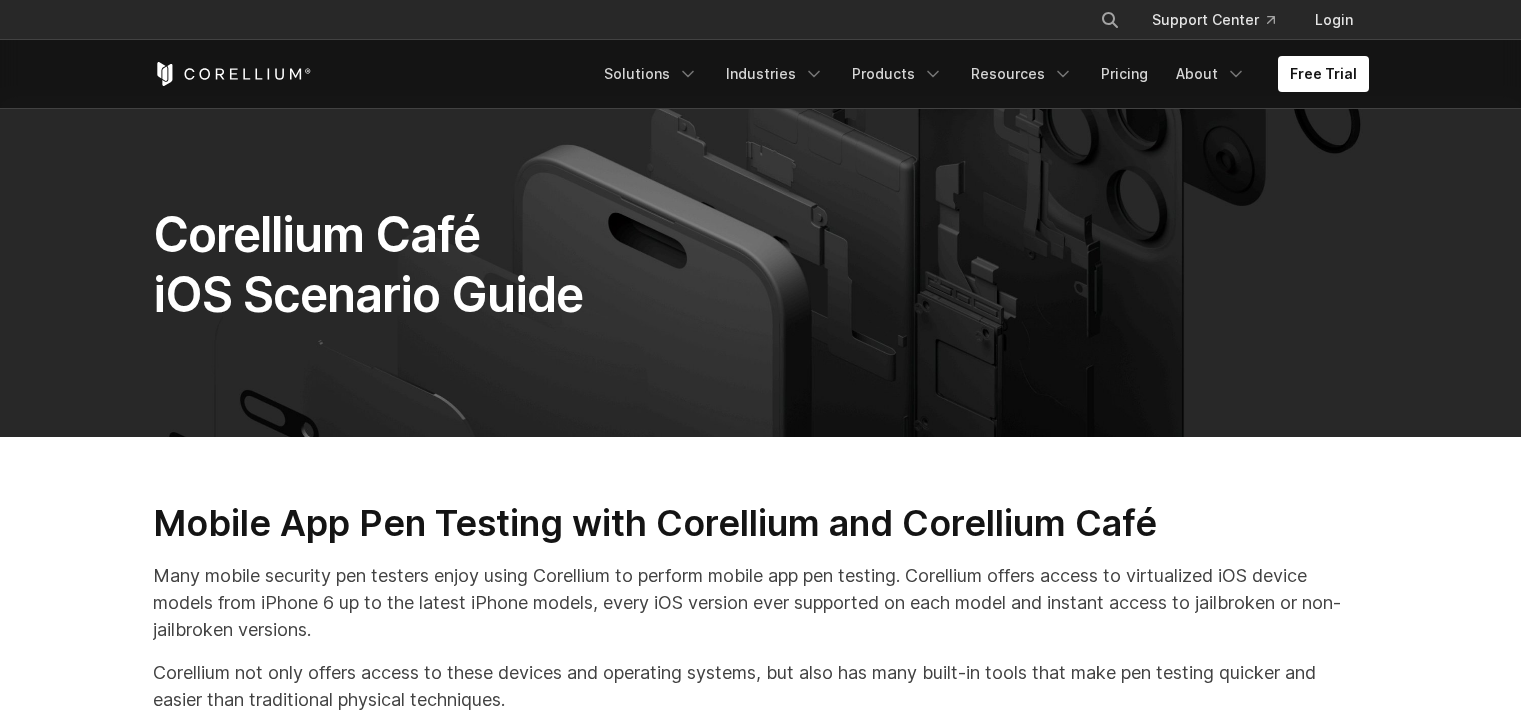scroll, scrollTop: 17164, scrollLeft: 0, axis: vertical 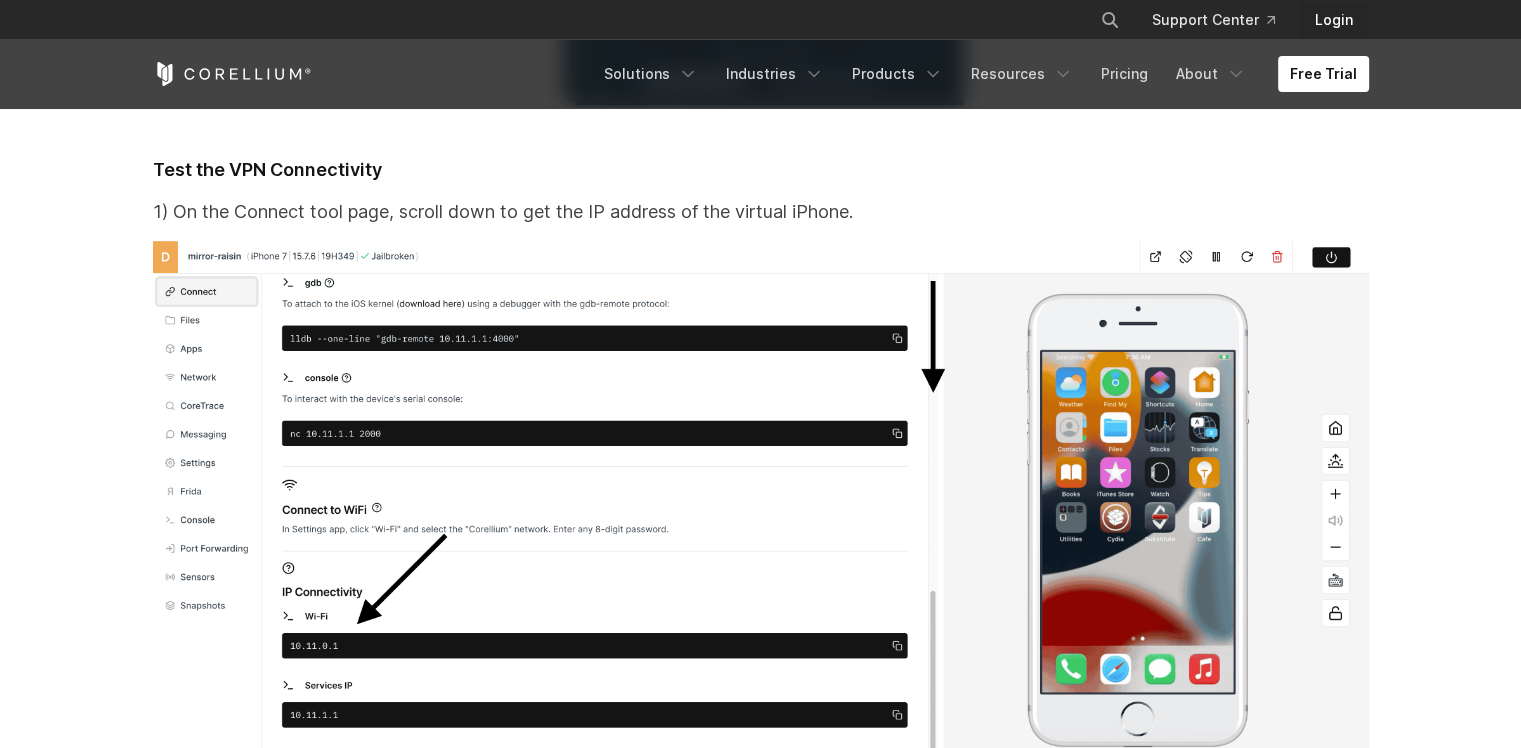 click on "Login" at bounding box center (1334, 20) 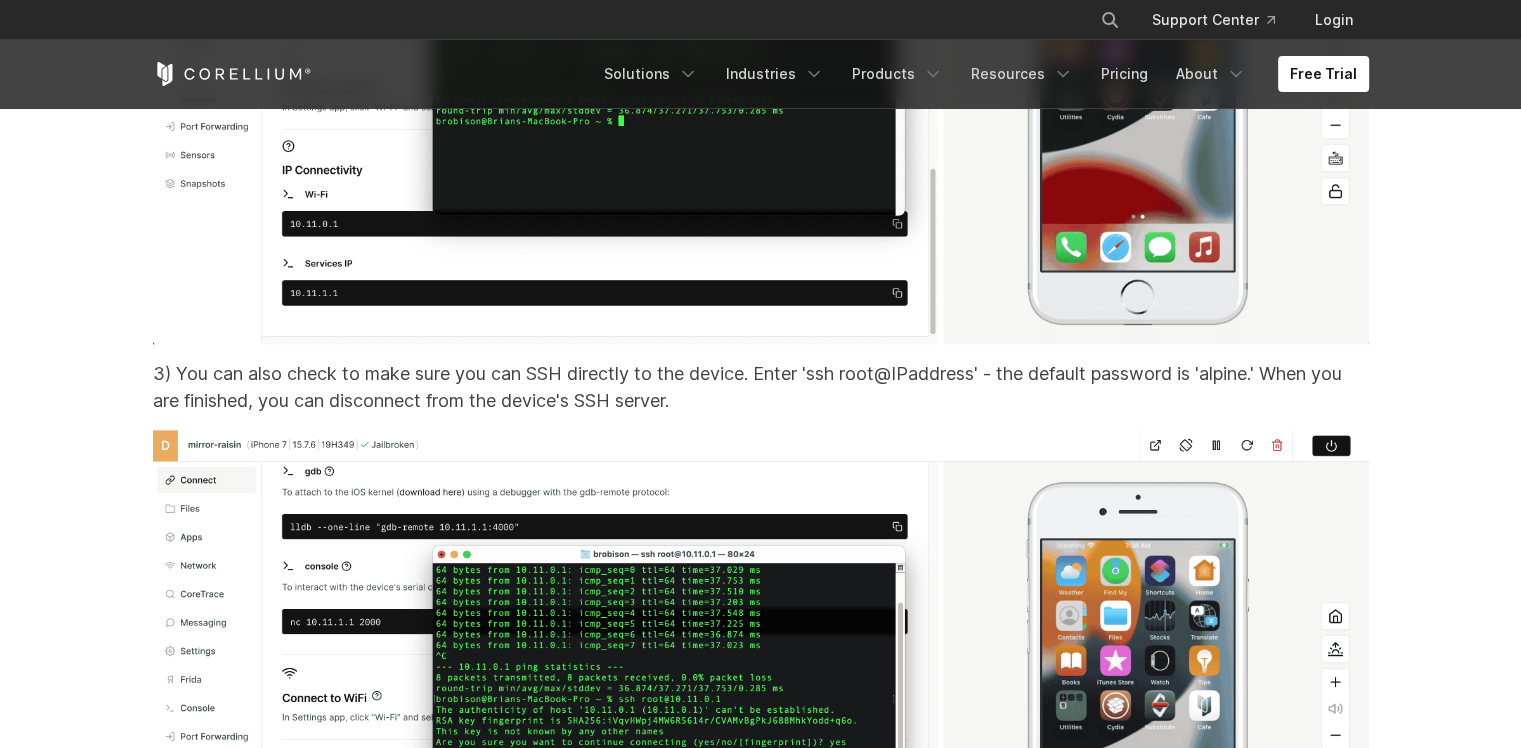scroll, scrollTop: 17210, scrollLeft: 0, axis: vertical 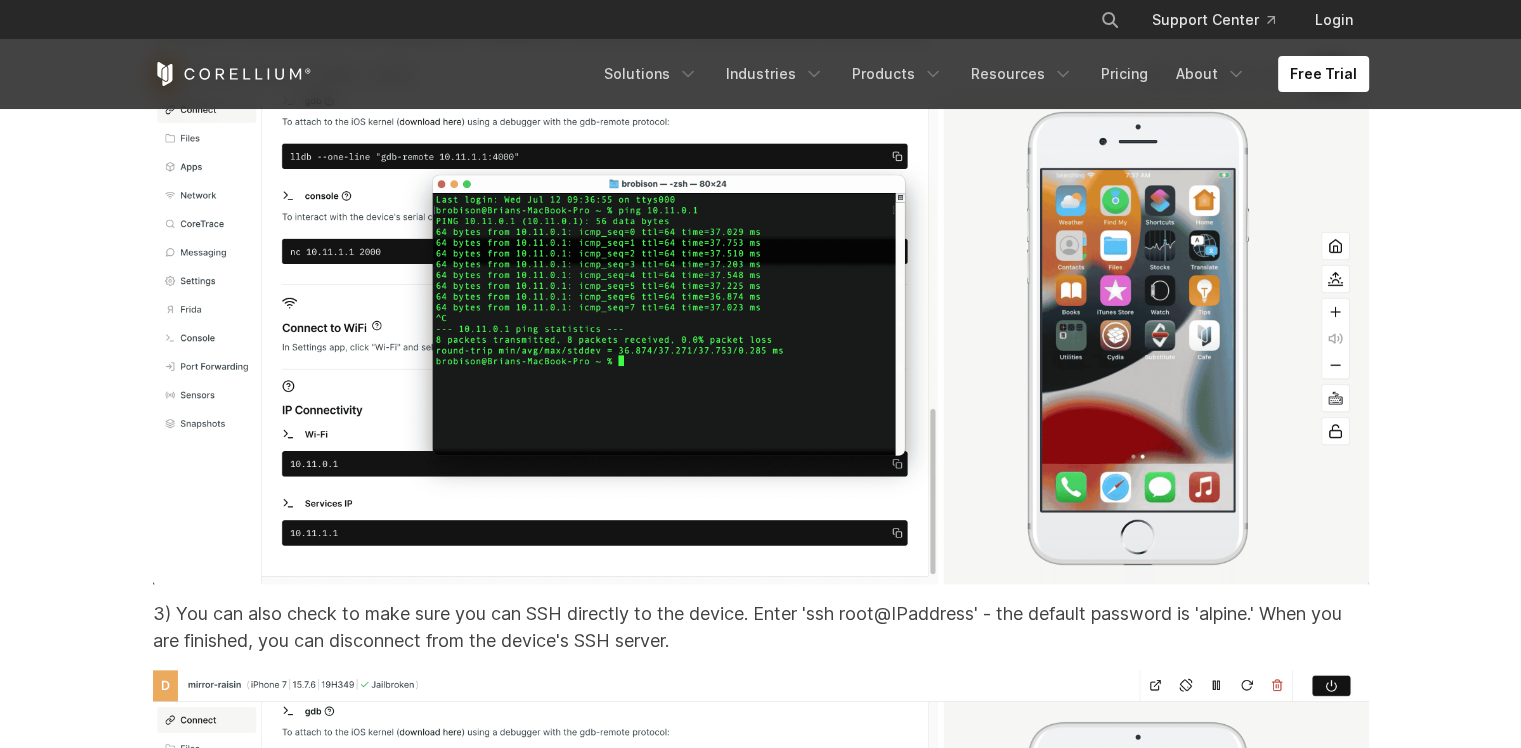 click on "Request a trial" at bounding box center (1137, 25857) 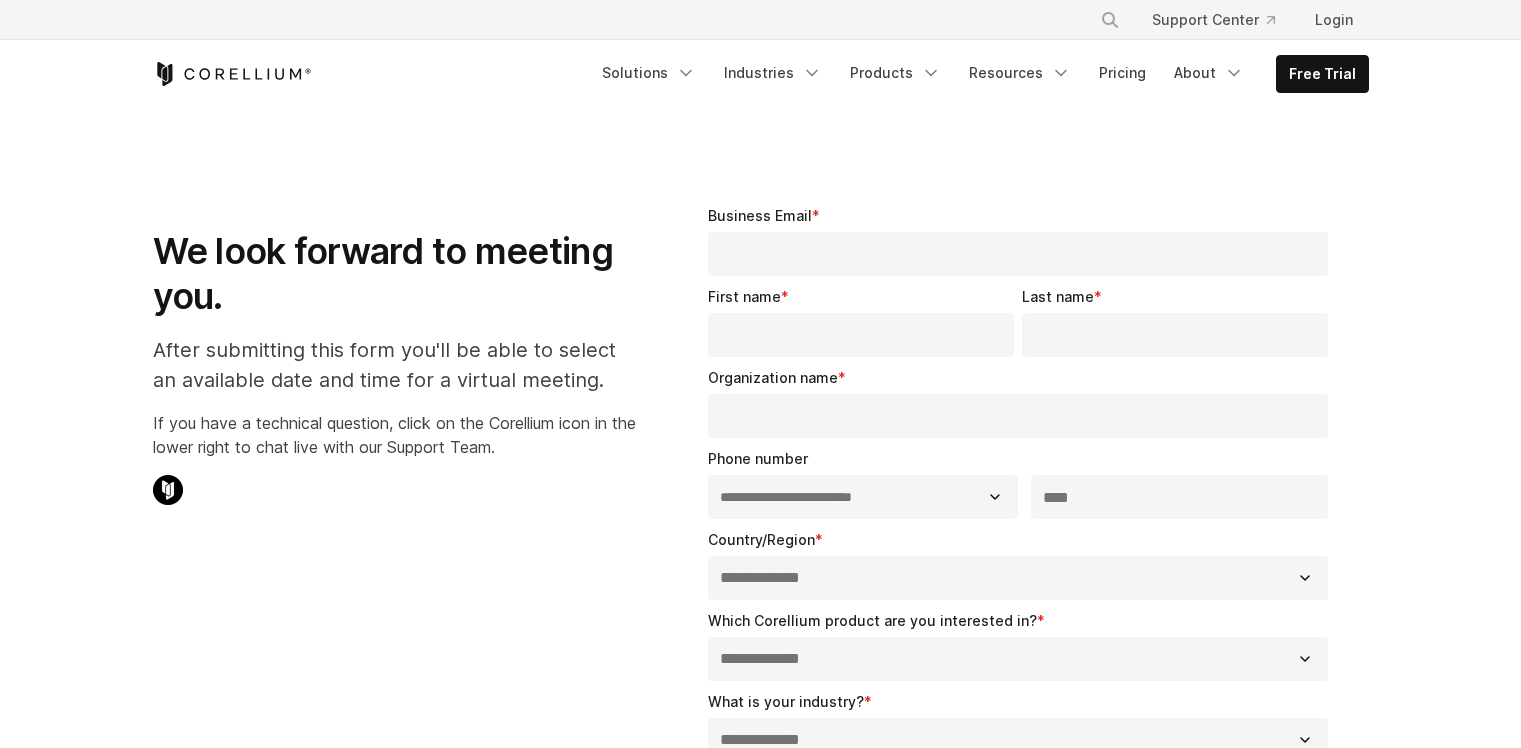 select on "**" 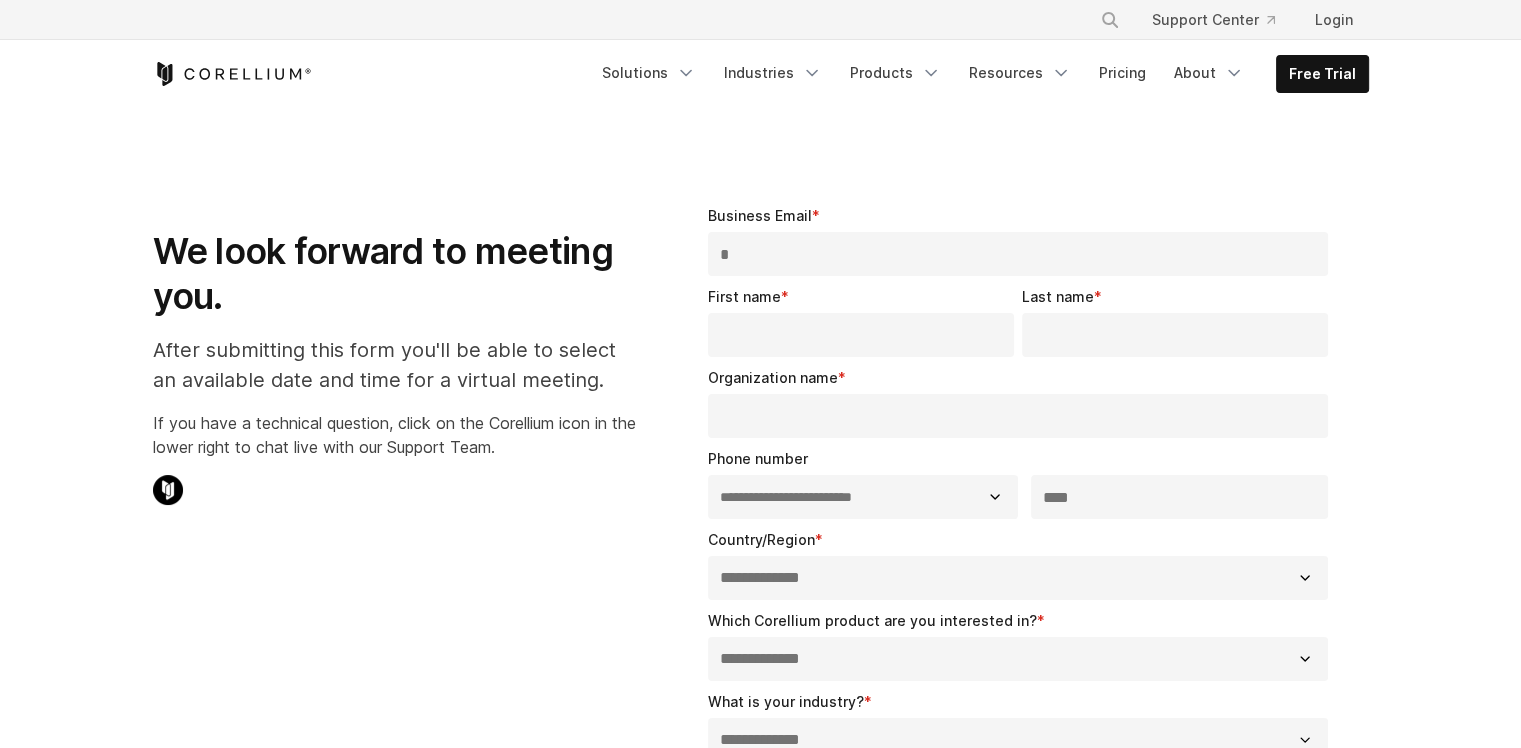 scroll, scrollTop: 0, scrollLeft: 0, axis: both 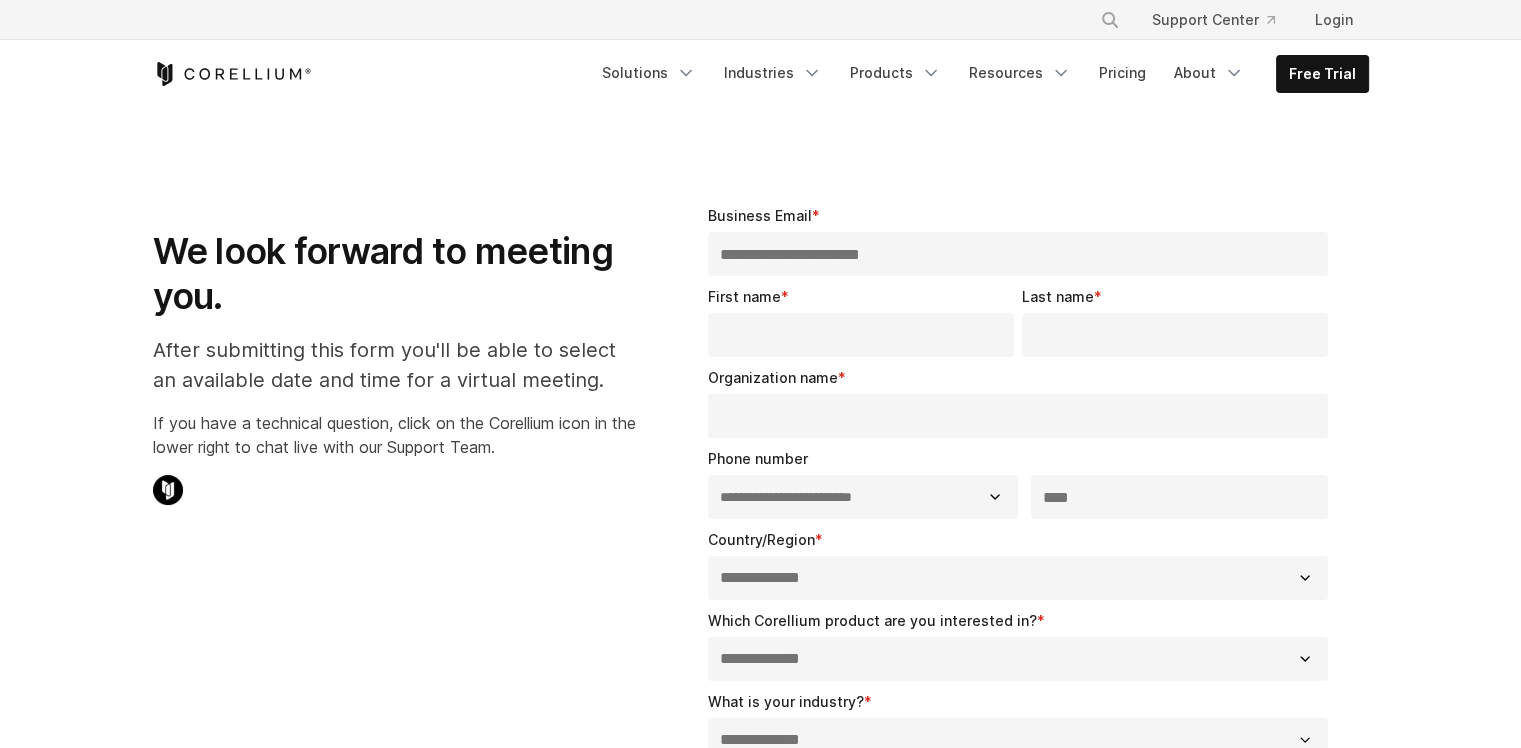 type on "**********" 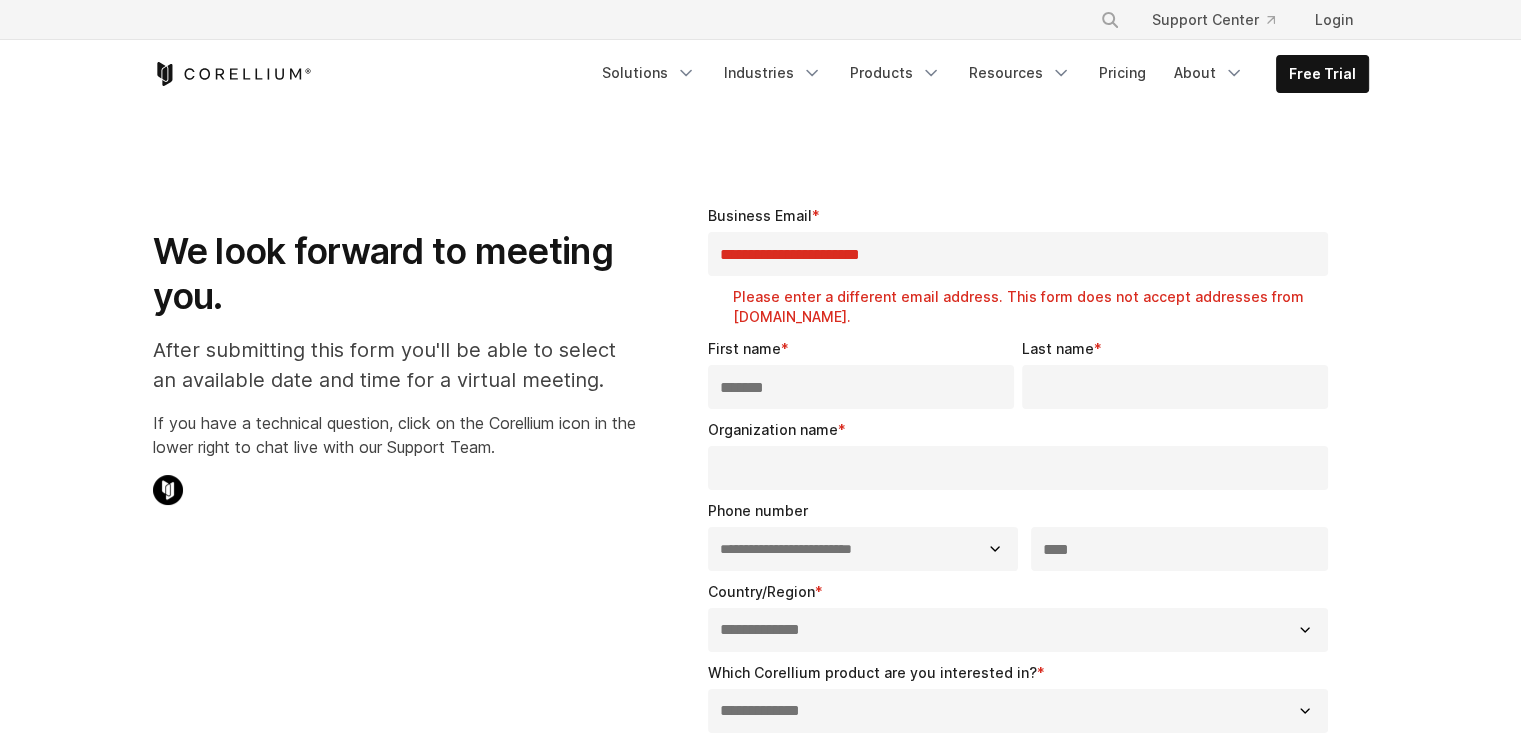 type on "*******" 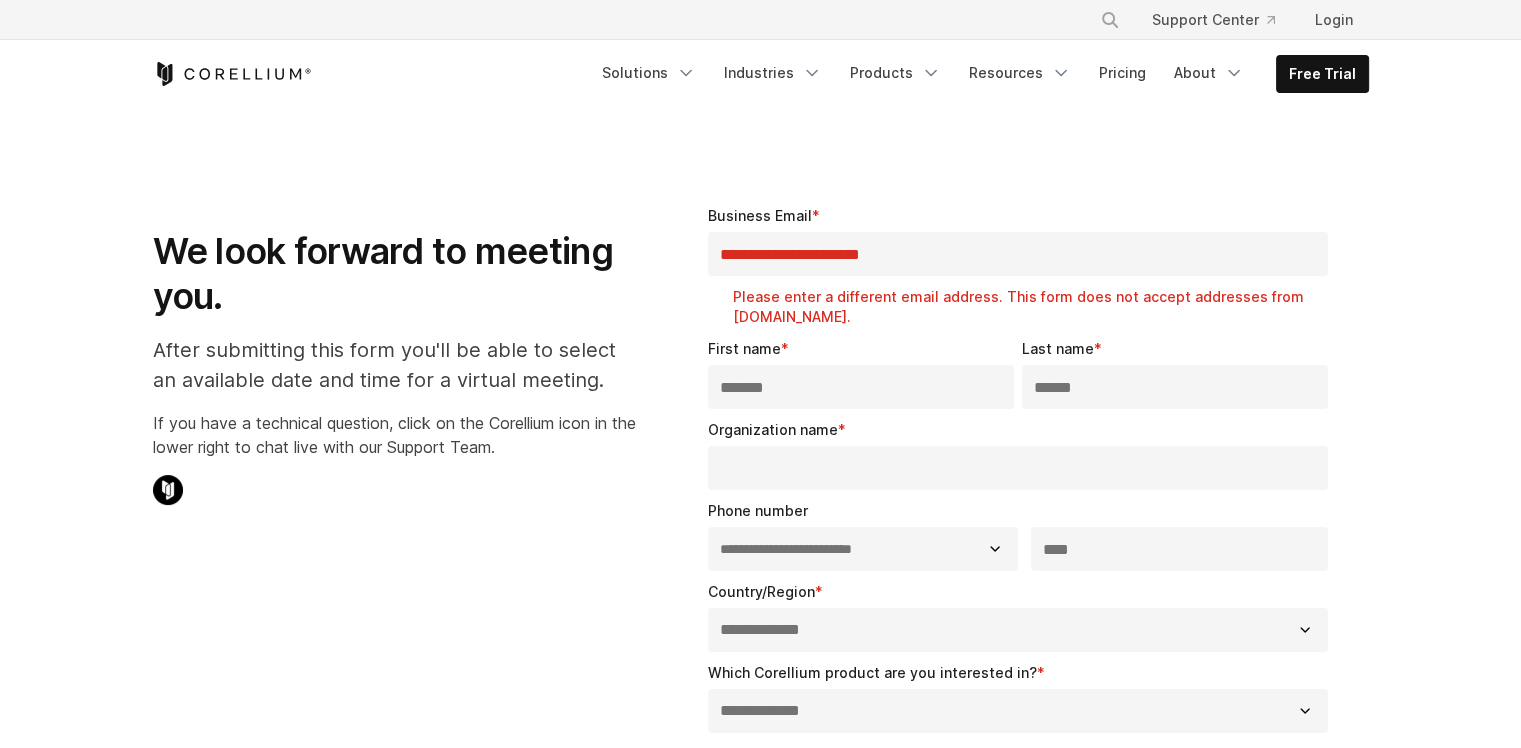type on "******" 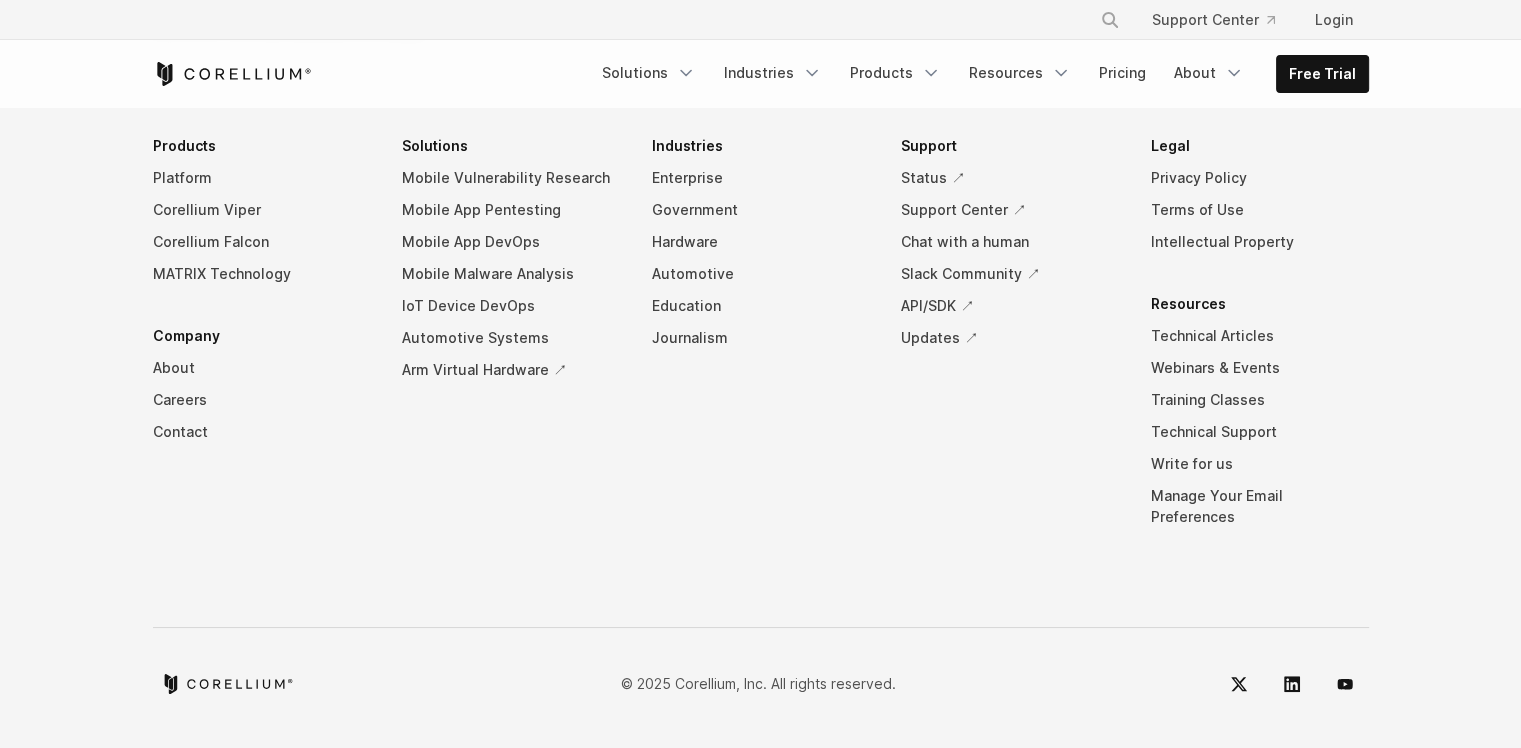 click on "Get started with Corellium
We’re here to help you revolutionize your security and development practices with pioneering technology.
Request a trial
Contact us
Products
Platform
Corellium Viper
Corellium Falcon
MATRIX Technology
Company
About
Careers
Contact
Solutions
Mobile Vulnerability Research
Mobile App Pentesting
Mobile App DevOps
Mobile Malware Analysis
IoT Device DevOps
Automotive Systems
Arm Virtual Hardware ↗
Industries
Enterprise
Government
Hardware
Automotive
Education
Journalism
Support
Status ↗" at bounding box center (760, 299) 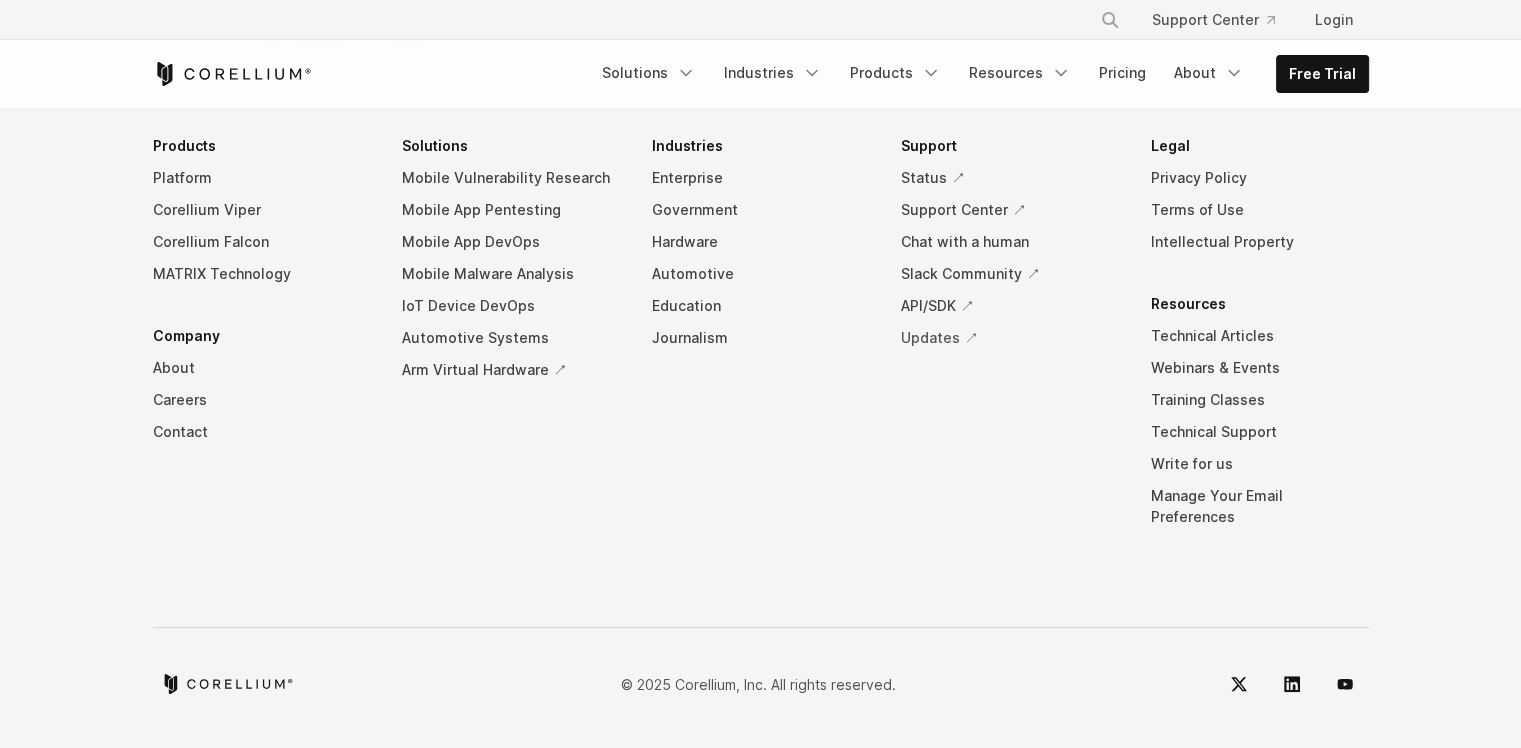scroll, scrollTop: 1637, scrollLeft: 0, axis: vertical 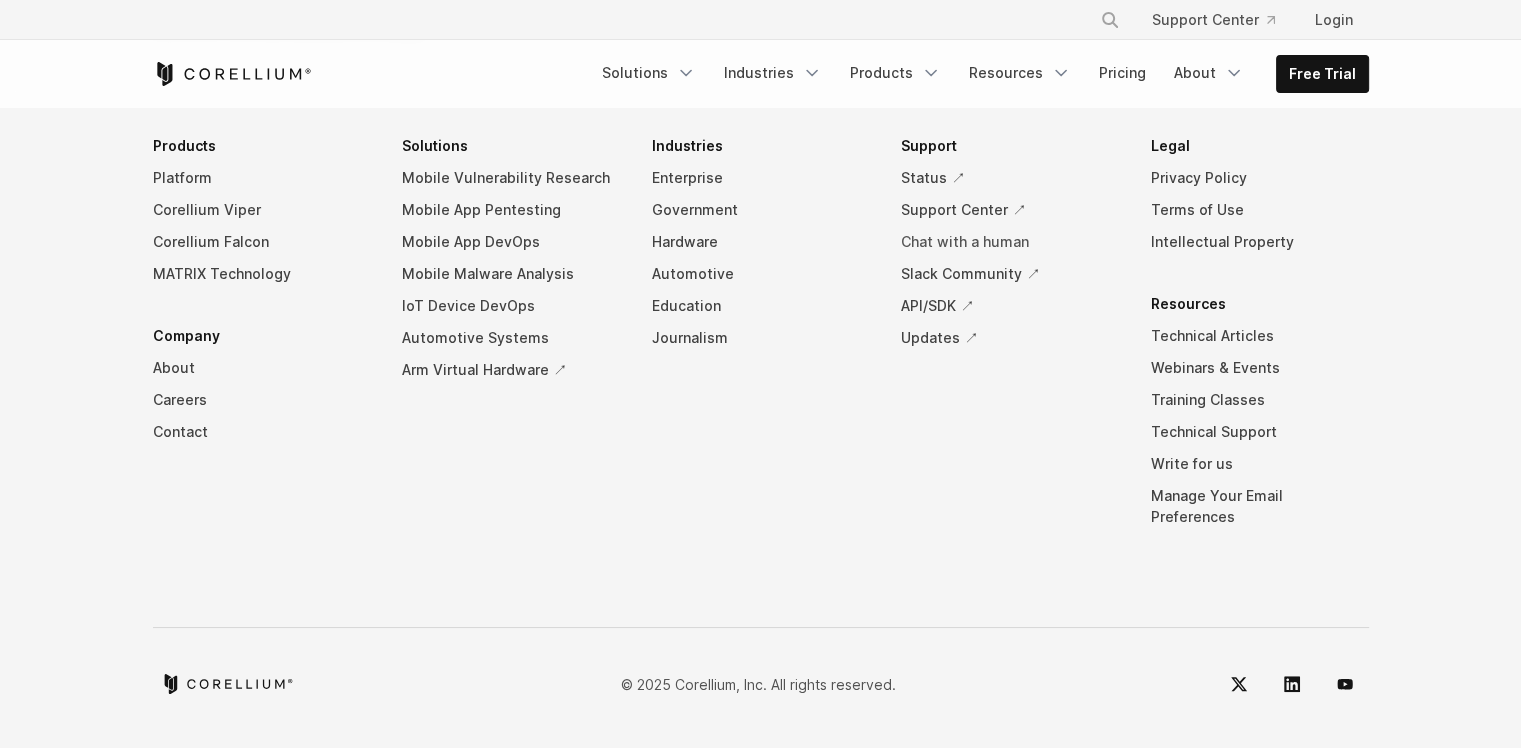 click on "Chat with a human" at bounding box center [1010, 242] 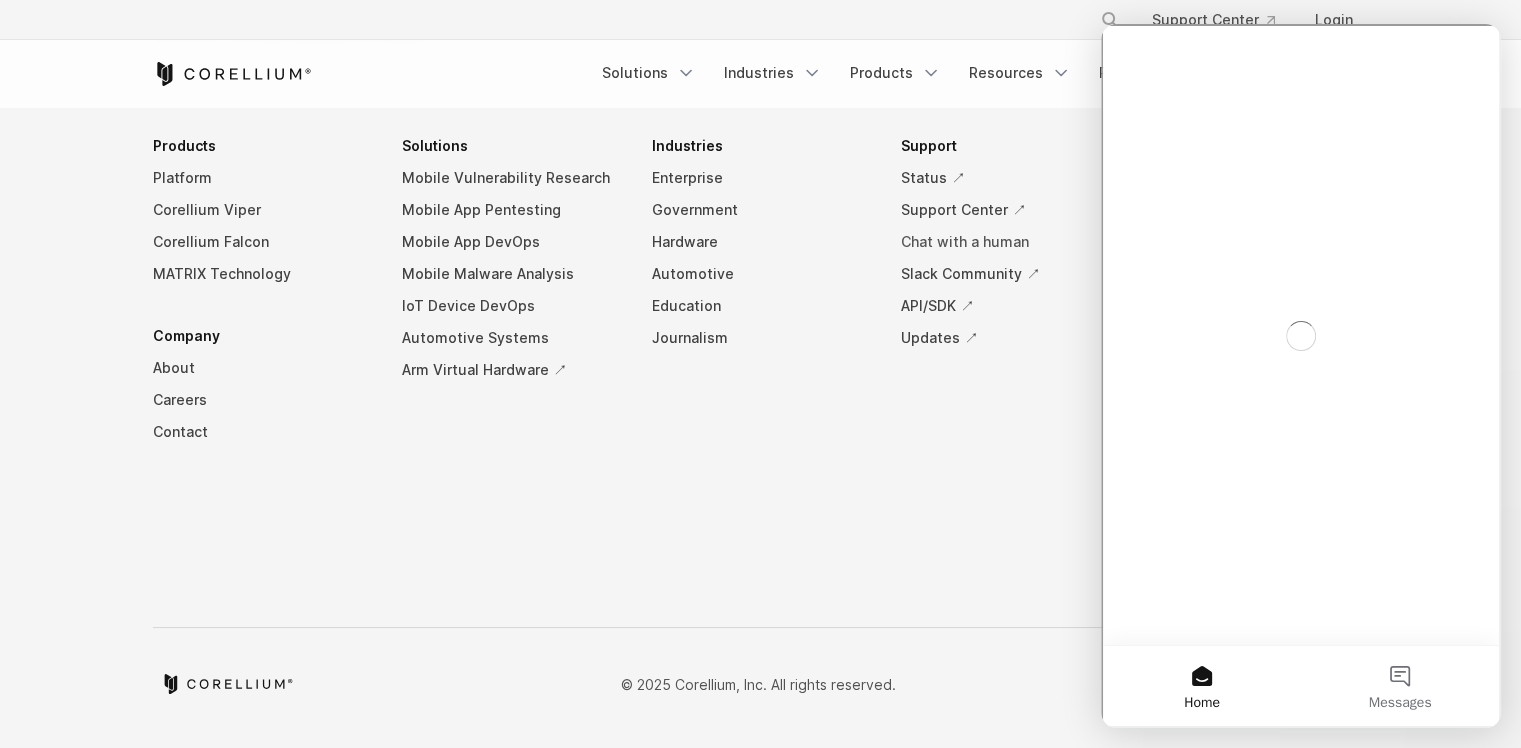 scroll, scrollTop: 0, scrollLeft: 0, axis: both 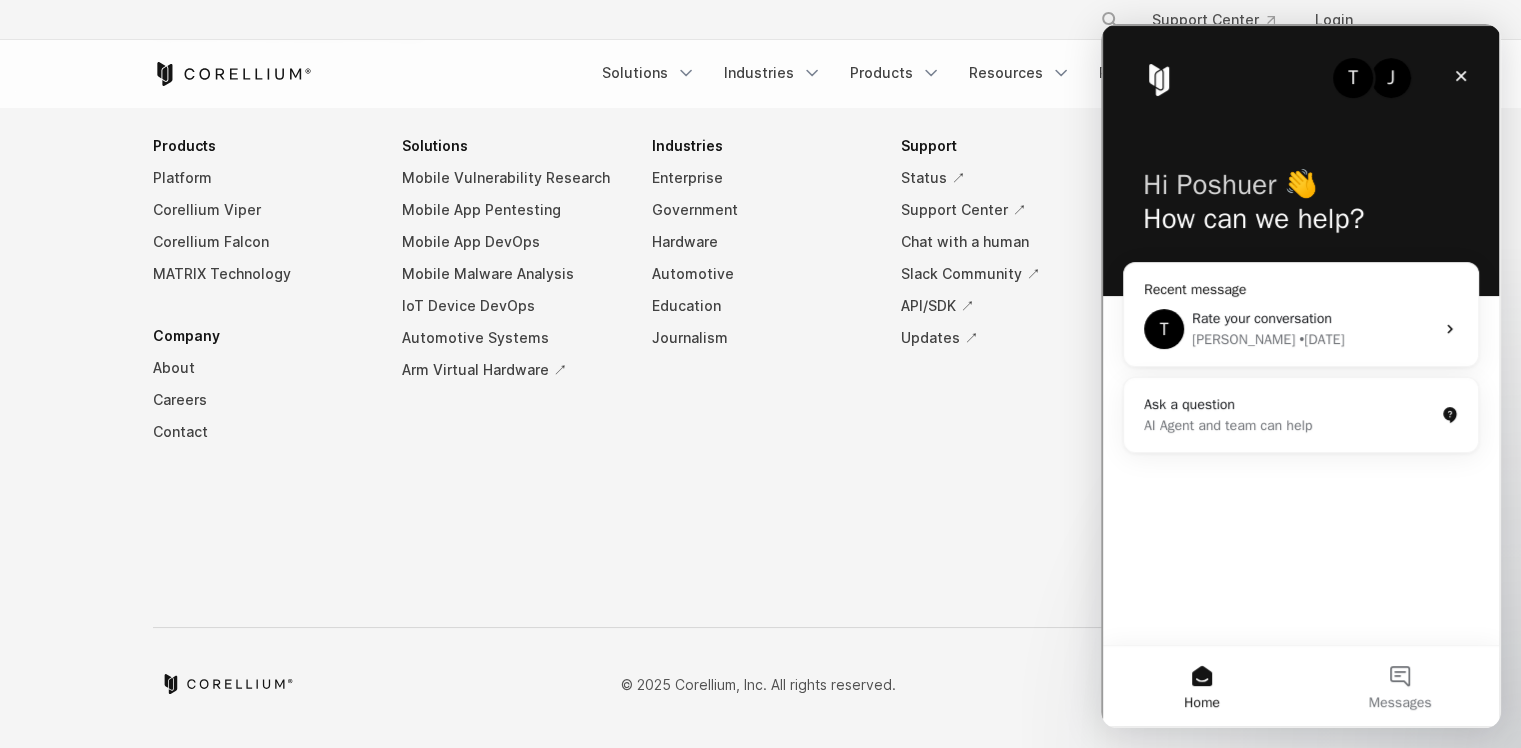 click on "Rate your conversation" at bounding box center [1260, 316] 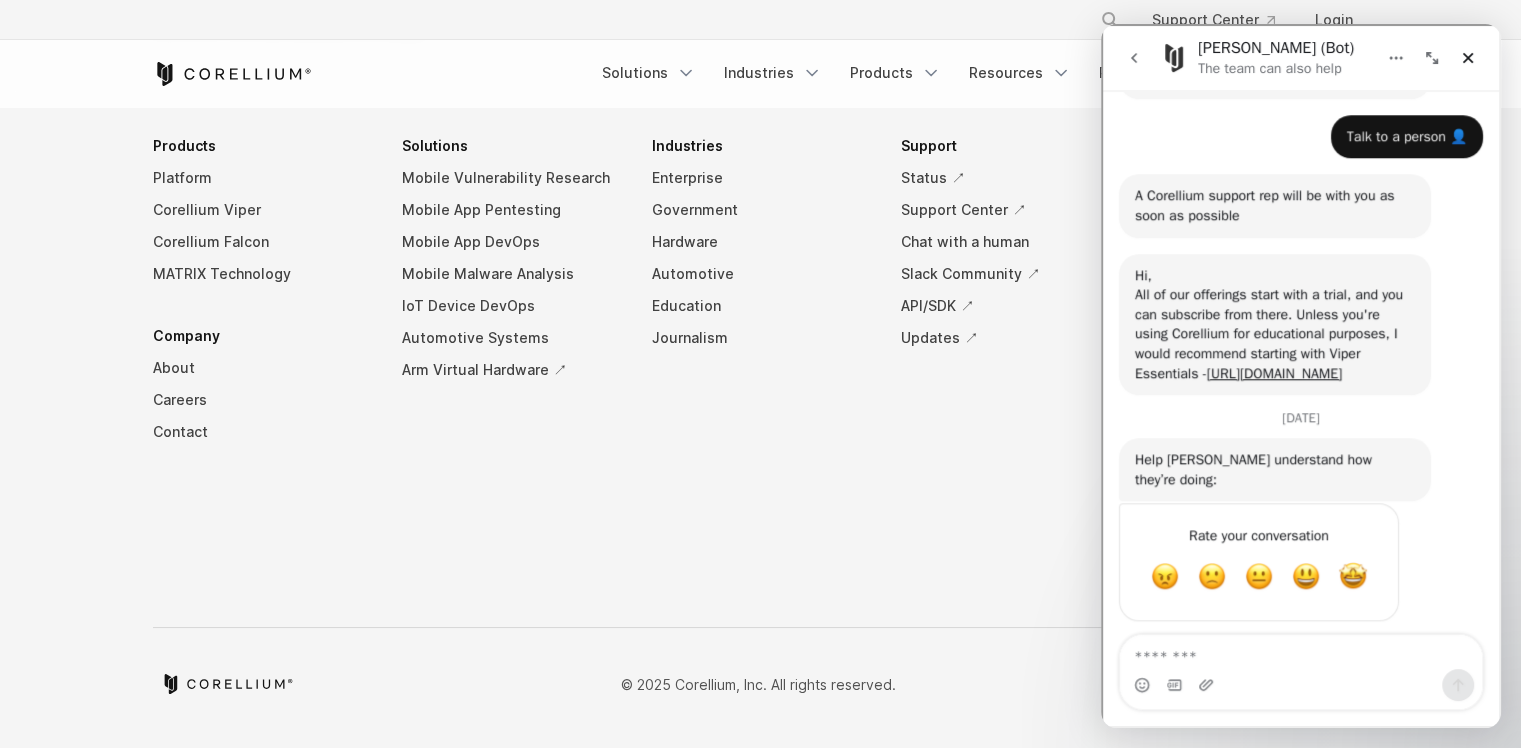 scroll, scrollTop: 1797, scrollLeft: 0, axis: vertical 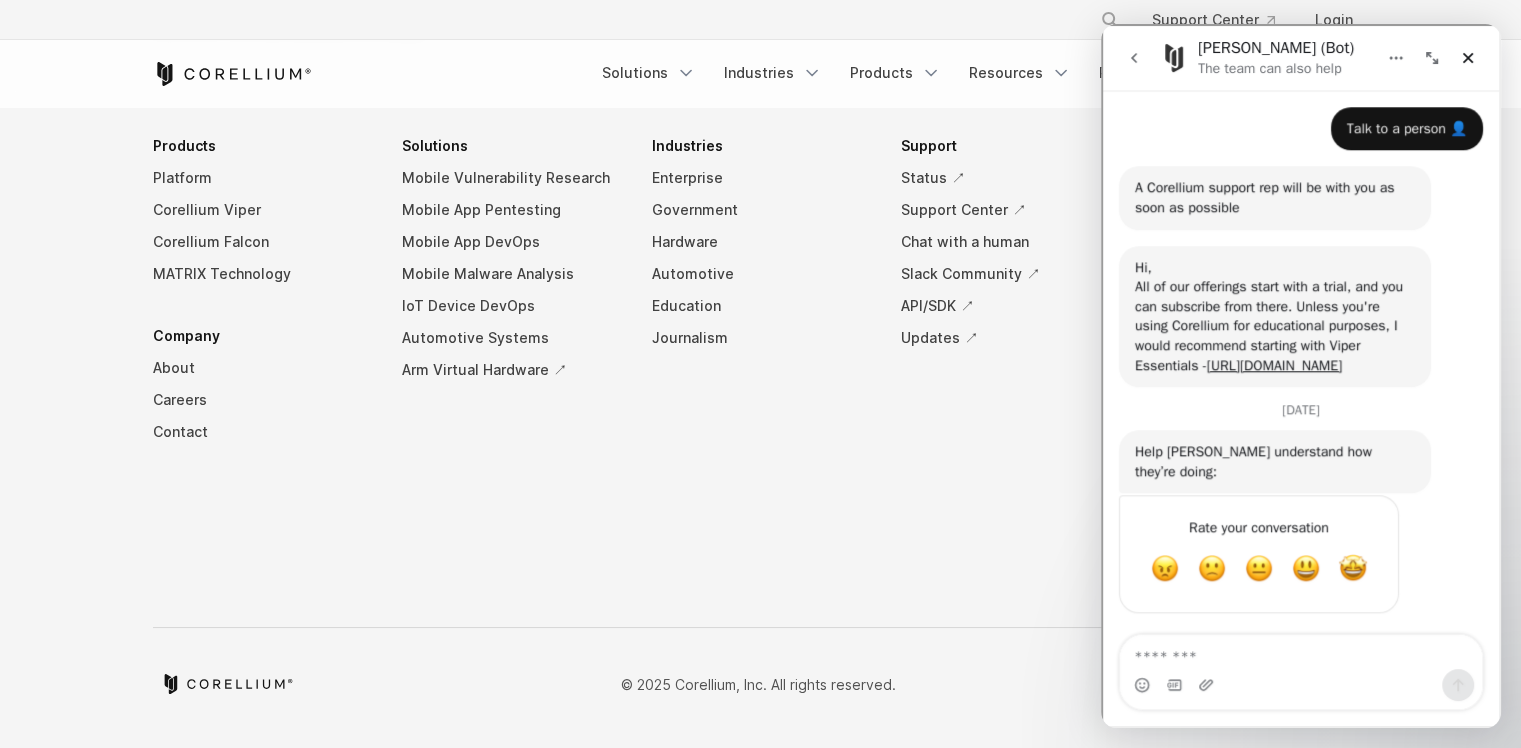 click on "All of our offerings start with a trial, and you can subscribe from there. Unless you're using Corellium for educational purposes, I would recommend starting with Viper Essentials -  https://www.corellium.com/trial-viper" at bounding box center (1273, 324) 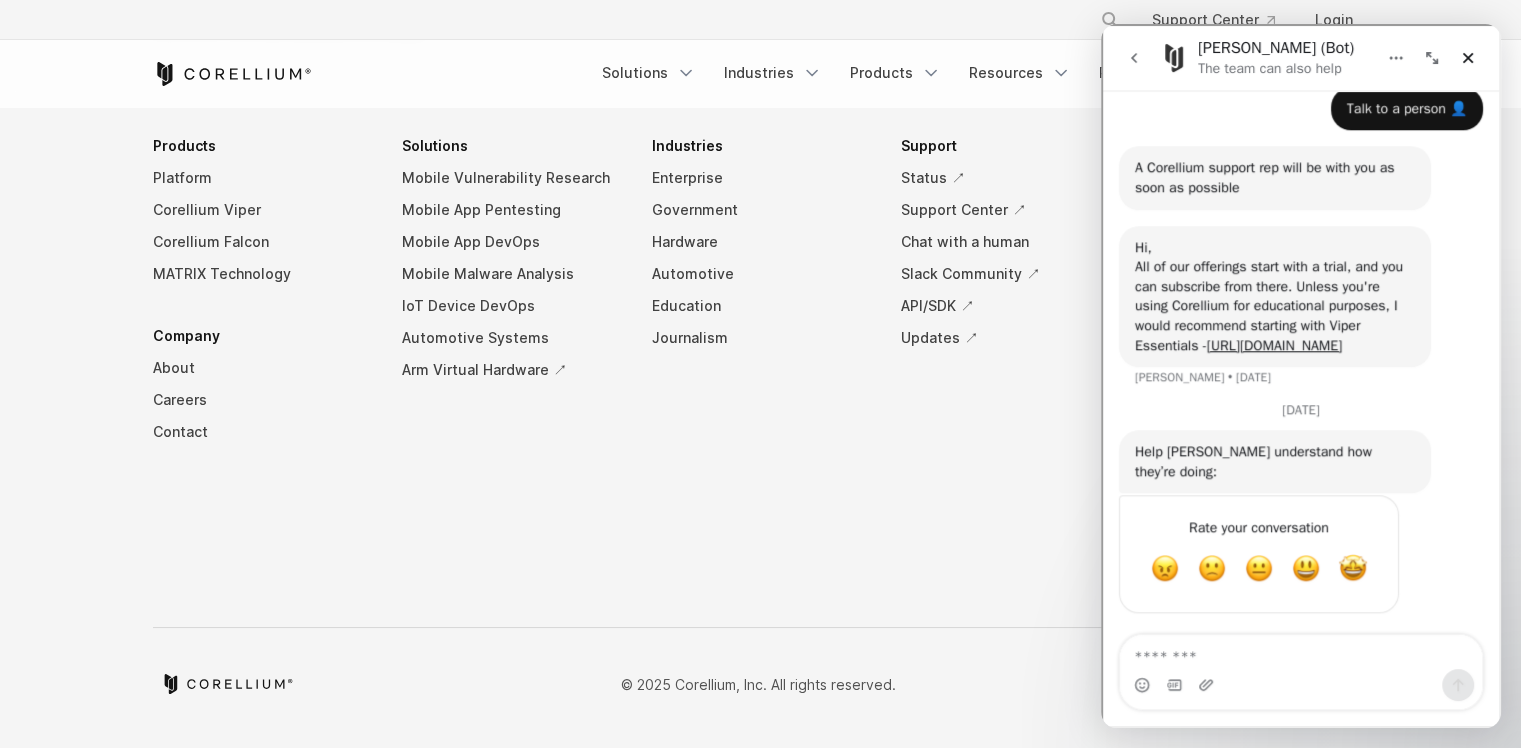 click on "All of our offerings start with a trial, and you can subscribe from there. Unless you're using Corellium for educational purposes, I would recommend starting with Viper Essentials -  https://www.corellium.com/trial-viper" at bounding box center (1273, 304) 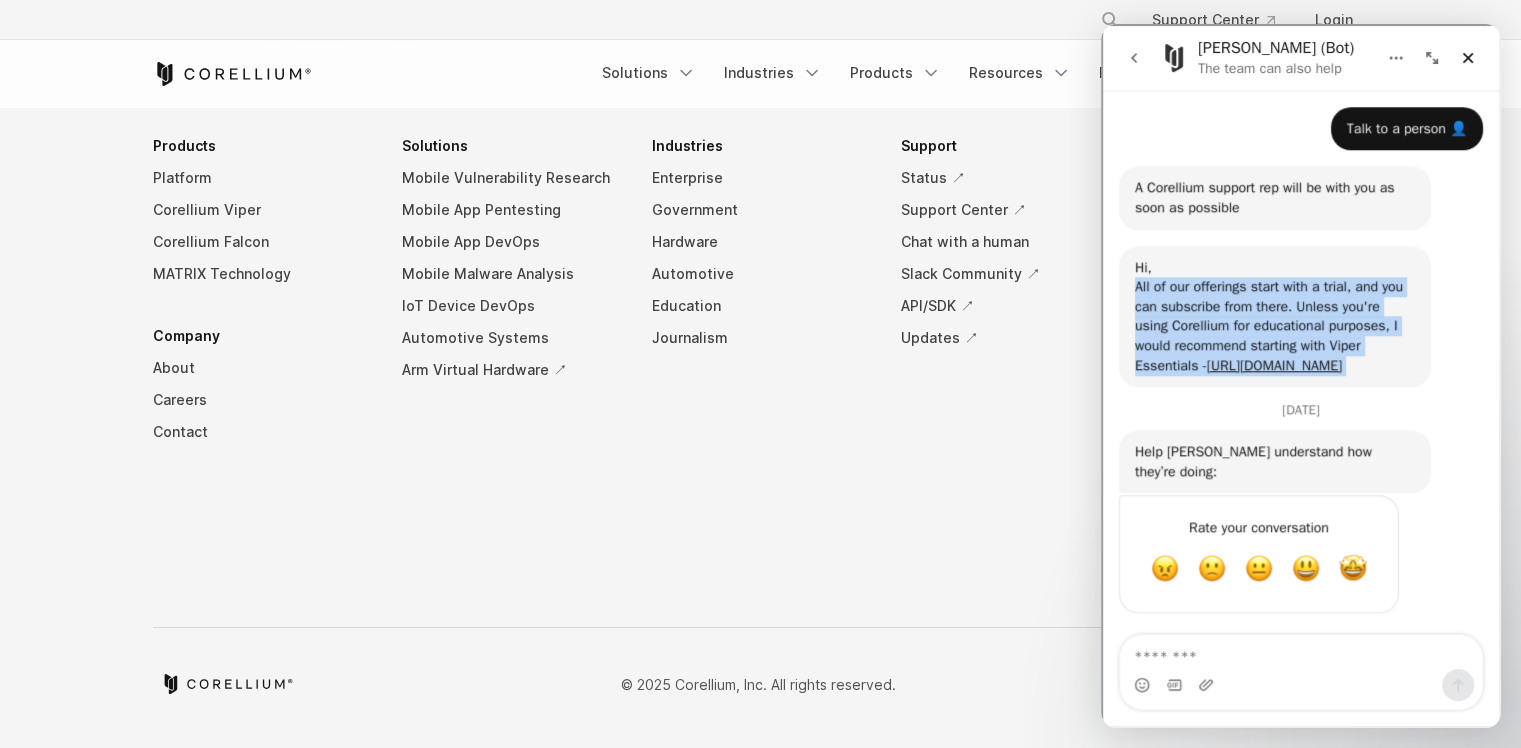 click on "All of our offerings start with a trial, and you can subscribe from there. Unless you're using Corellium for educational purposes, I would recommend starting with Viper Essentials -  https://www.corellium.com/trial-viper" at bounding box center [1273, 324] 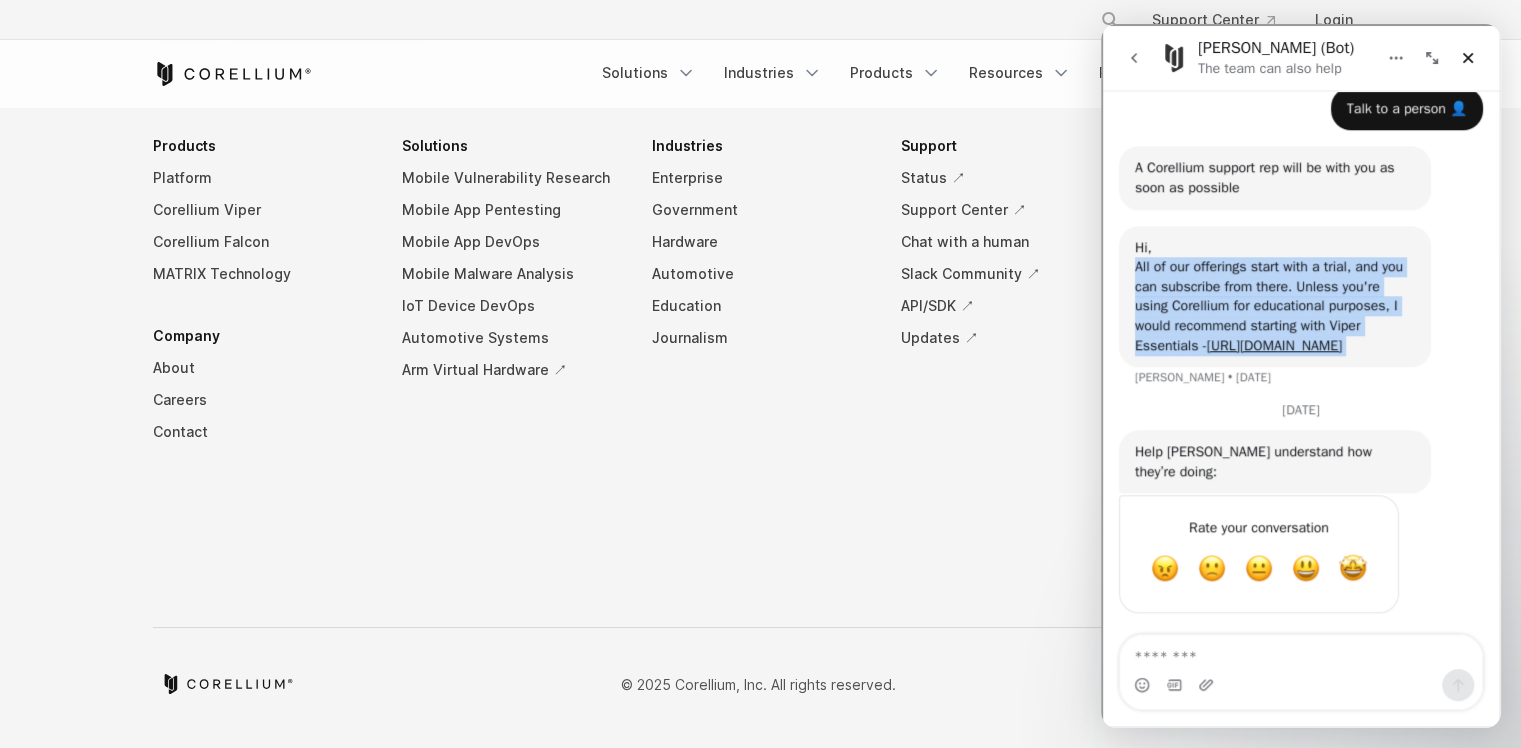 click on "All of our offerings start with a trial, and you can subscribe from there. Unless you're using Corellium for educational purposes, I would recommend starting with Viper Essentials -  https://www.corellium.com/trial-viper" at bounding box center [1273, 304] 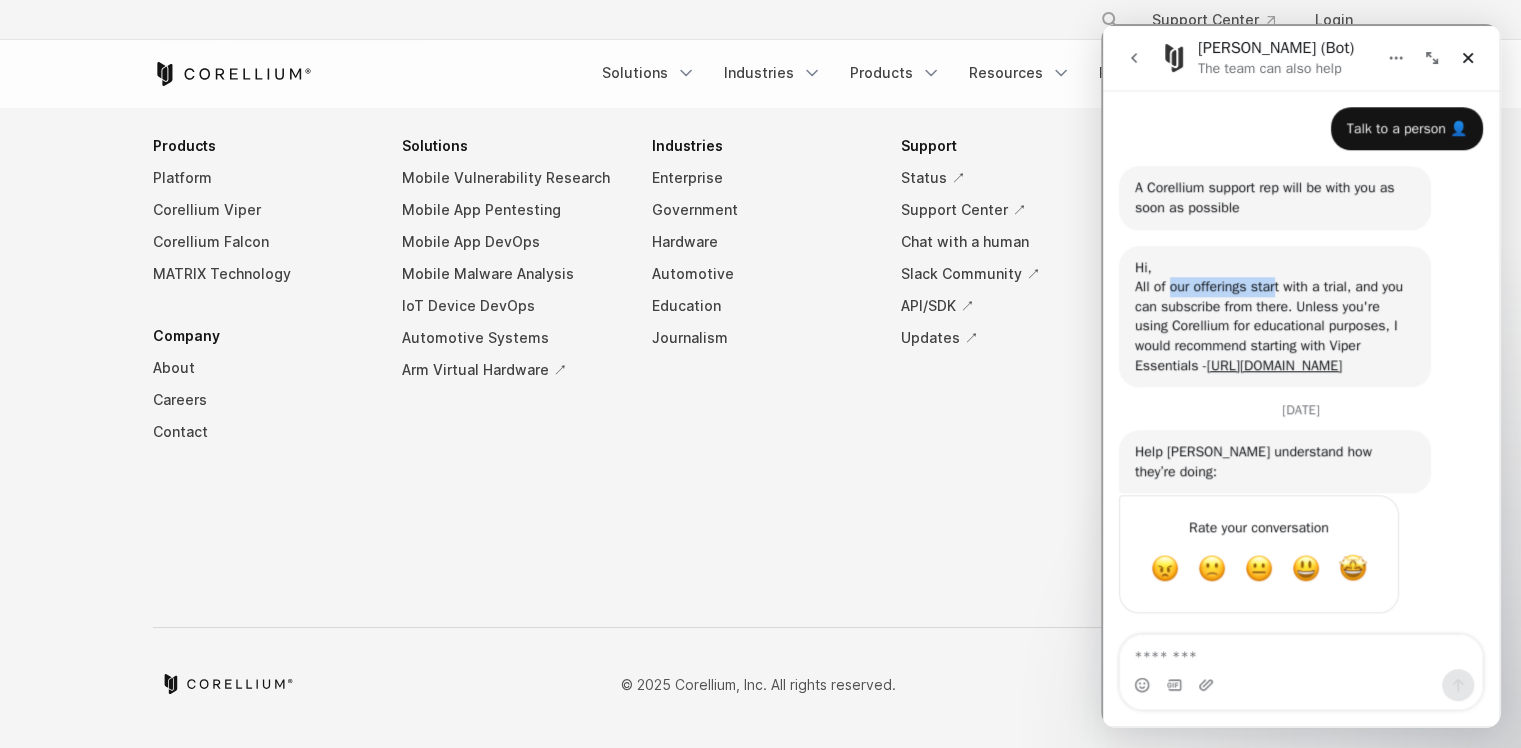 drag, startPoint x: 1230, startPoint y: 292, endPoint x: 1278, endPoint y: 292, distance: 48 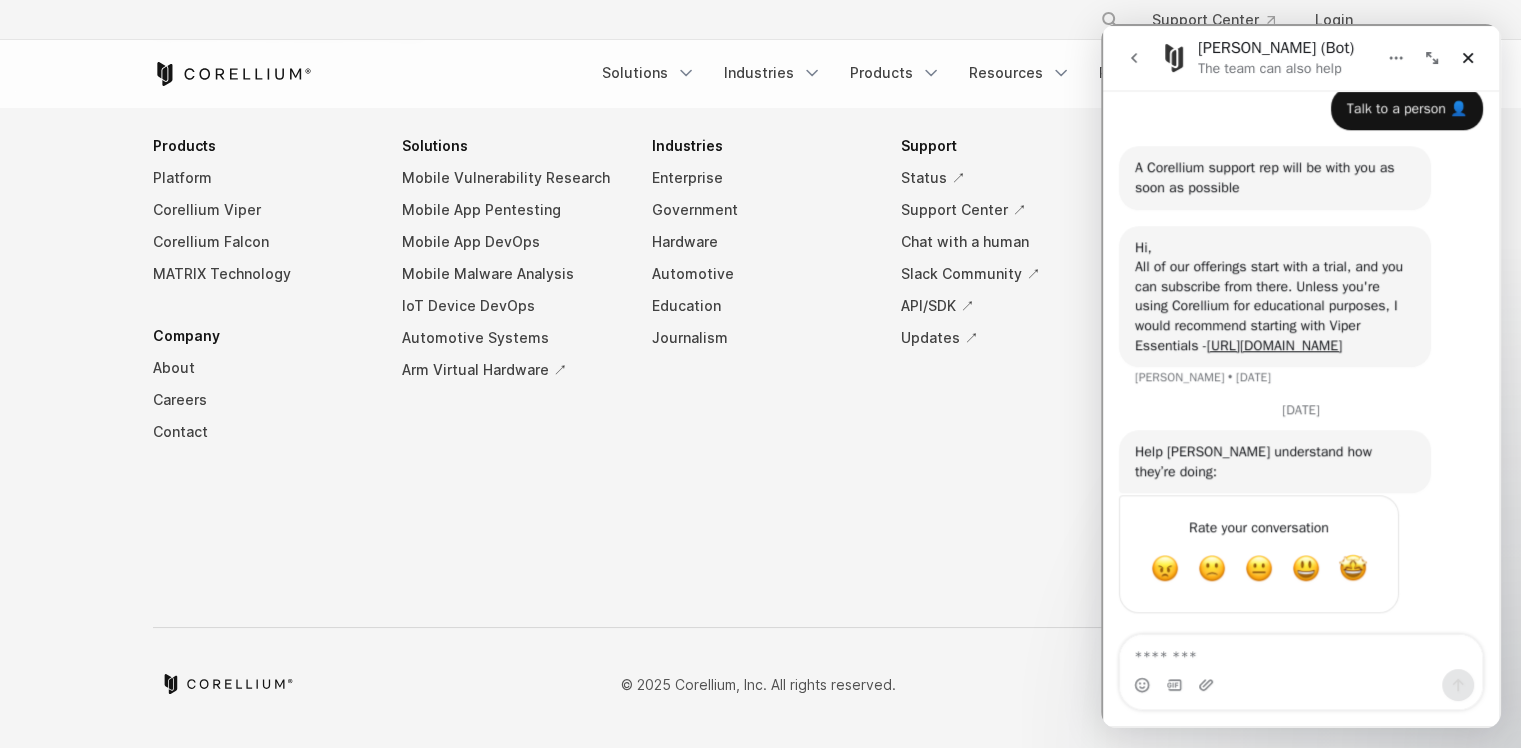click on "All of our offerings start with a trial, and you can subscribe from there. Unless you're using Corellium for educational purposes, I would recommend starting with Viper Essentials -  https://www.corellium.com/trial-viper" at bounding box center [1273, 304] 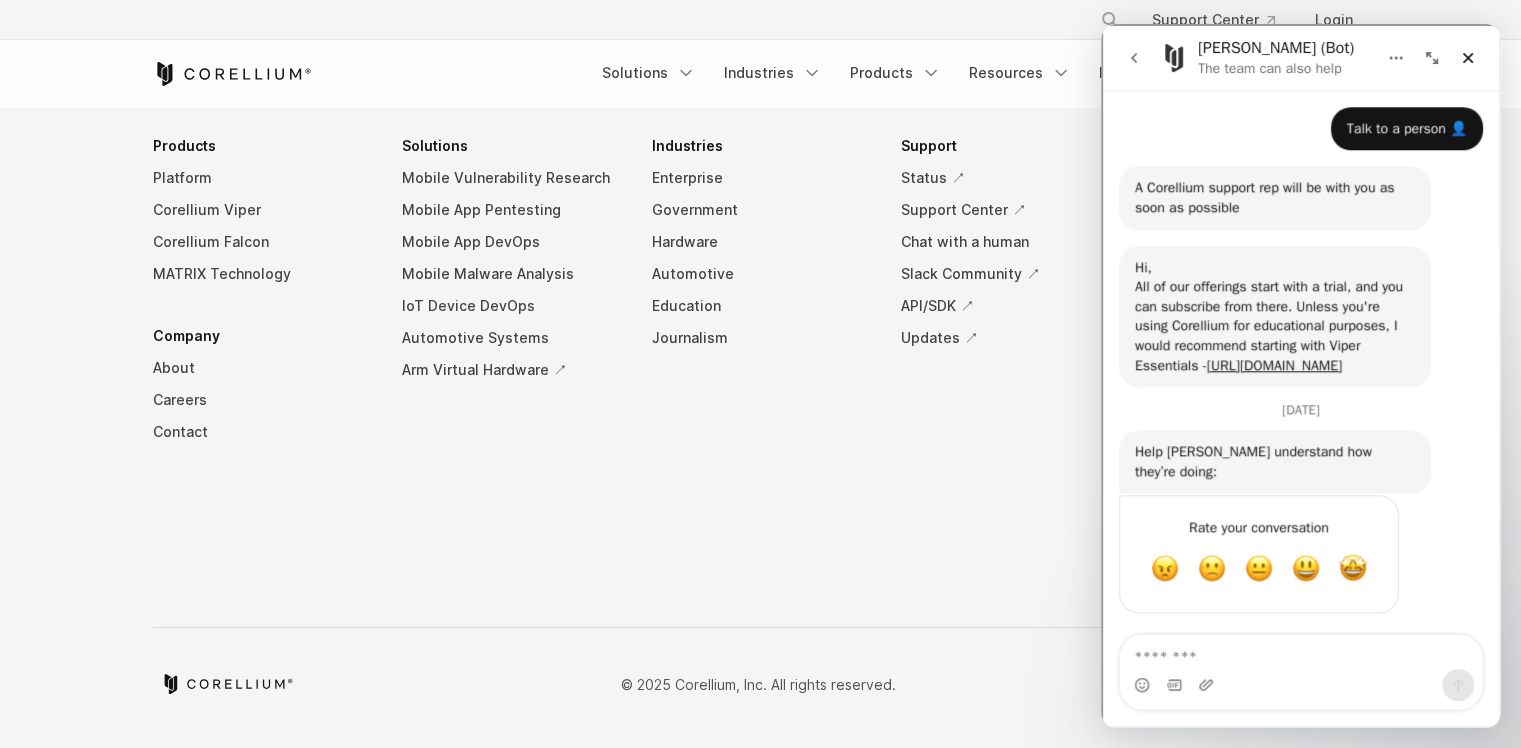 scroll, scrollTop: 1797, scrollLeft: 0, axis: vertical 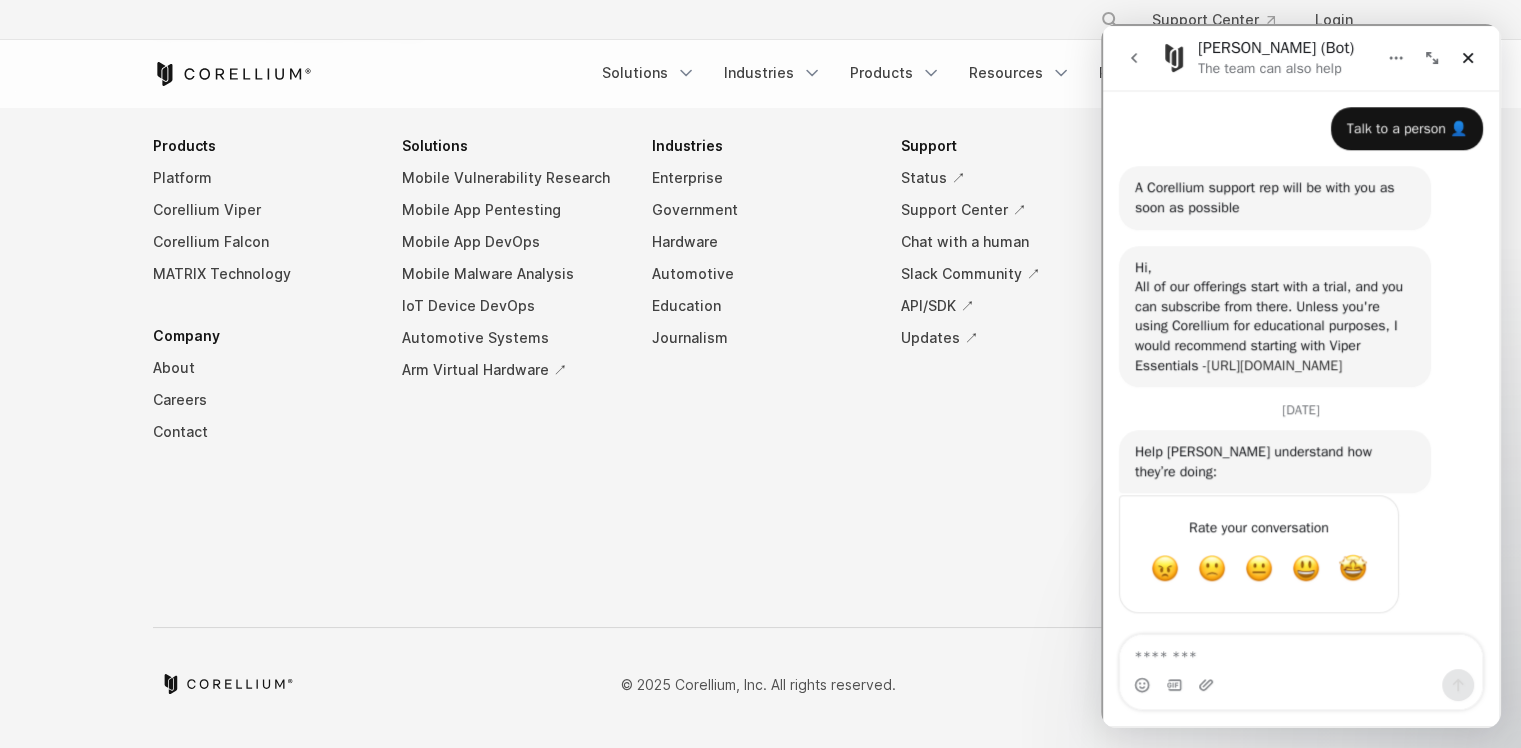 click on "[URL][DOMAIN_NAME]" at bounding box center (1272, 363) 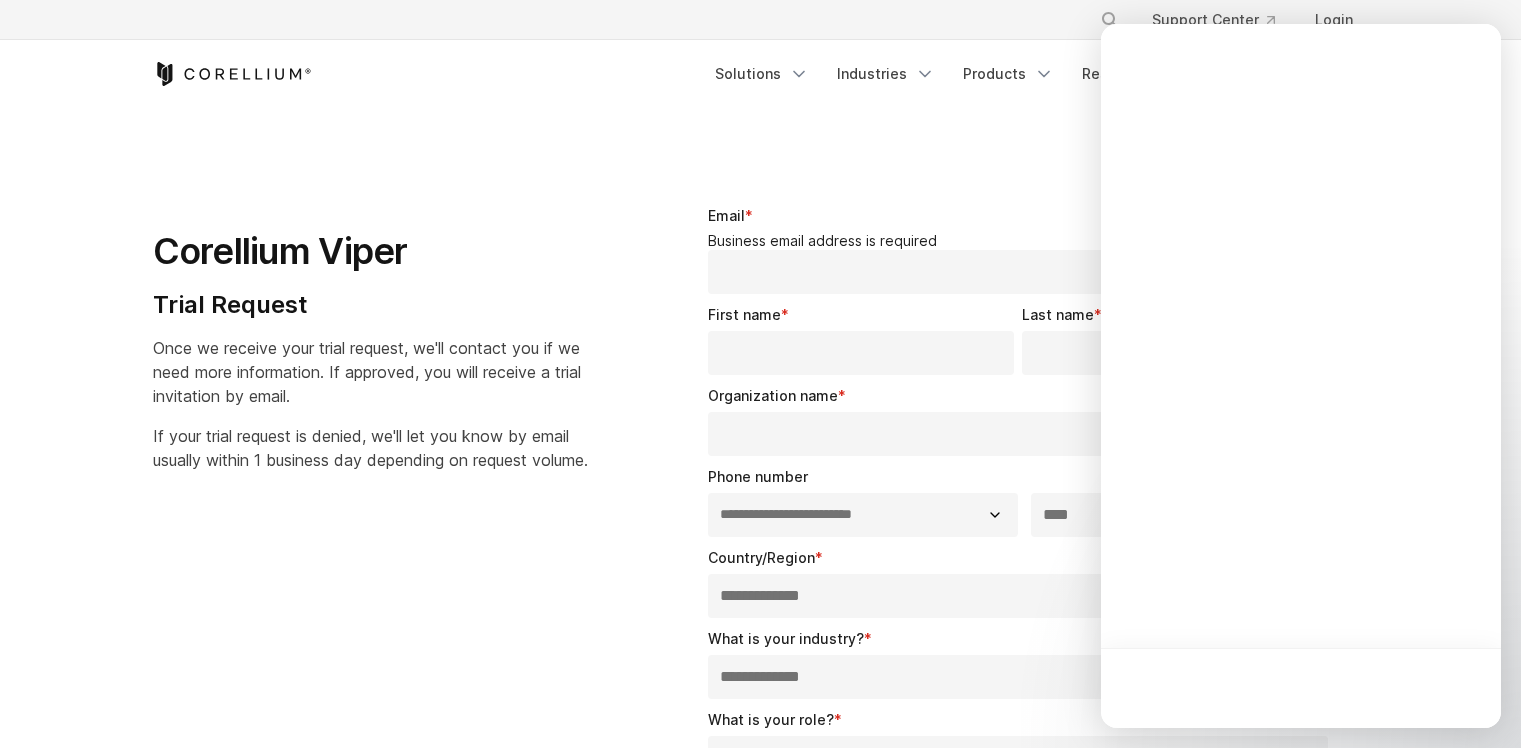 select on "**" 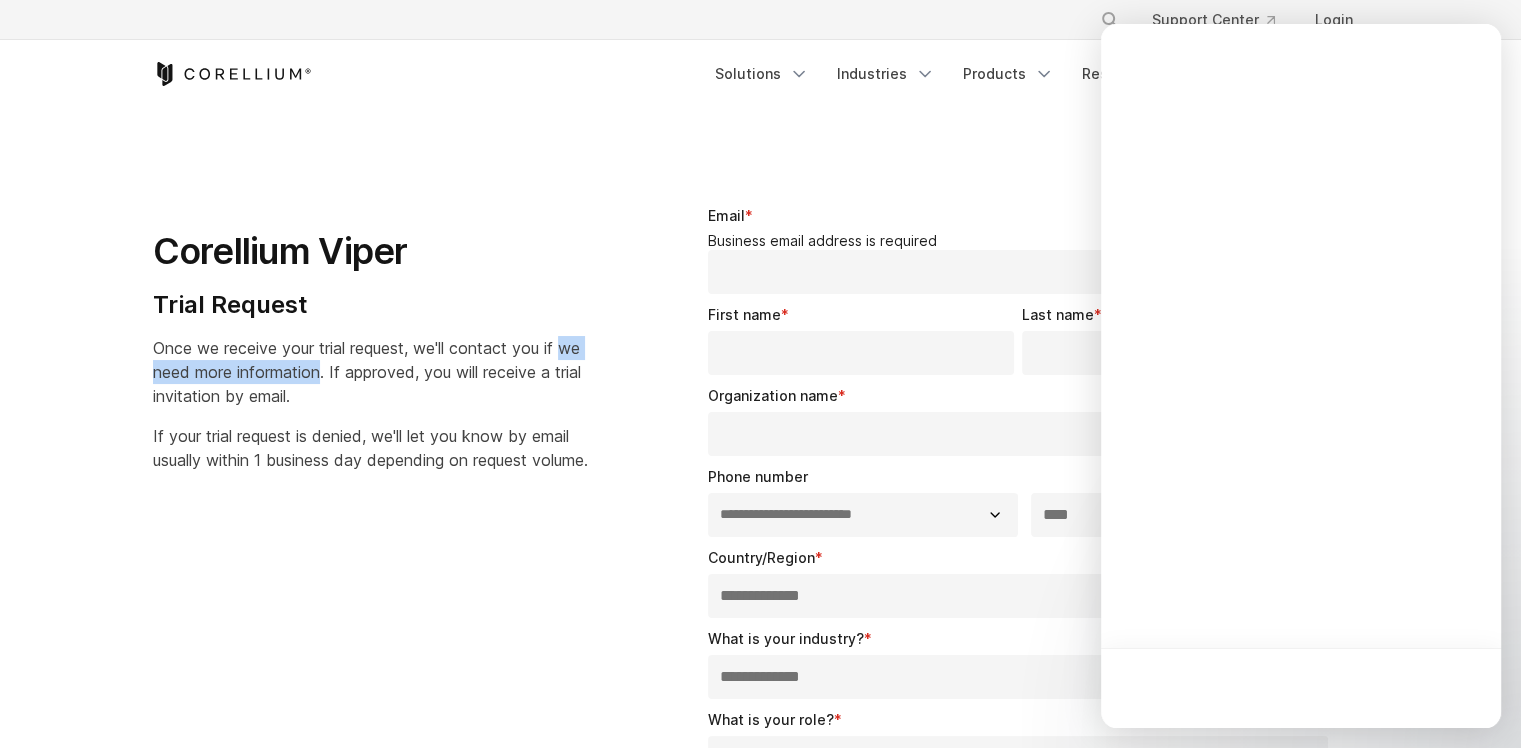 scroll, scrollTop: 0, scrollLeft: 0, axis: both 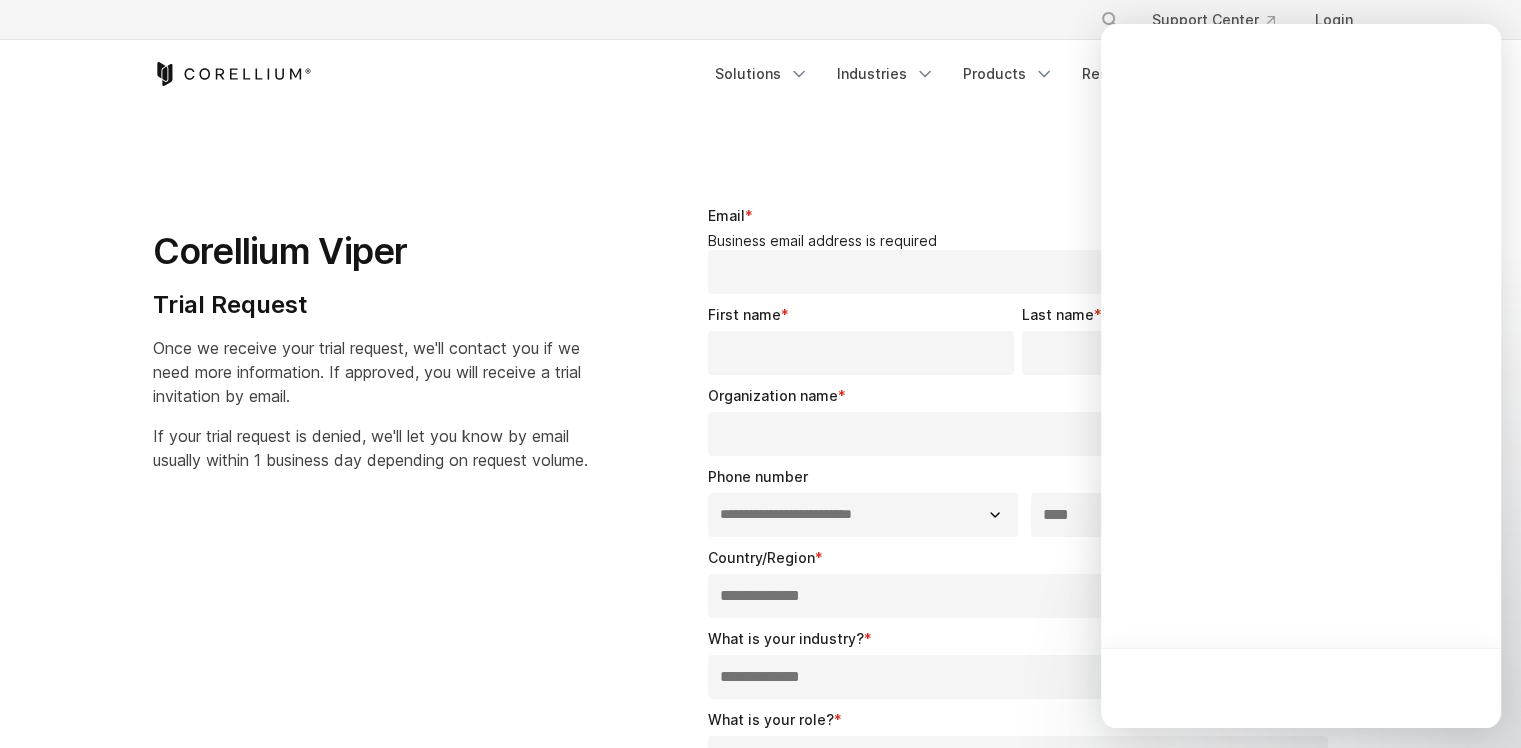 click on "Once we receive your trial request, we'll contact you if we need more information. If approved, you will receive a trial invitation by email." at bounding box center (367, 372) 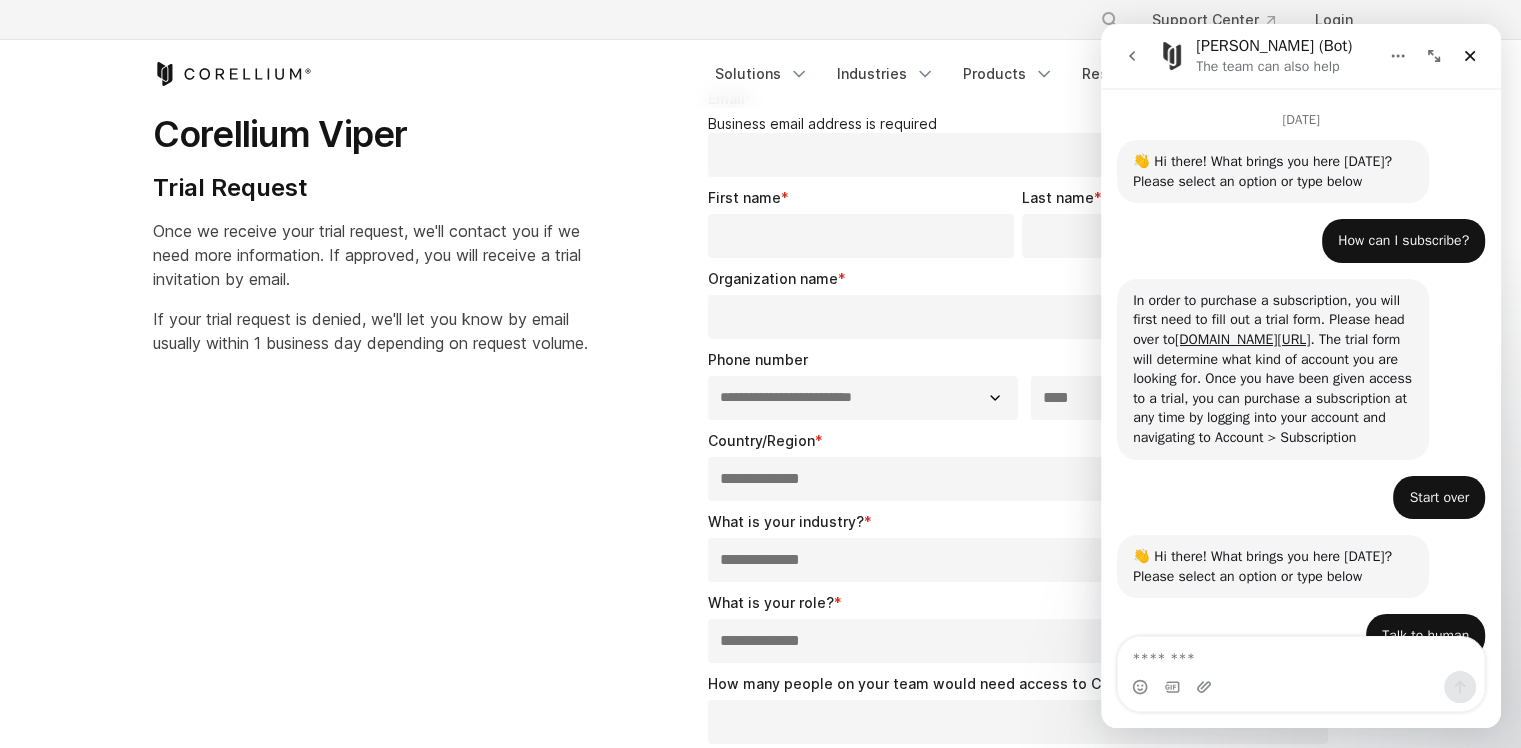 scroll, scrollTop: 0, scrollLeft: 0, axis: both 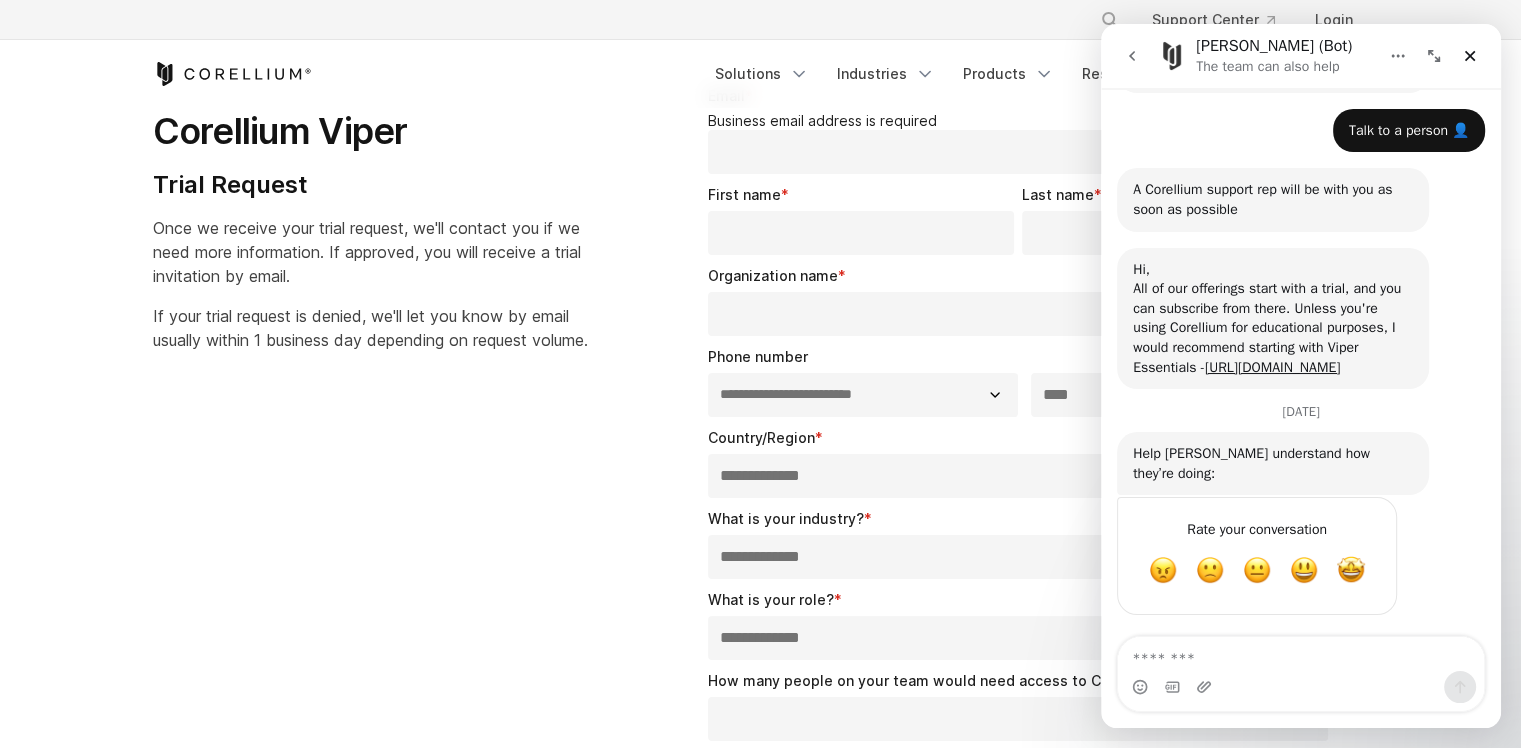 click on "If your trial request is denied, we'll let you know by email usually within 1 business day depending on request volume." at bounding box center [370, 328] 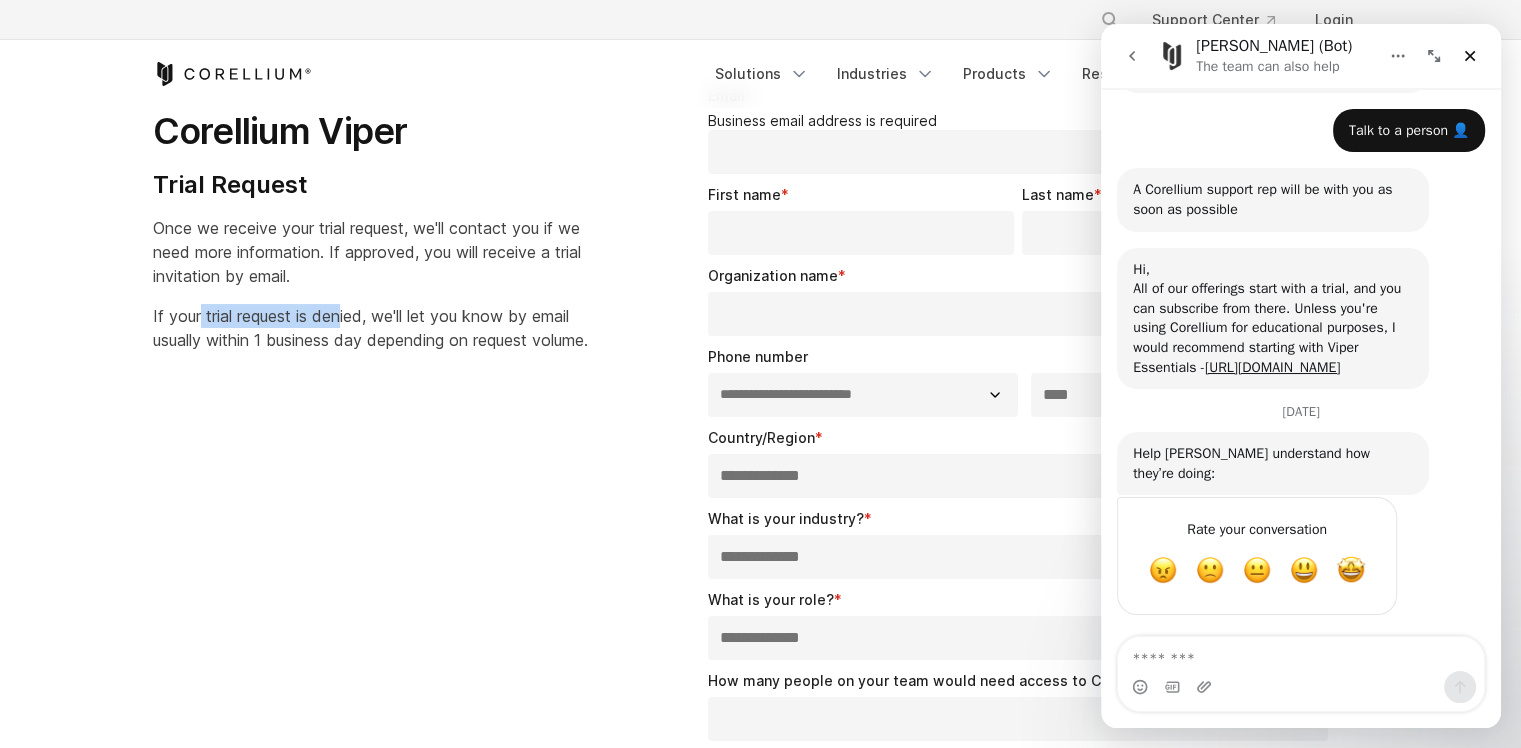 drag, startPoint x: 388, startPoint y: 406, endPoint x: 214, endPoint y: 405, distance: 174.00287 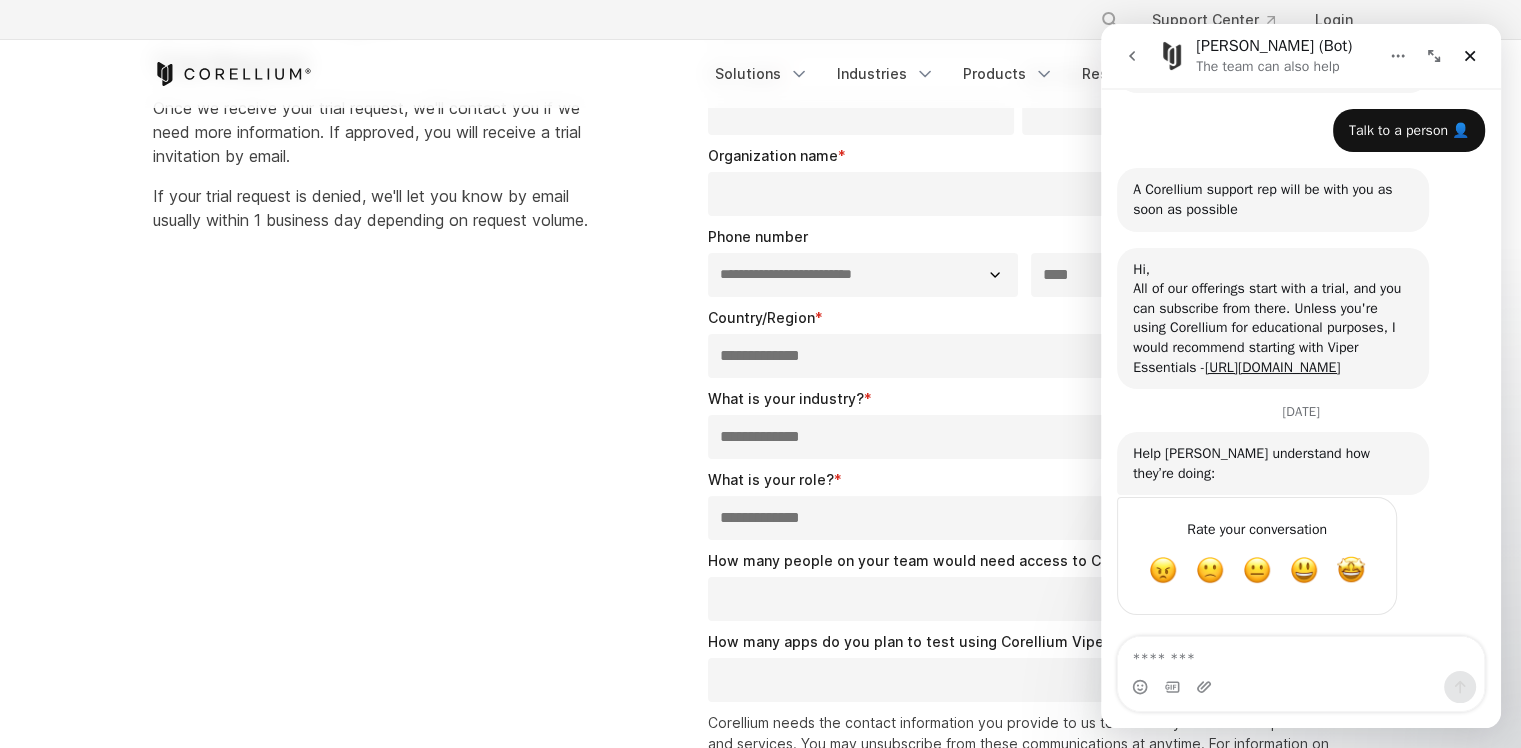 click on "**********" at bounding box center [761, 476] 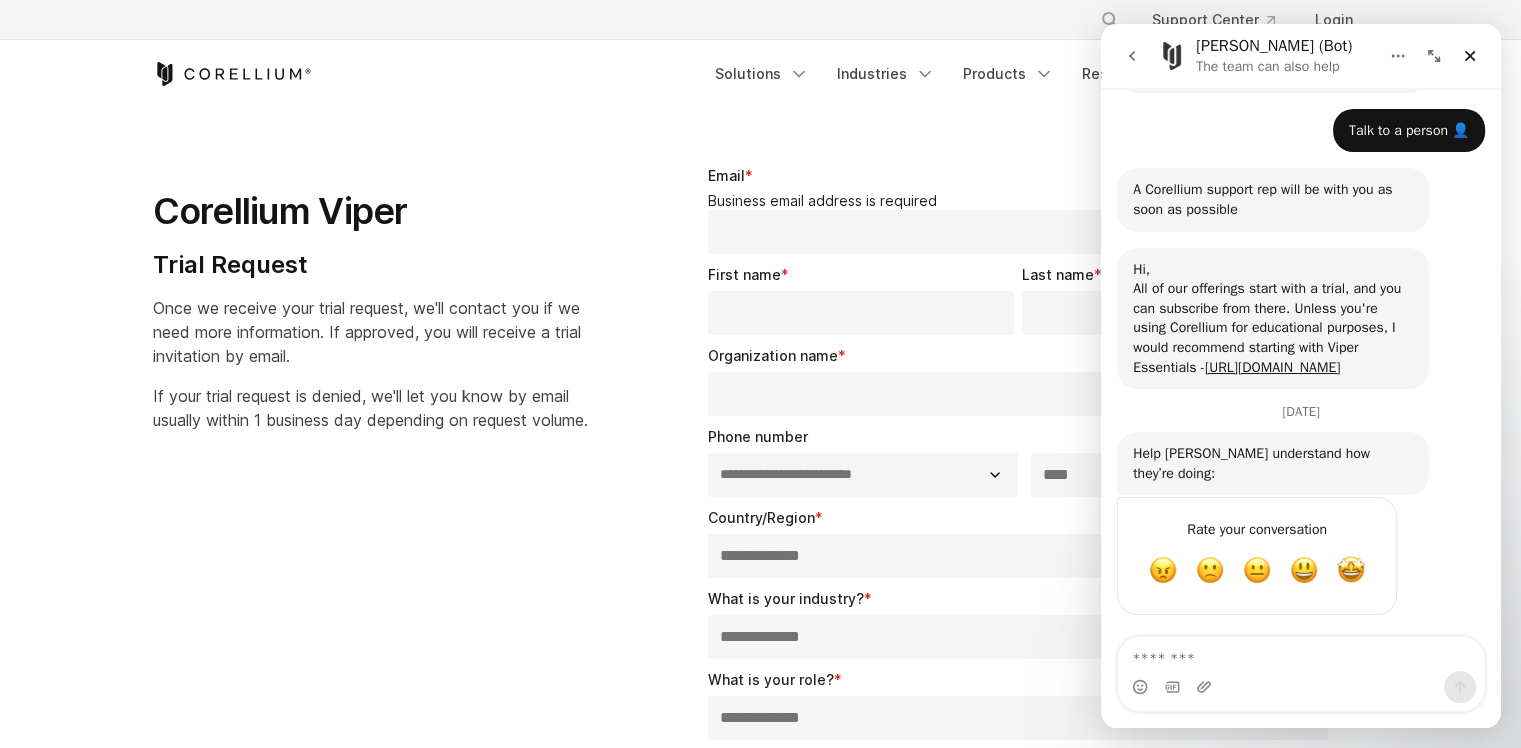 scroll, scrollTop: 0, scrollLeft: 0, axis: both 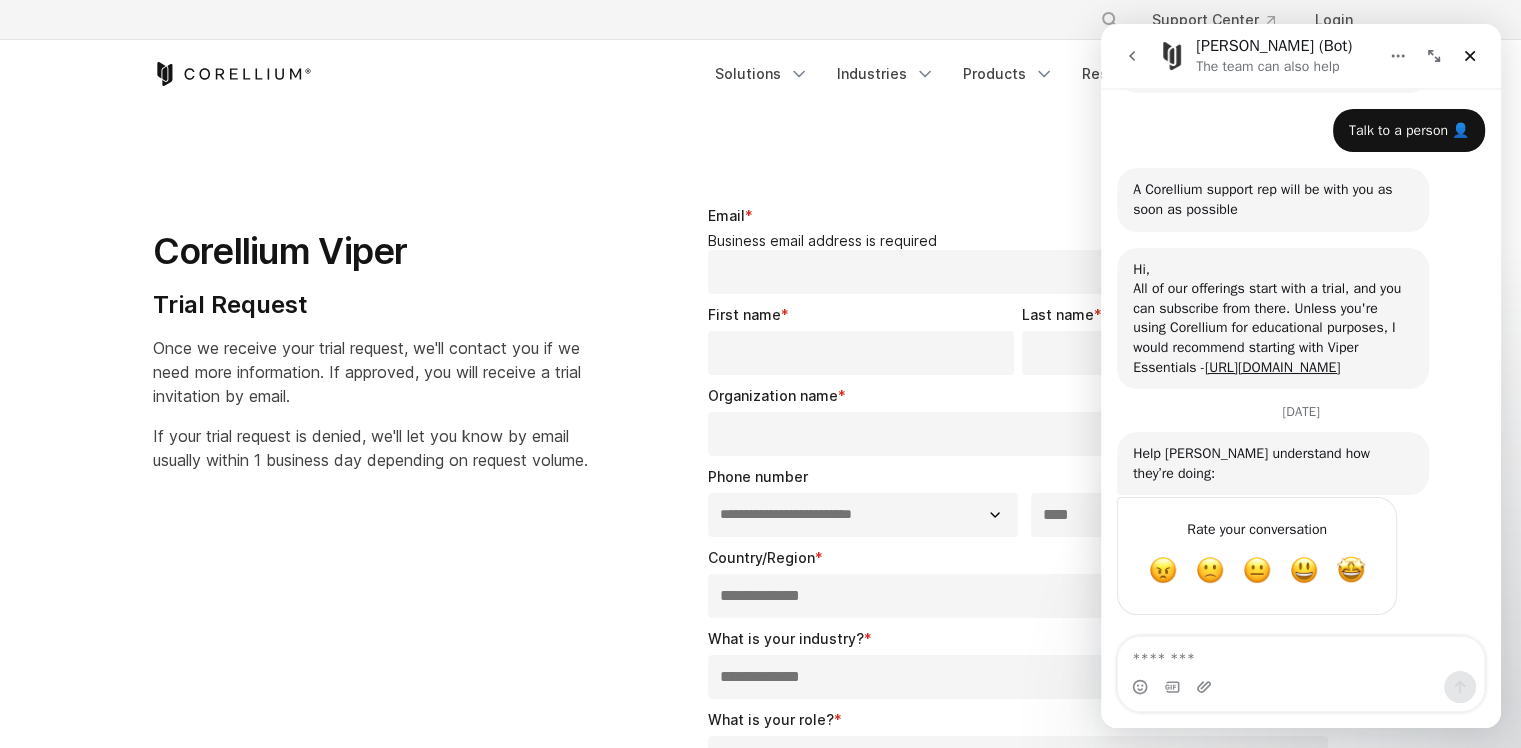 click on "Corellium Viper" at bounding box center [370, 251] 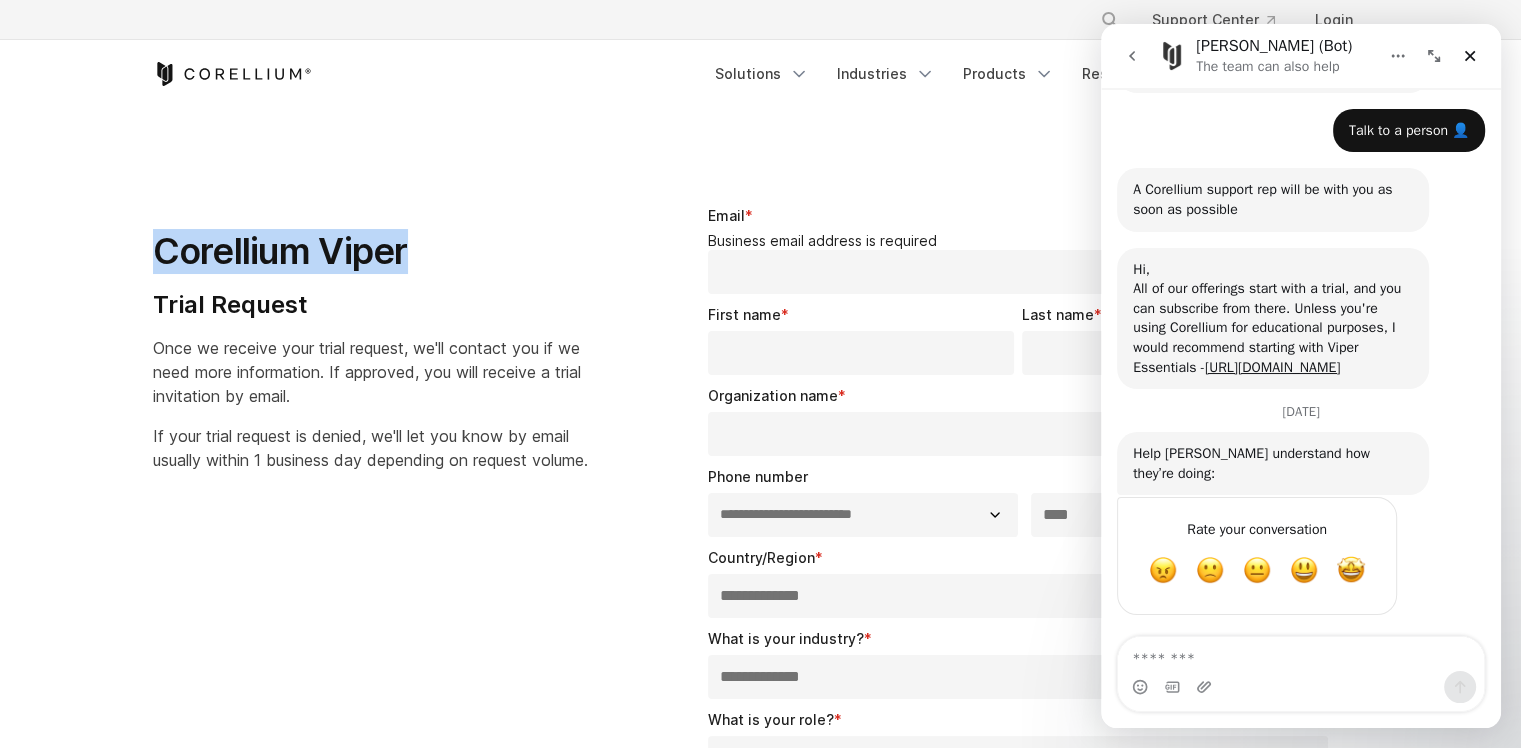 drag, startPoint x: 372, startPoint y: 257, endPoint x: 292, endPoint y: 257, distance: 80 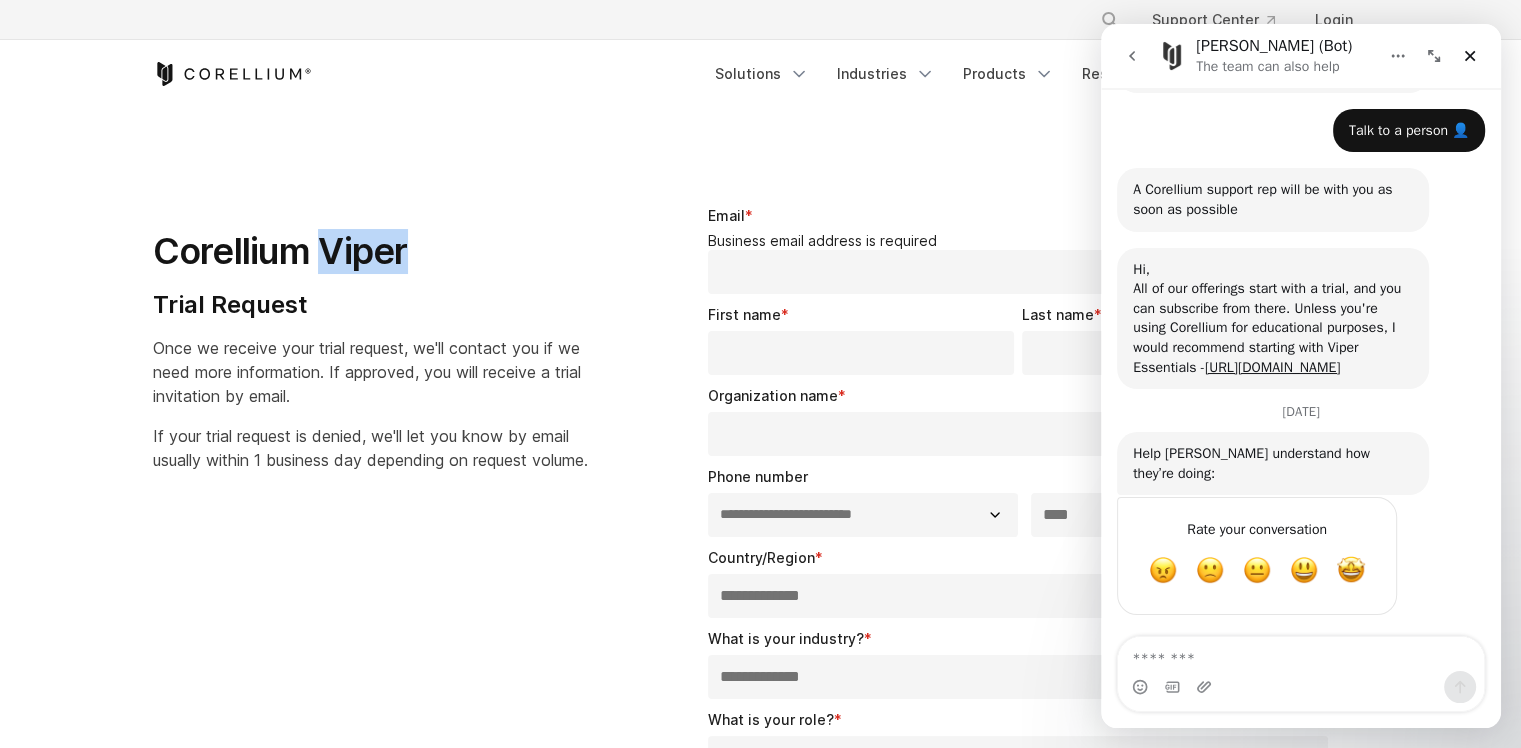 click on "Corellium Viper" at bounding box center (370, 251) 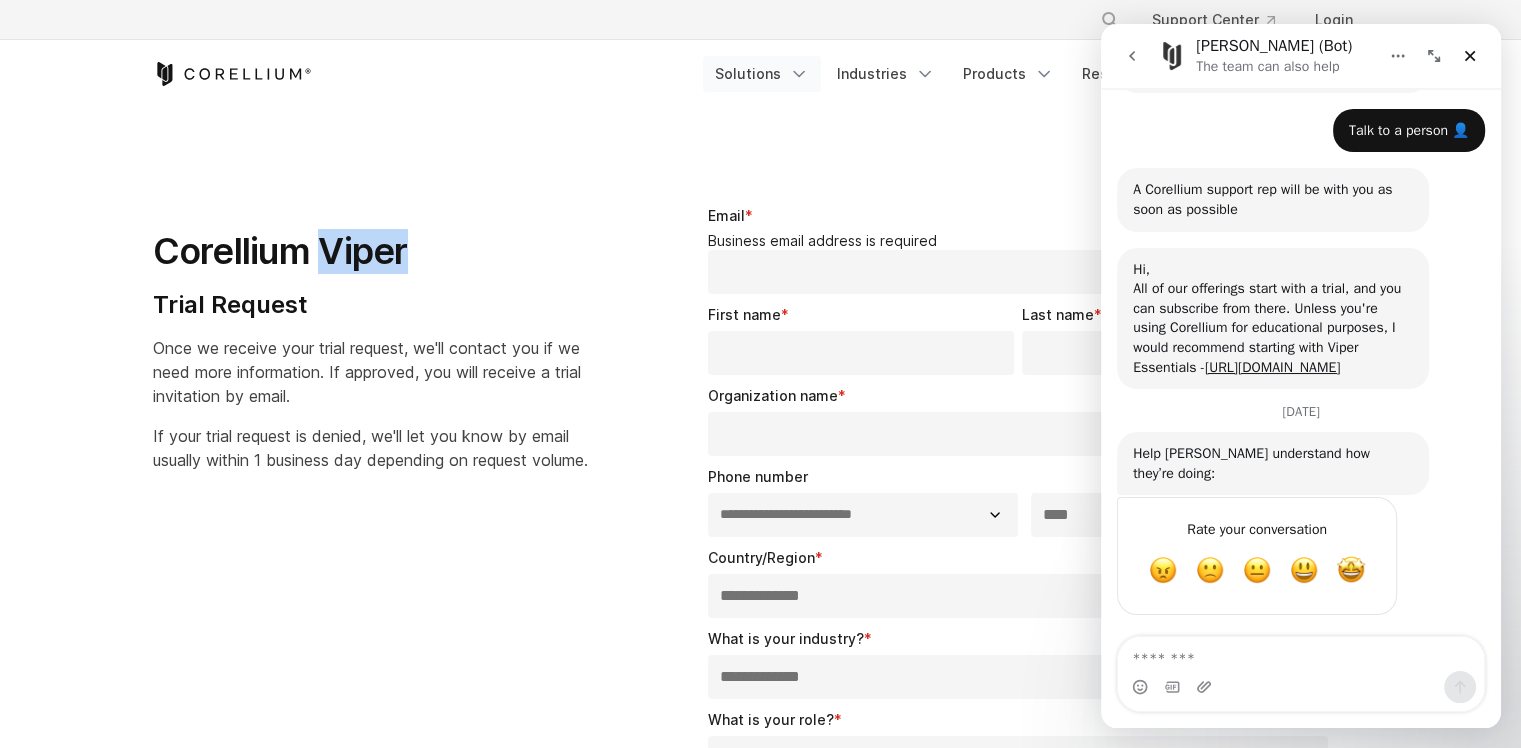 click 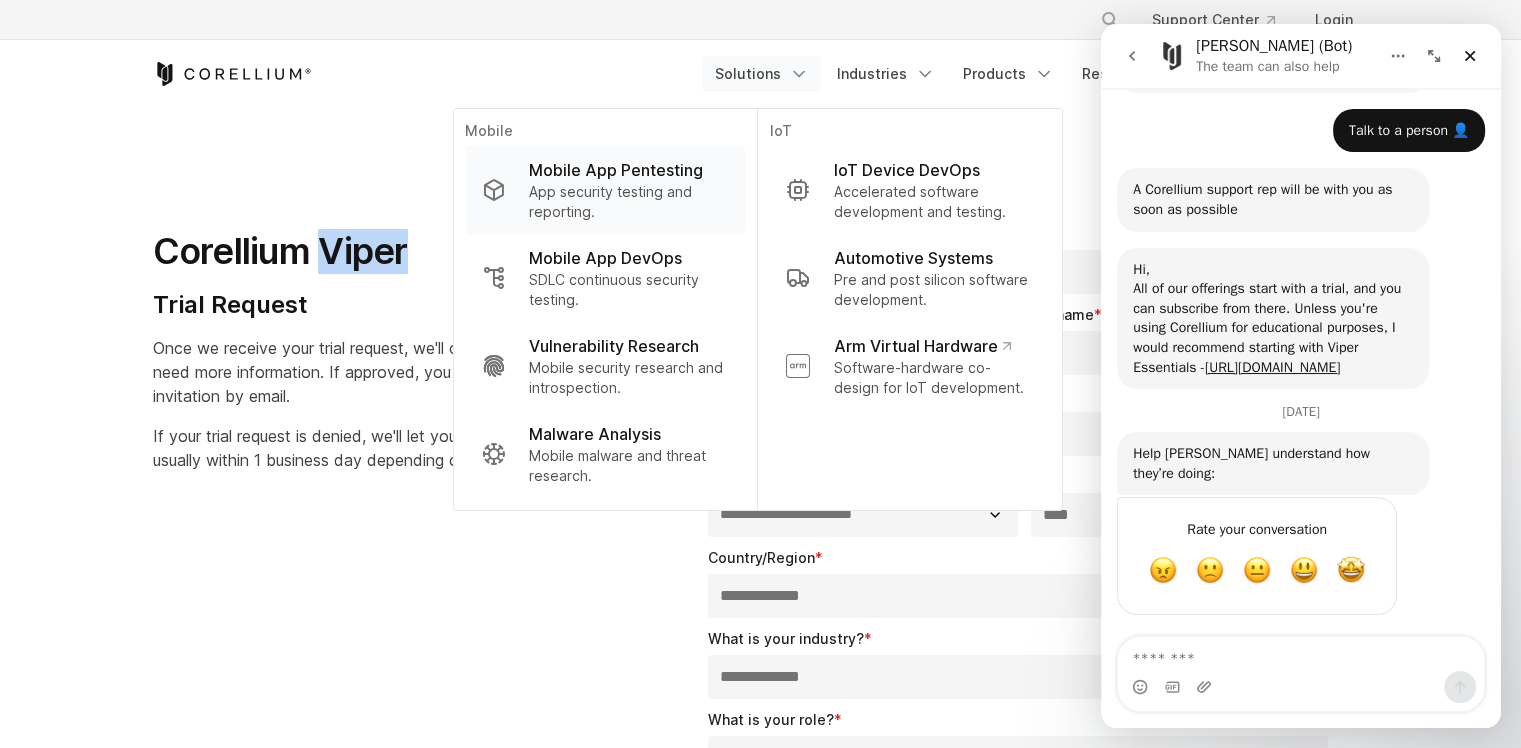 click on "App security testing and reporting." at bounding box center [628, 202] 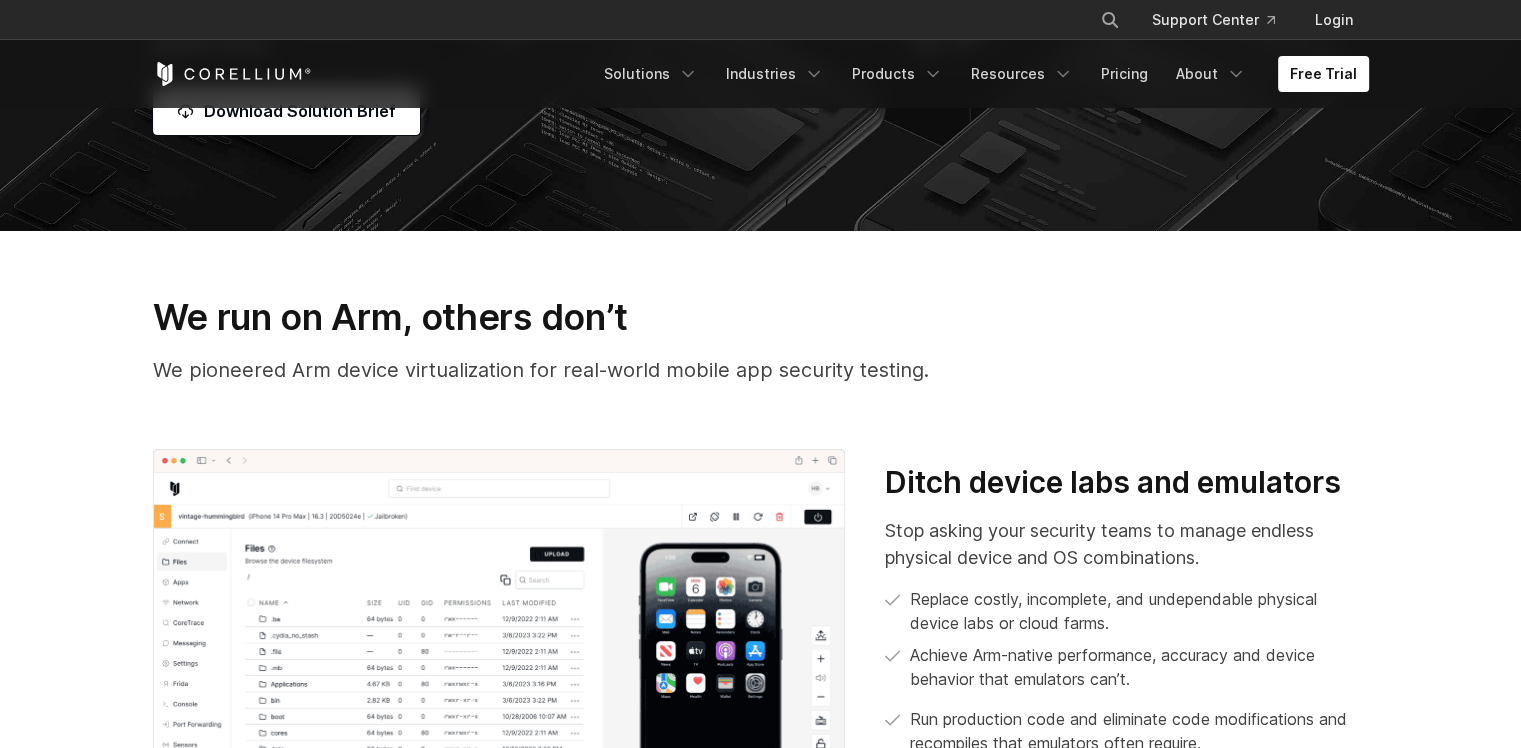 scroll, scrollTop: 0, scrollLeft: 0, axis: both 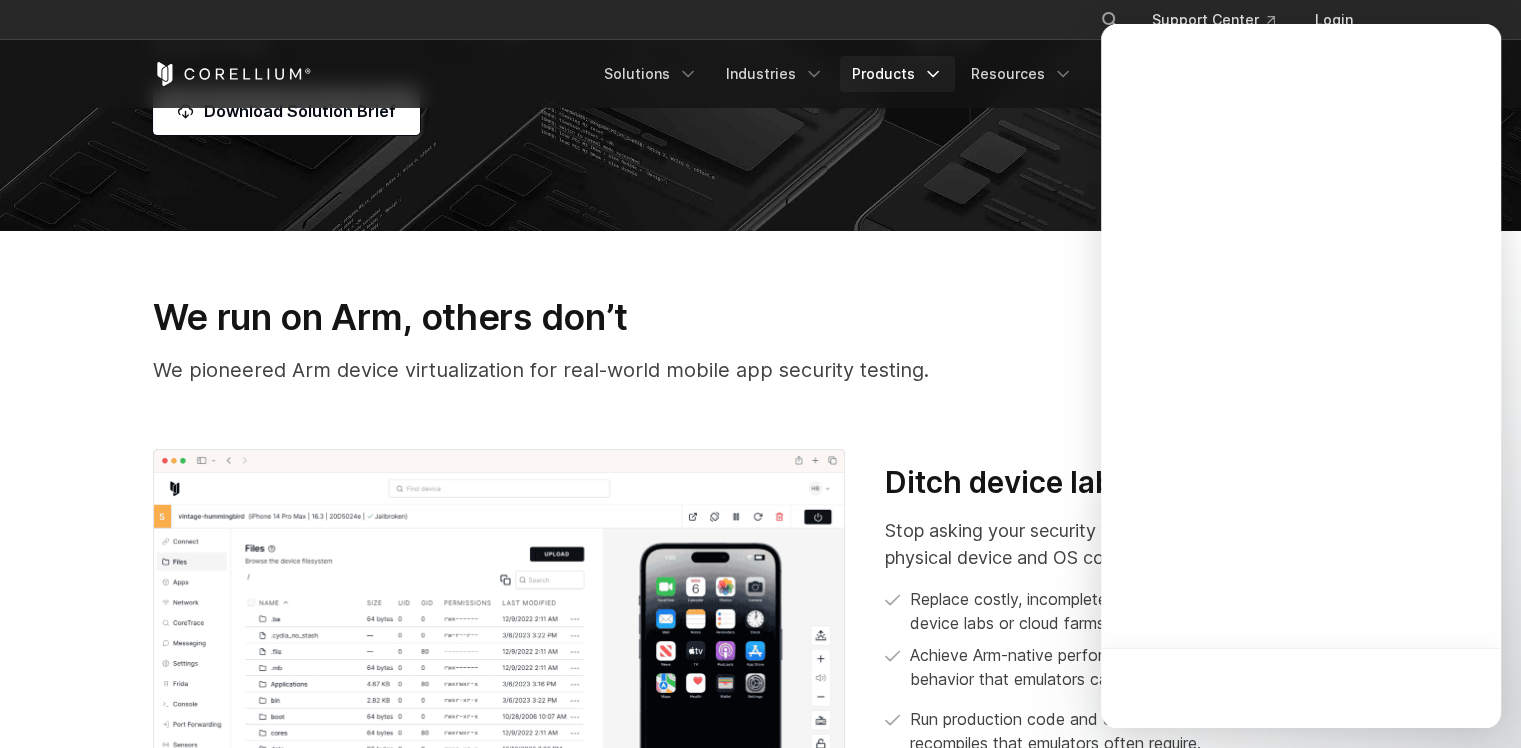click on "Products" at bounding box center [897, 74] 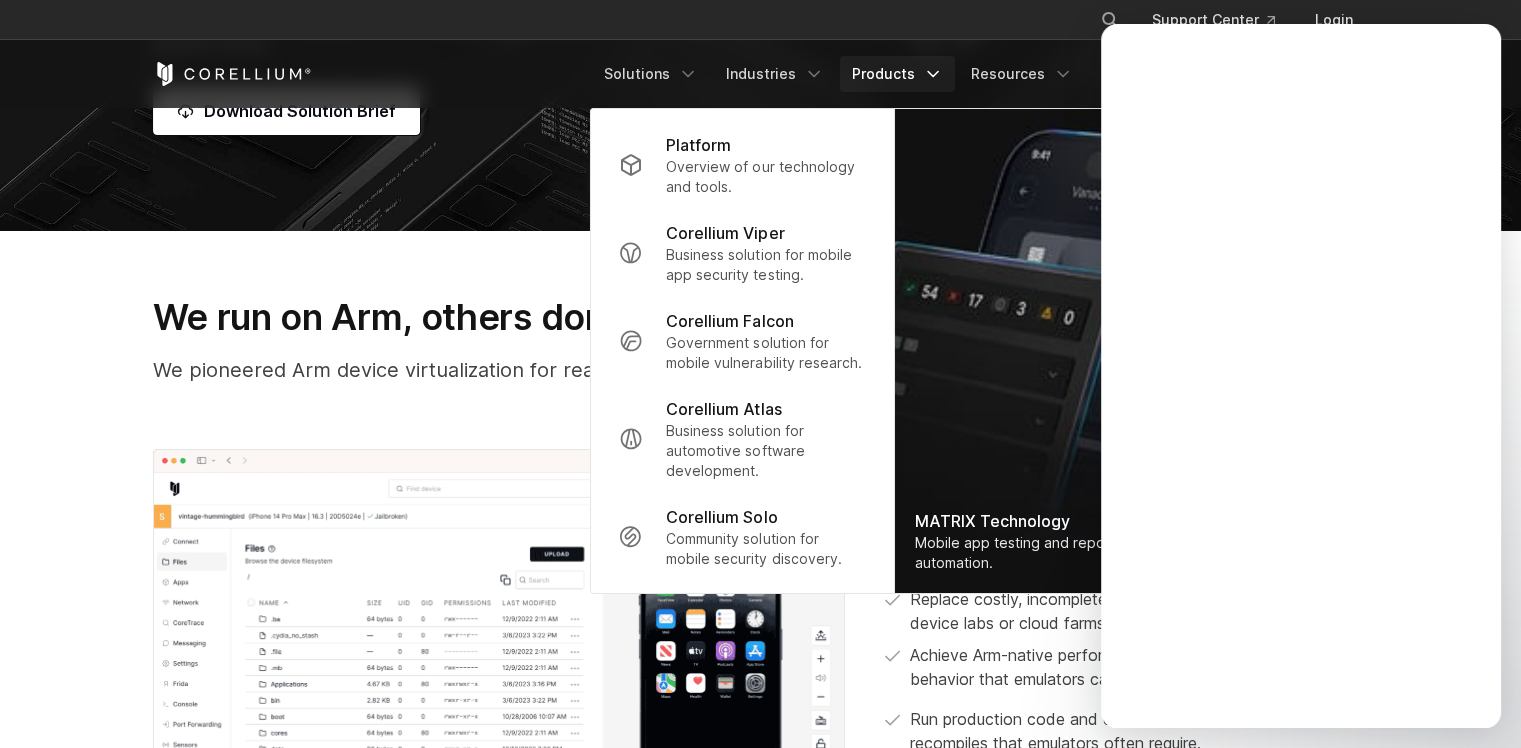 scroll, scrollTop: 0, scrollLeft: 0, axis: both 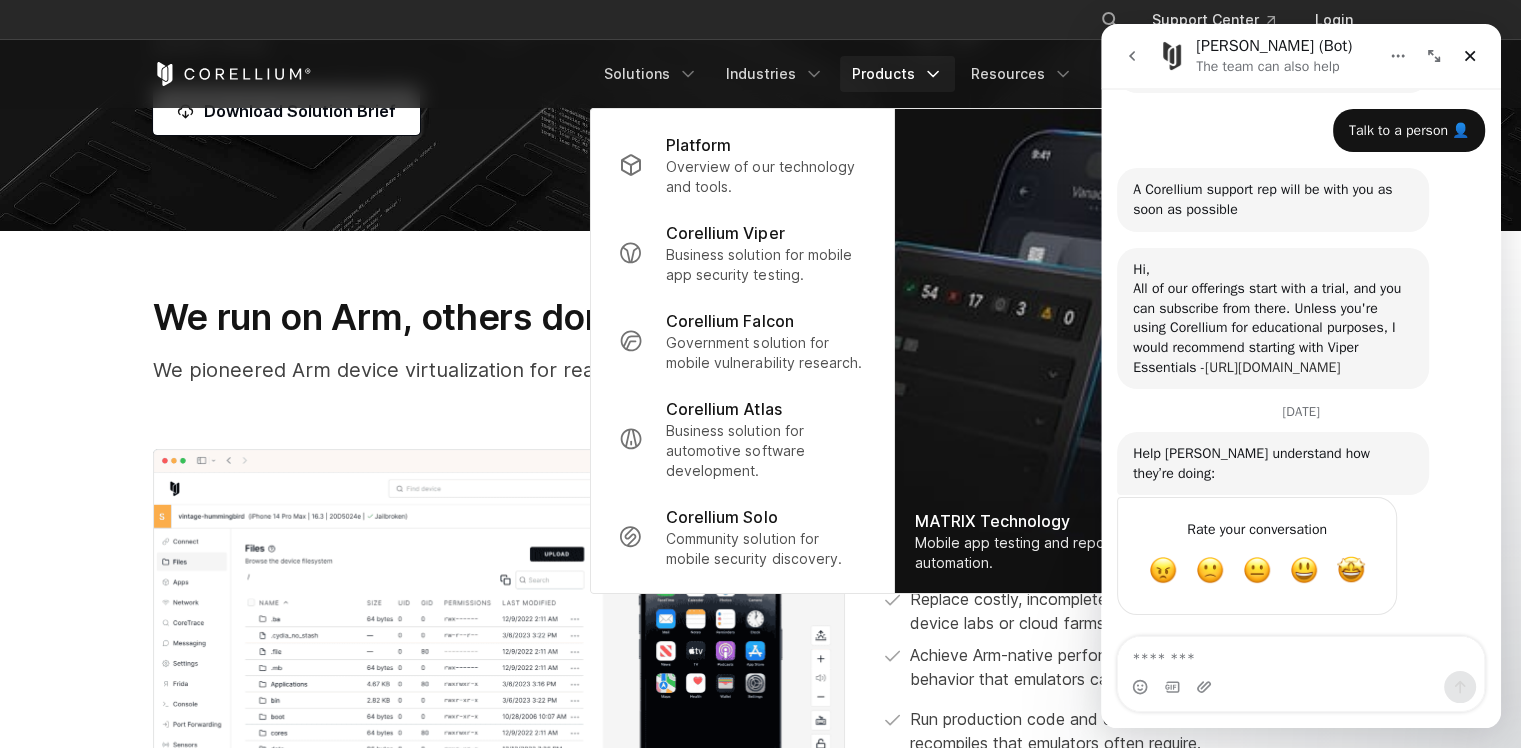 click on "[URL][DOMAIN_NAME]" at bounding box center (1272, 367) 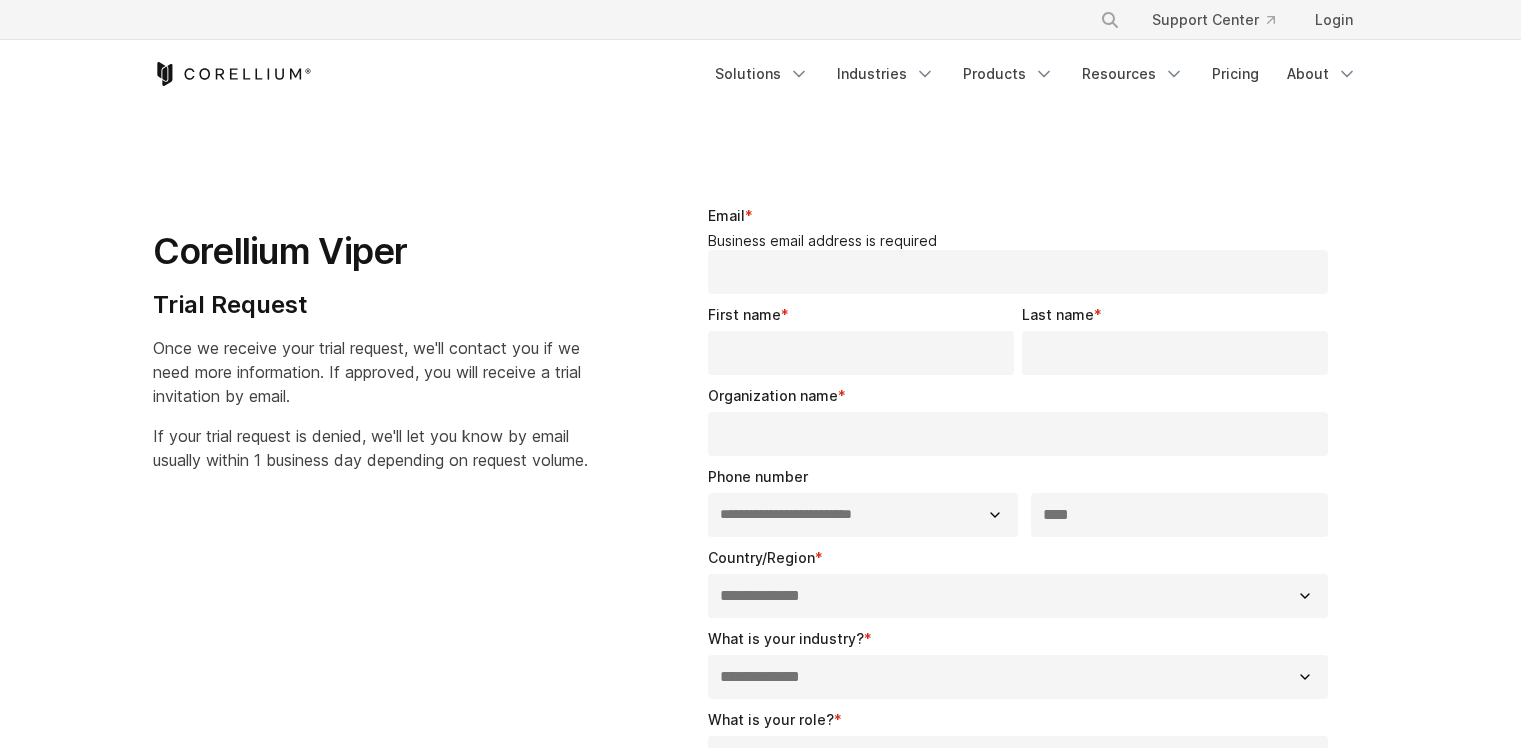 select on "**" 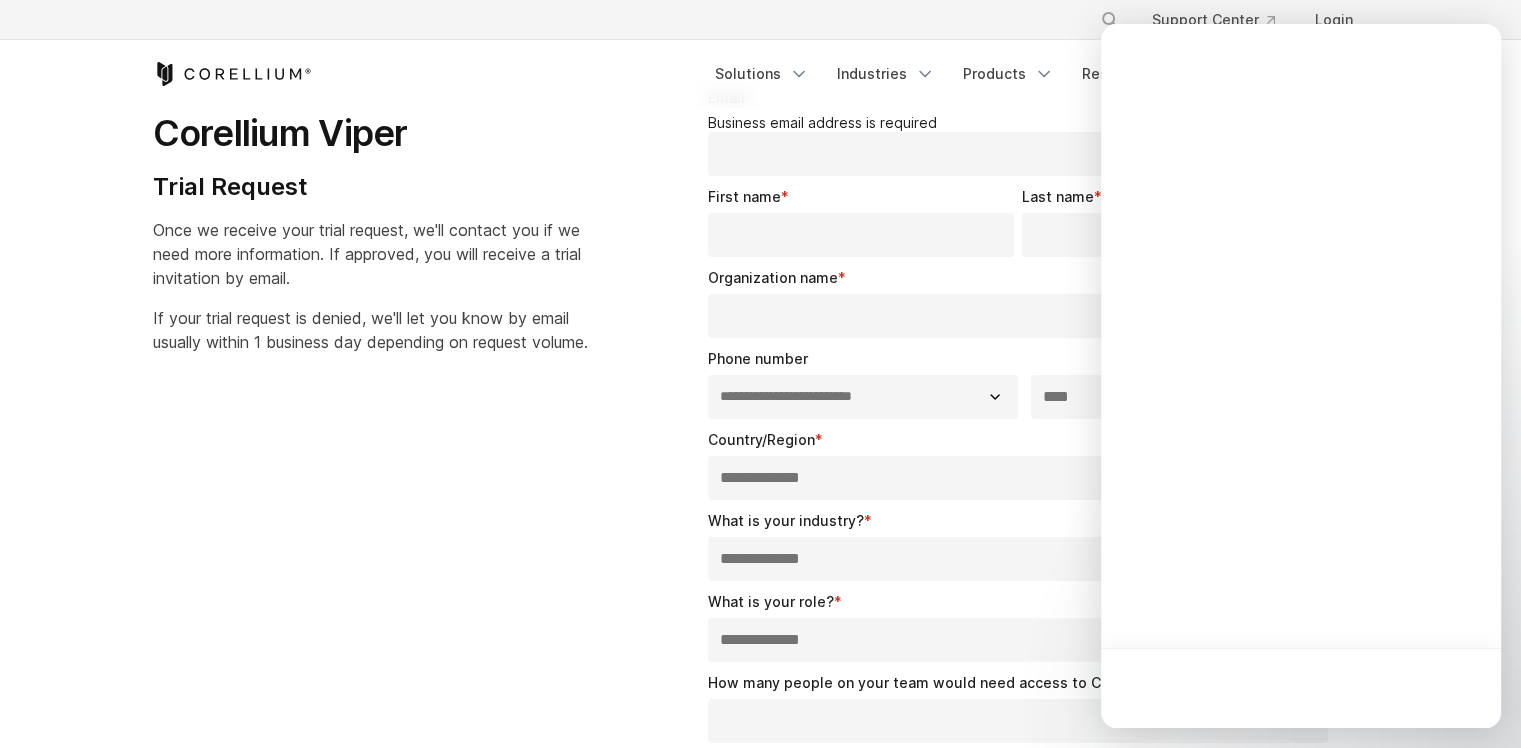 scroll, scrollTop: 0, scrollLeft: 0, axis: both 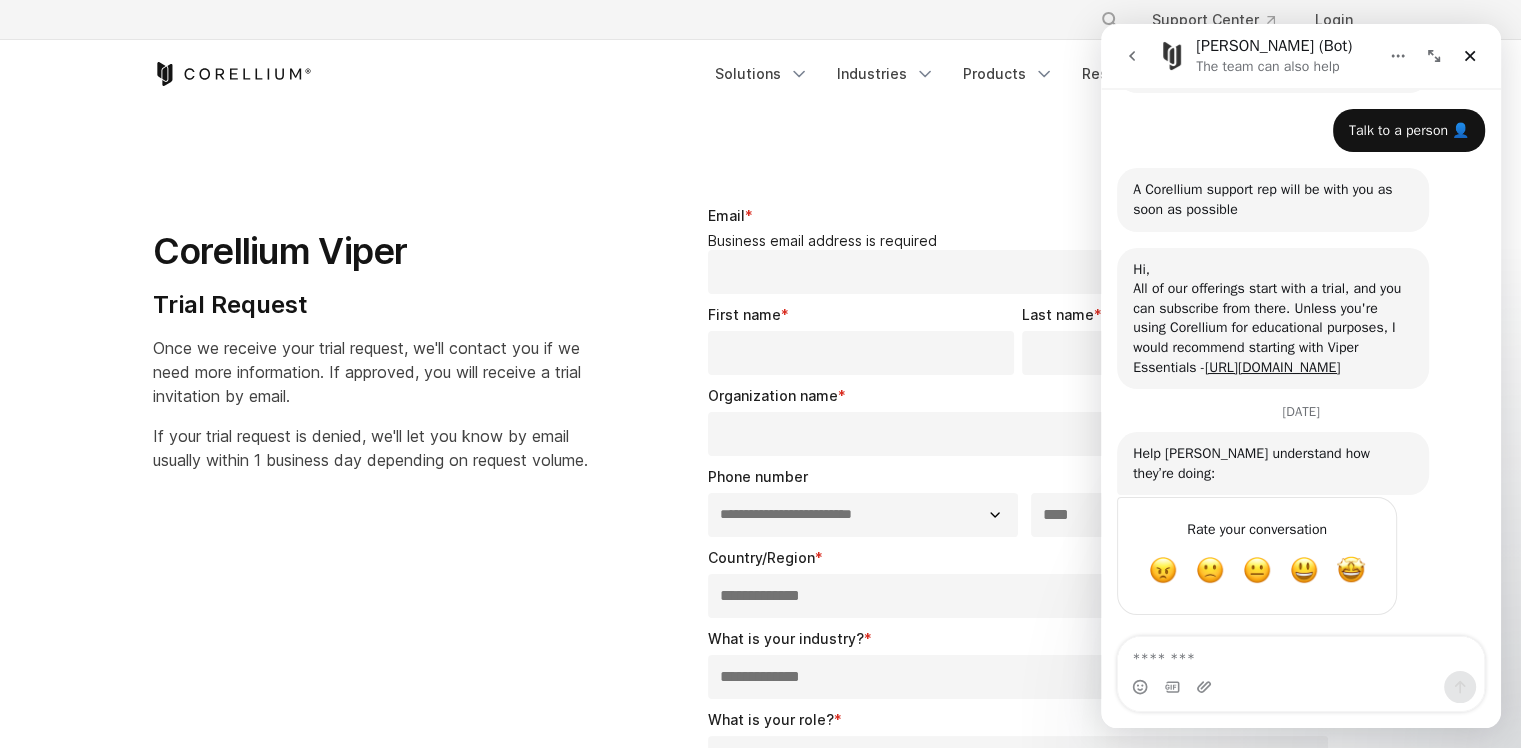 click on "Email *" at bounding box center [1018, 272] 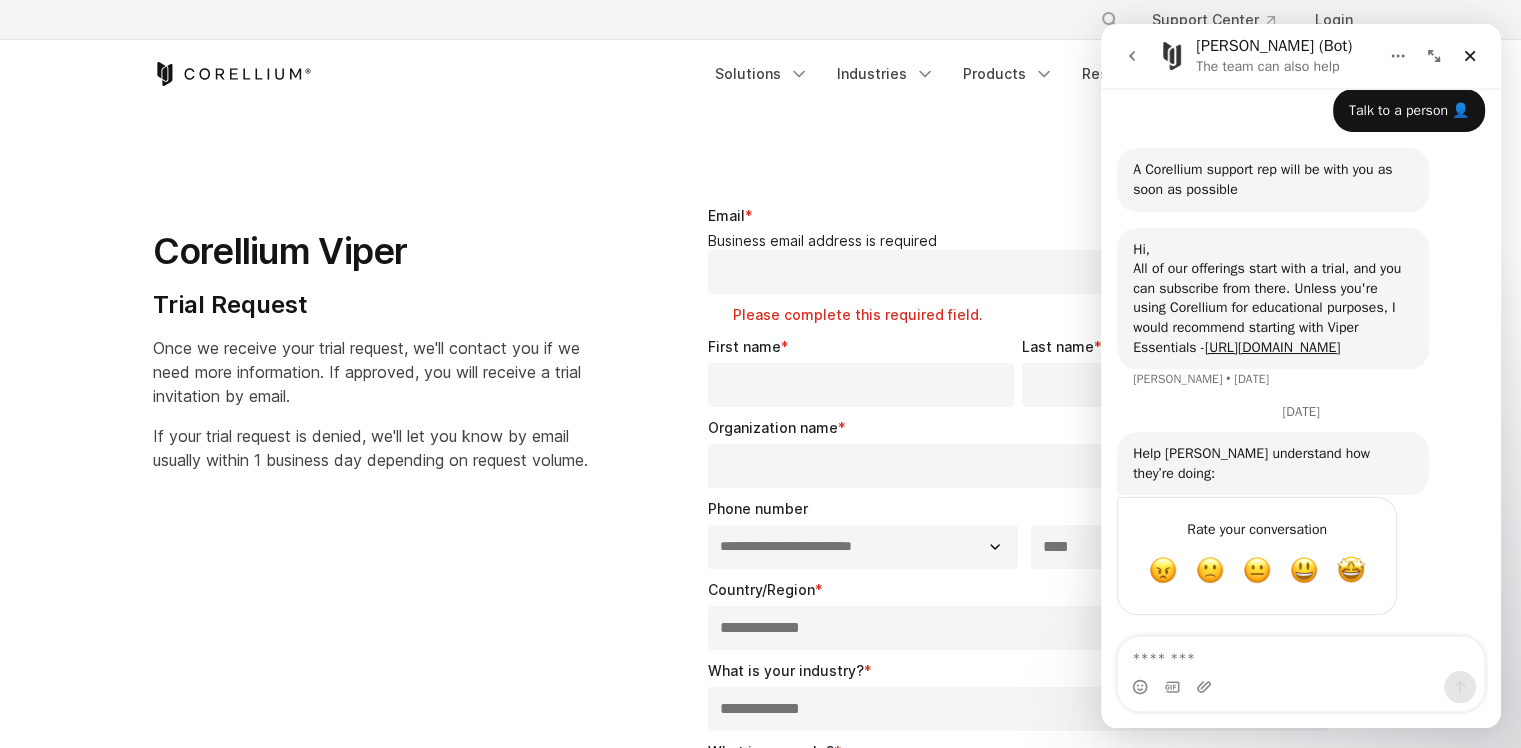 scroll, scrollTop: 1802, scrollLeft: 0, axis: vertical 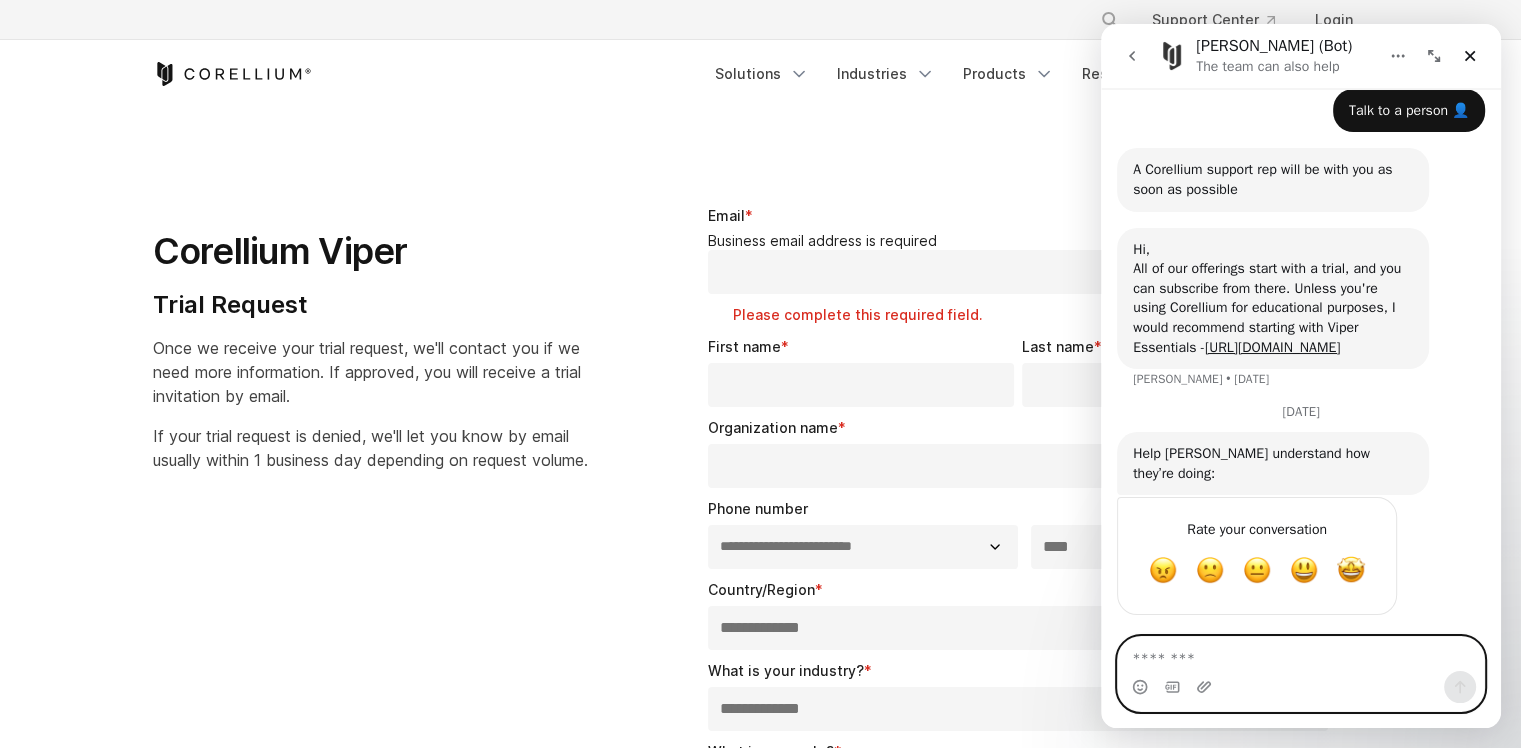 click at bounding box center [1301, 654] 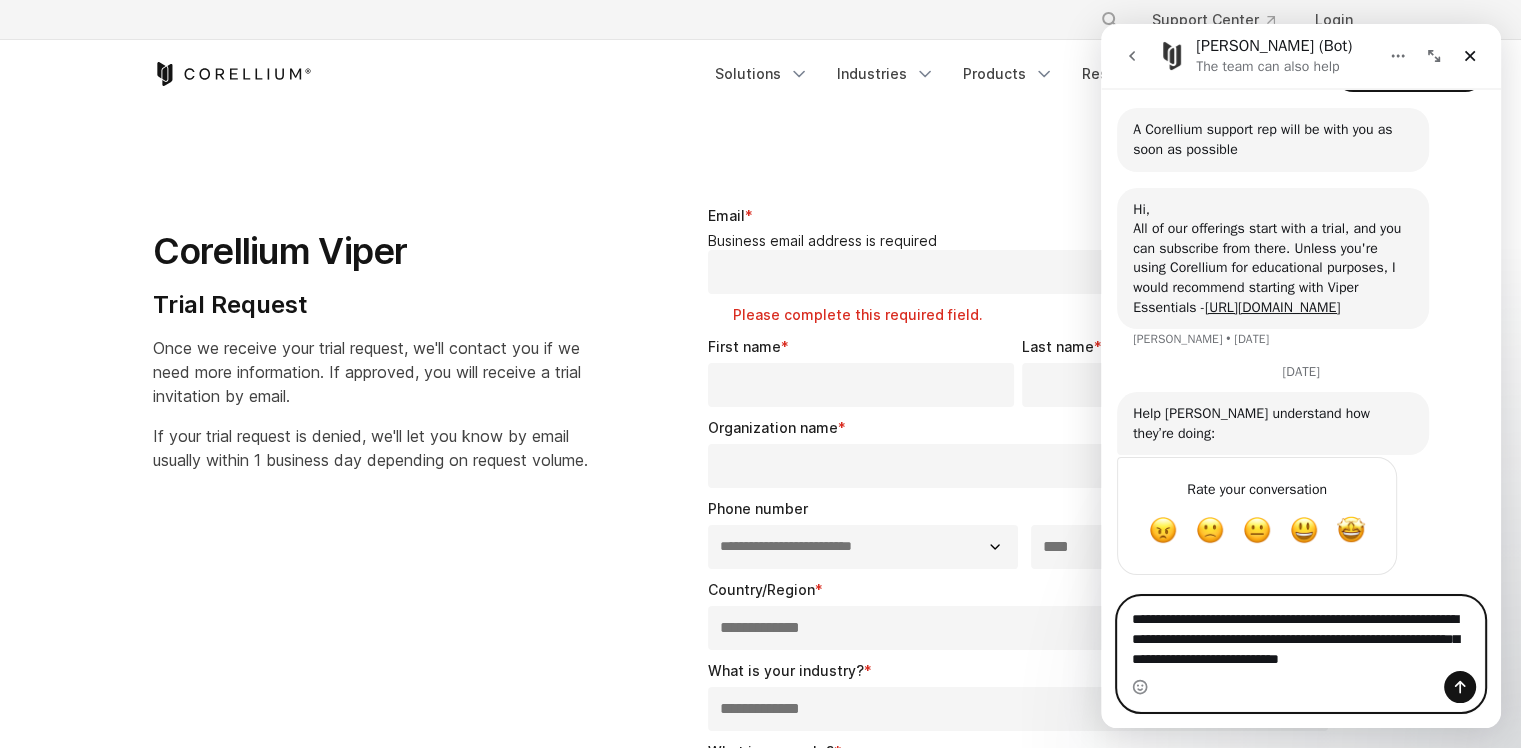 scroll, scrollTop: 1862, scrollLeft: 0, axis: vertical 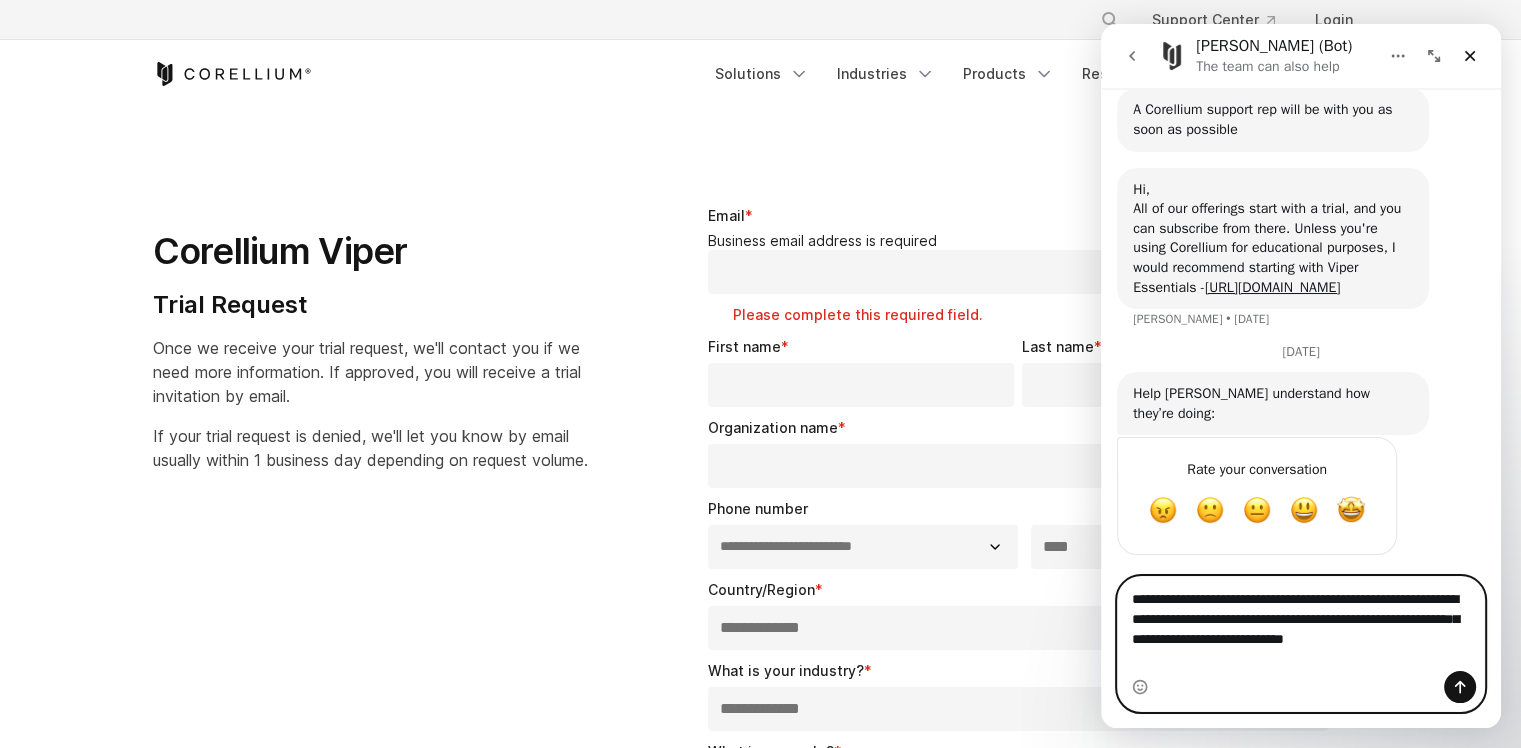 type on "**********" 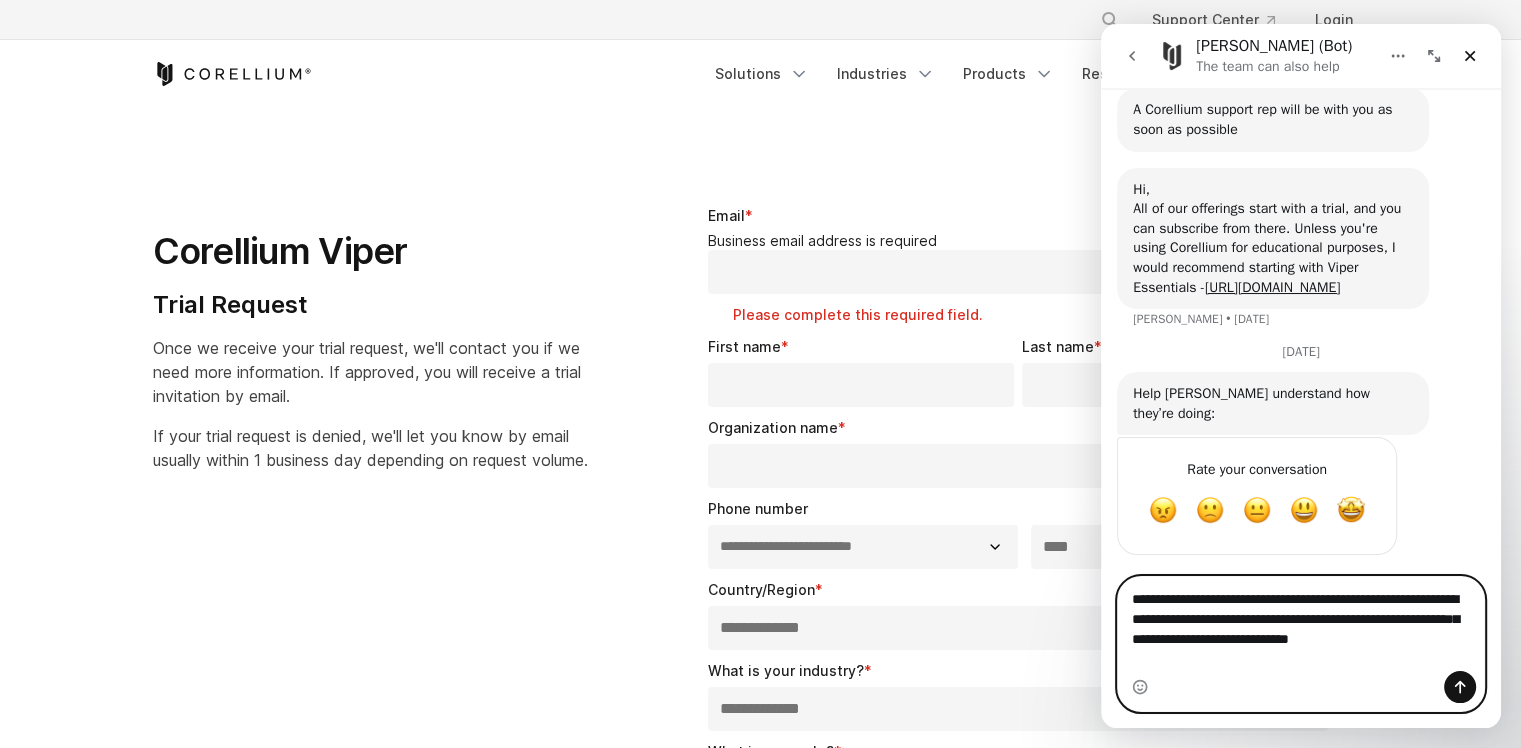 type 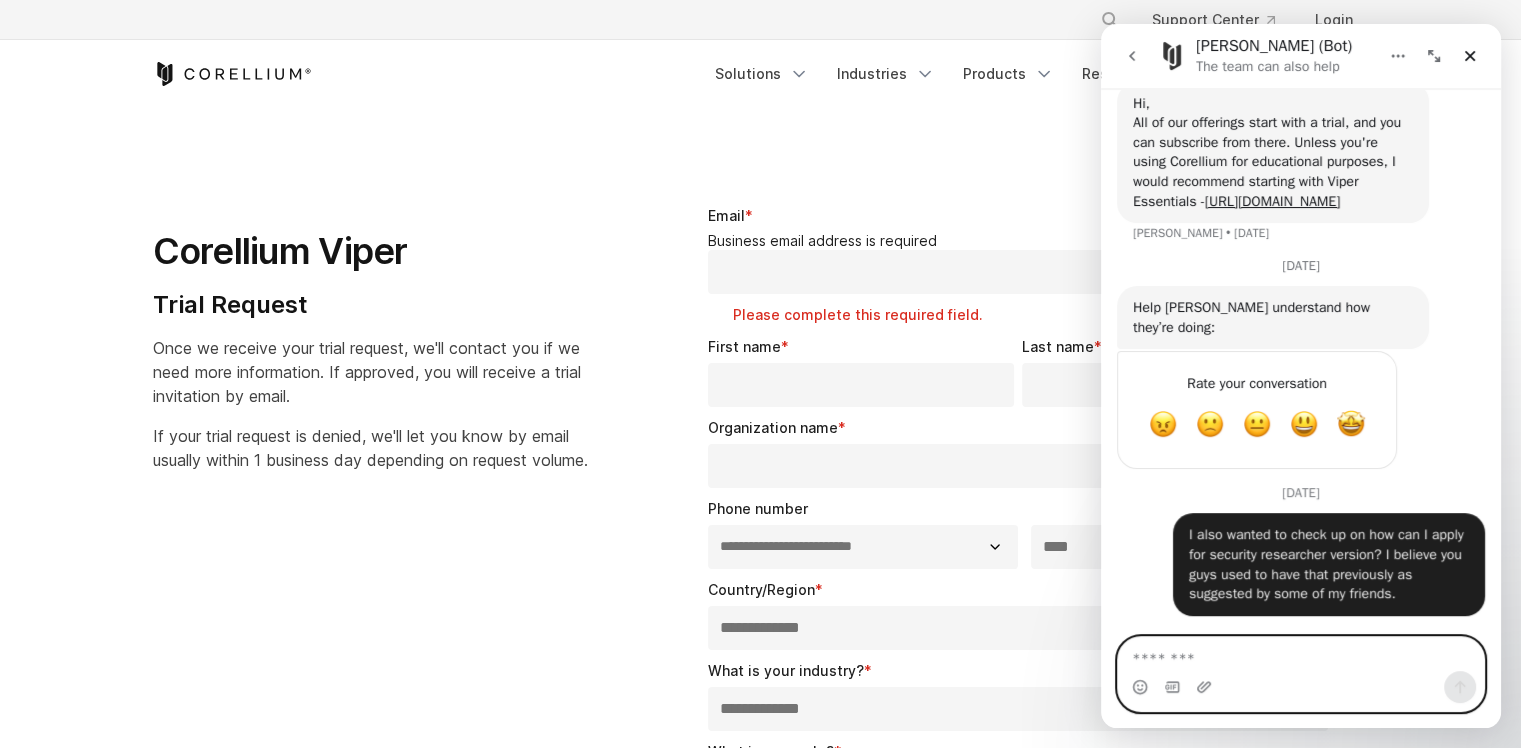 scroll, scrollTop: 1948, scrollLeft: 0, axis: vertical 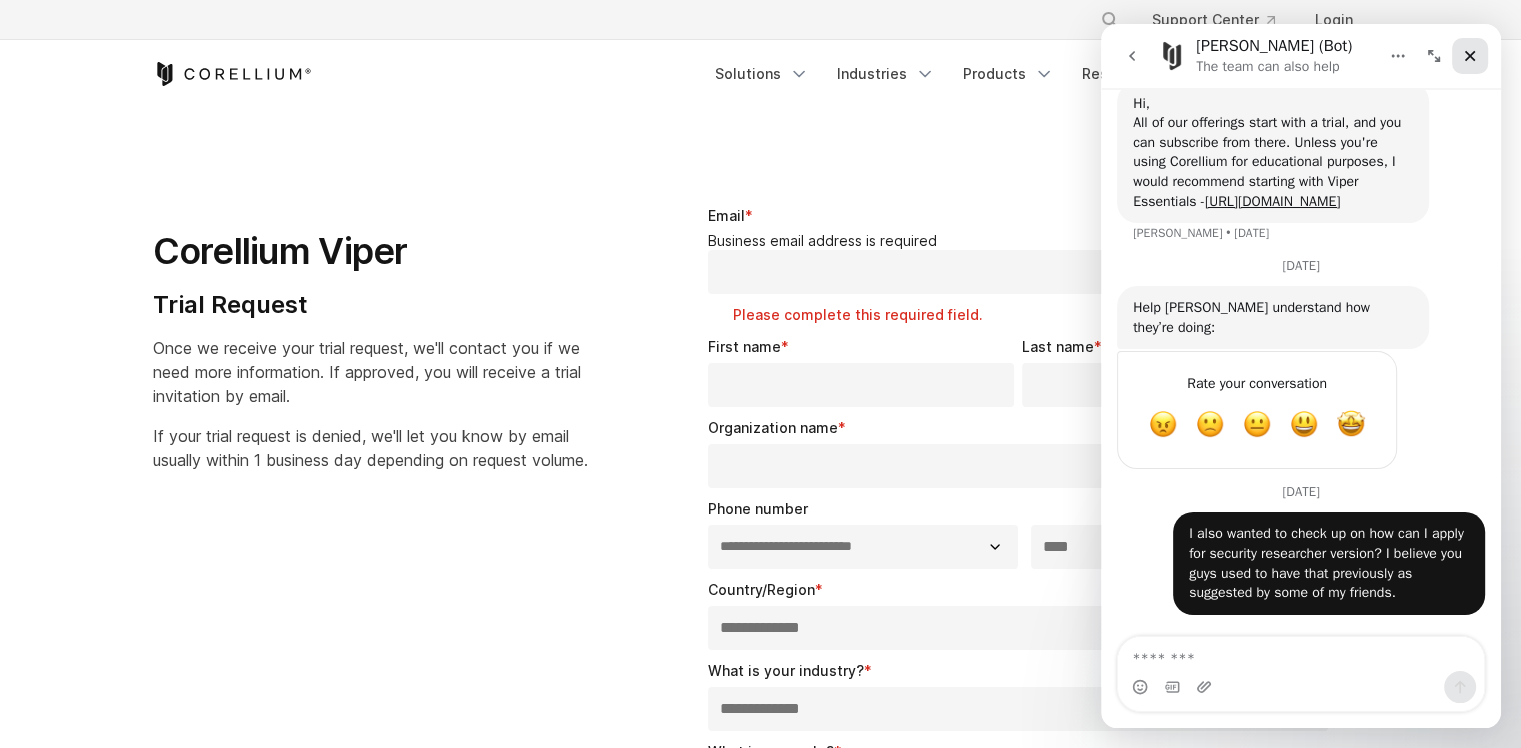 click 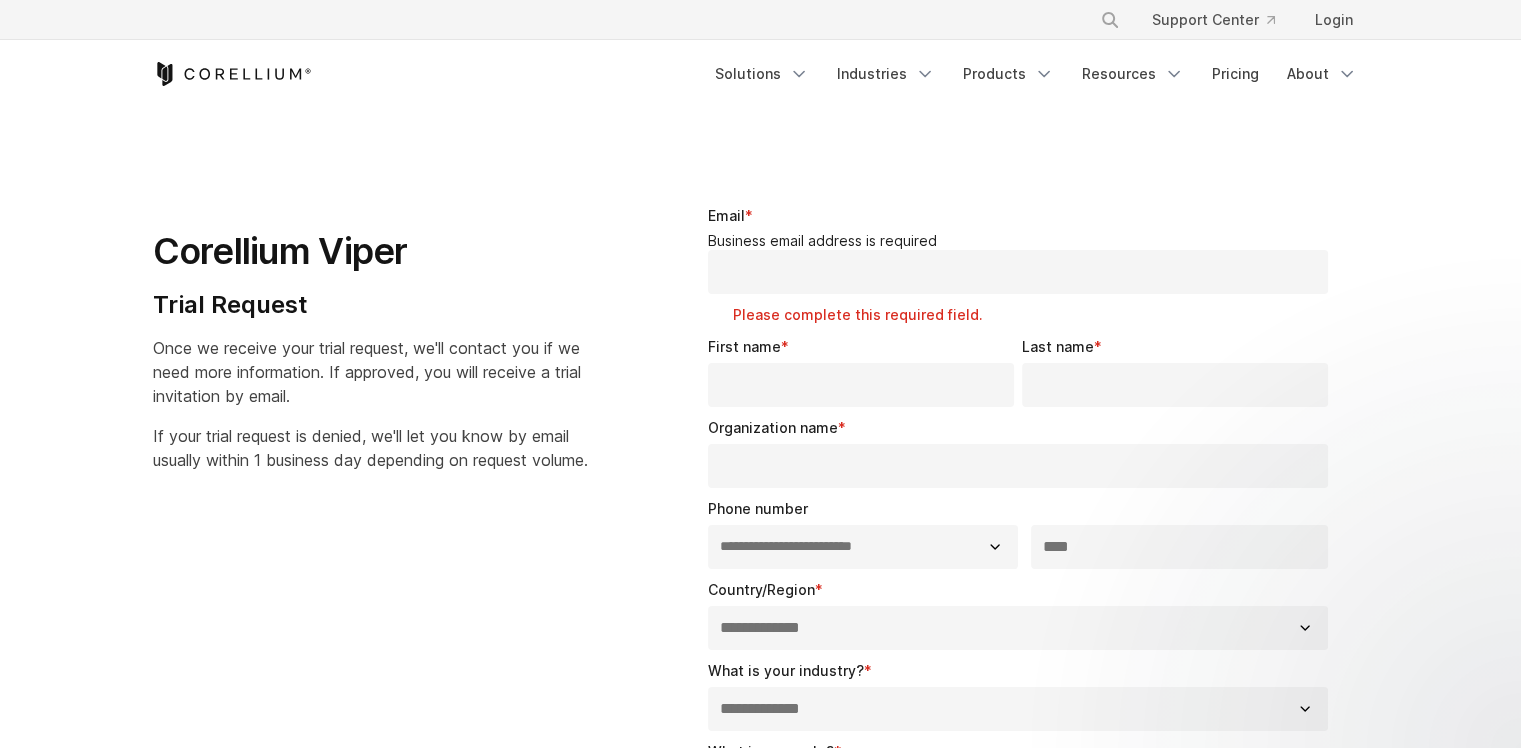 scroll, scrollTop: 0, scrollLeft: 0, axis: both 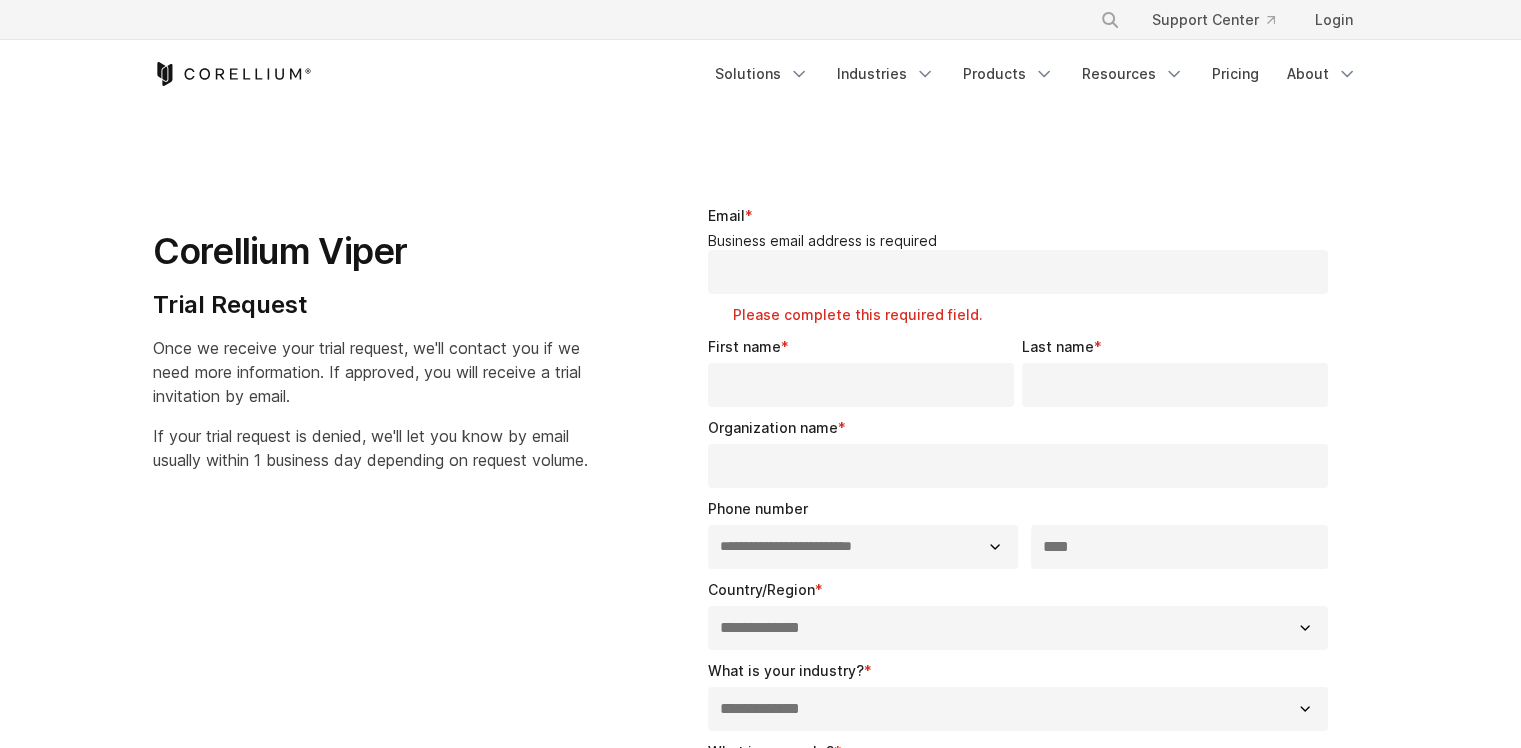 click on "Email *" at bounding box center (1018, 272) 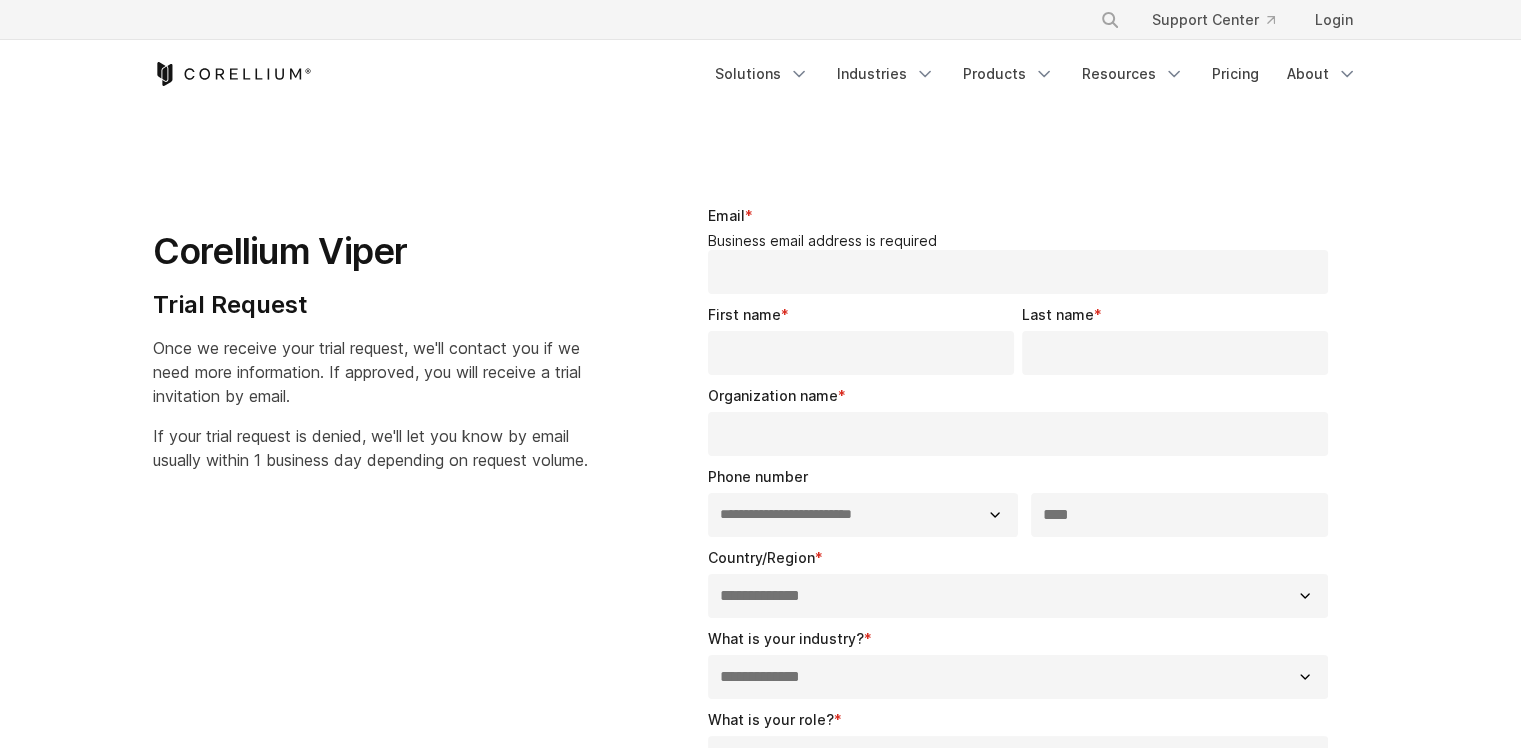 click on "Trial Request" at bounding box center (370, 305) 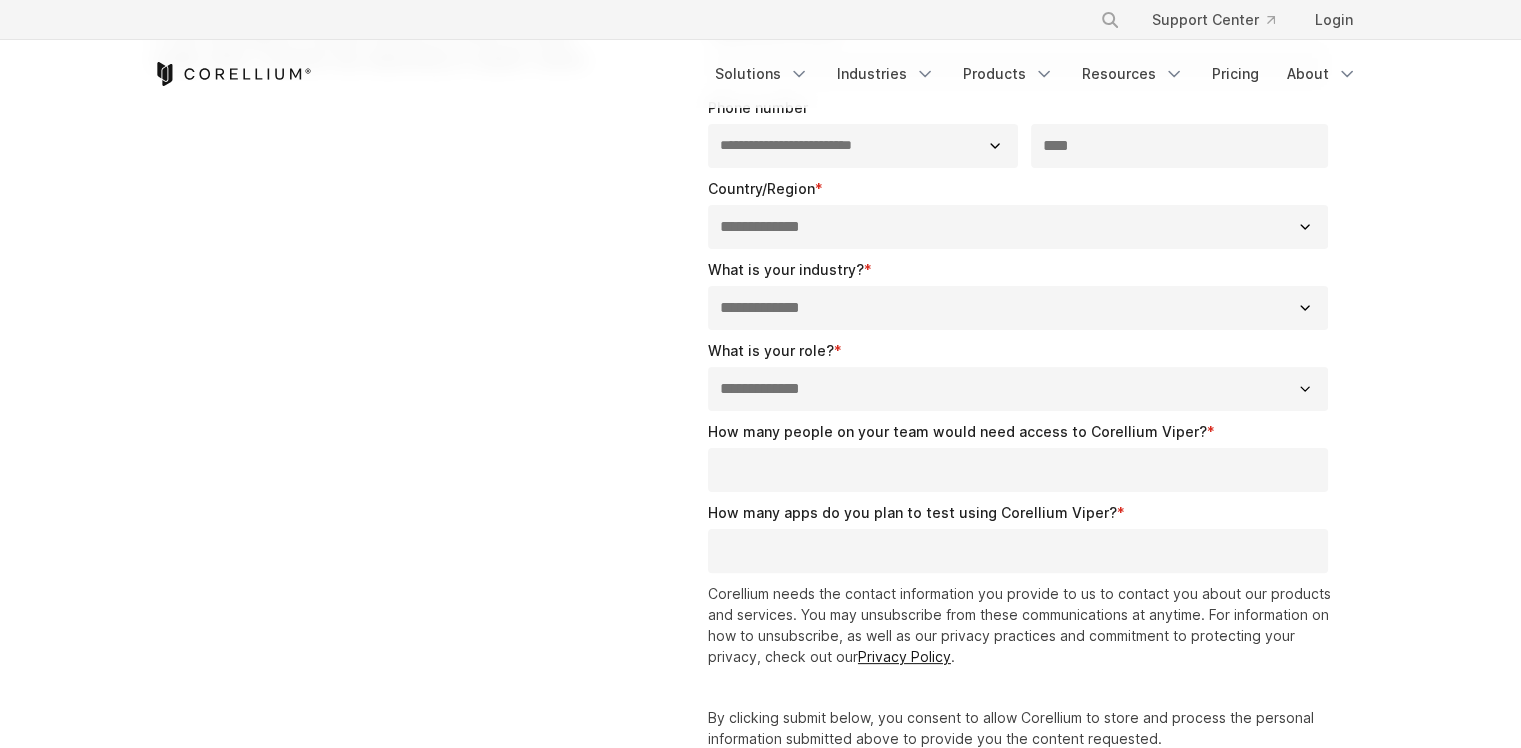 scroll, scrollTop: 600, scrollLeft: 0, axis: vertical 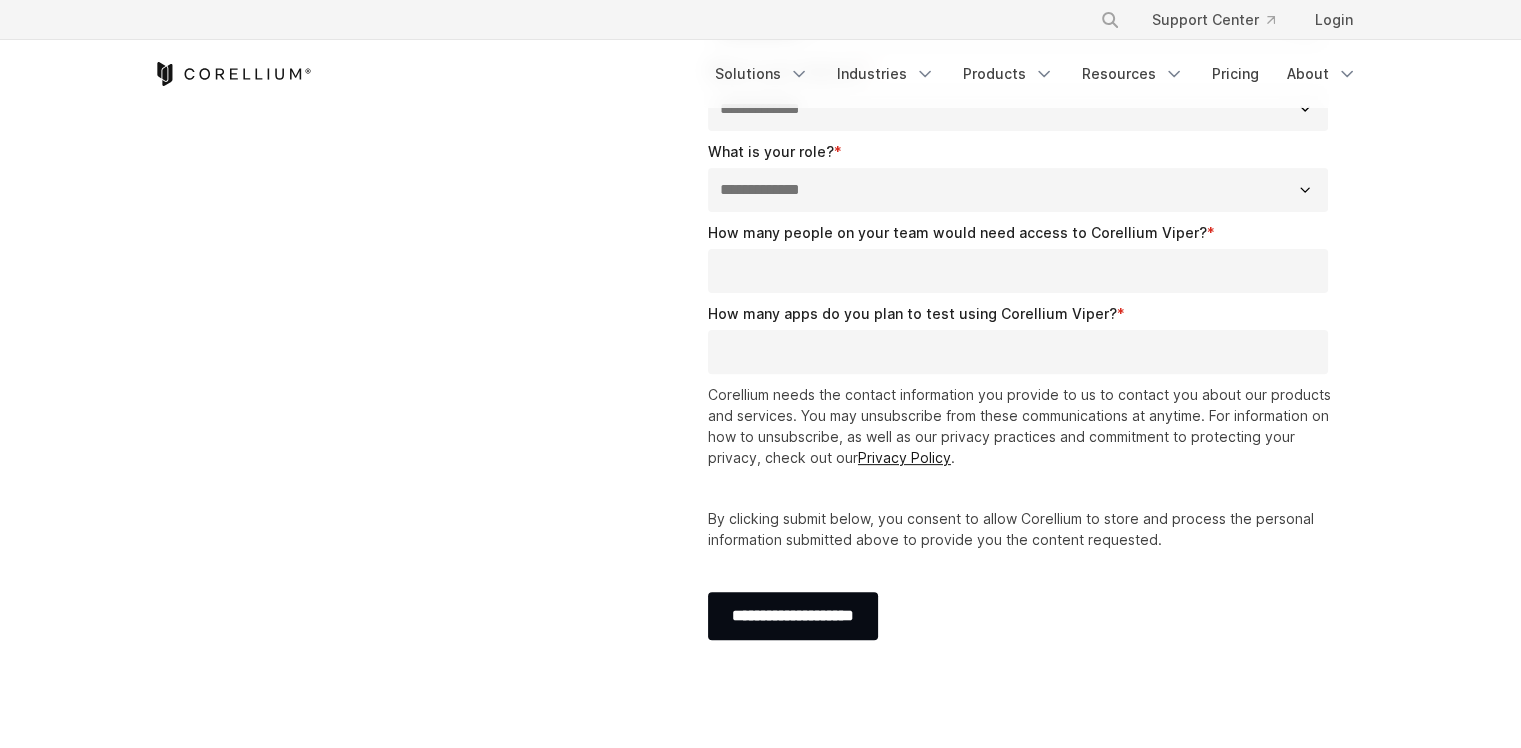 click on "How many people on your team would need access to Corellium Viper? *" at bounding box center (1018, 271) 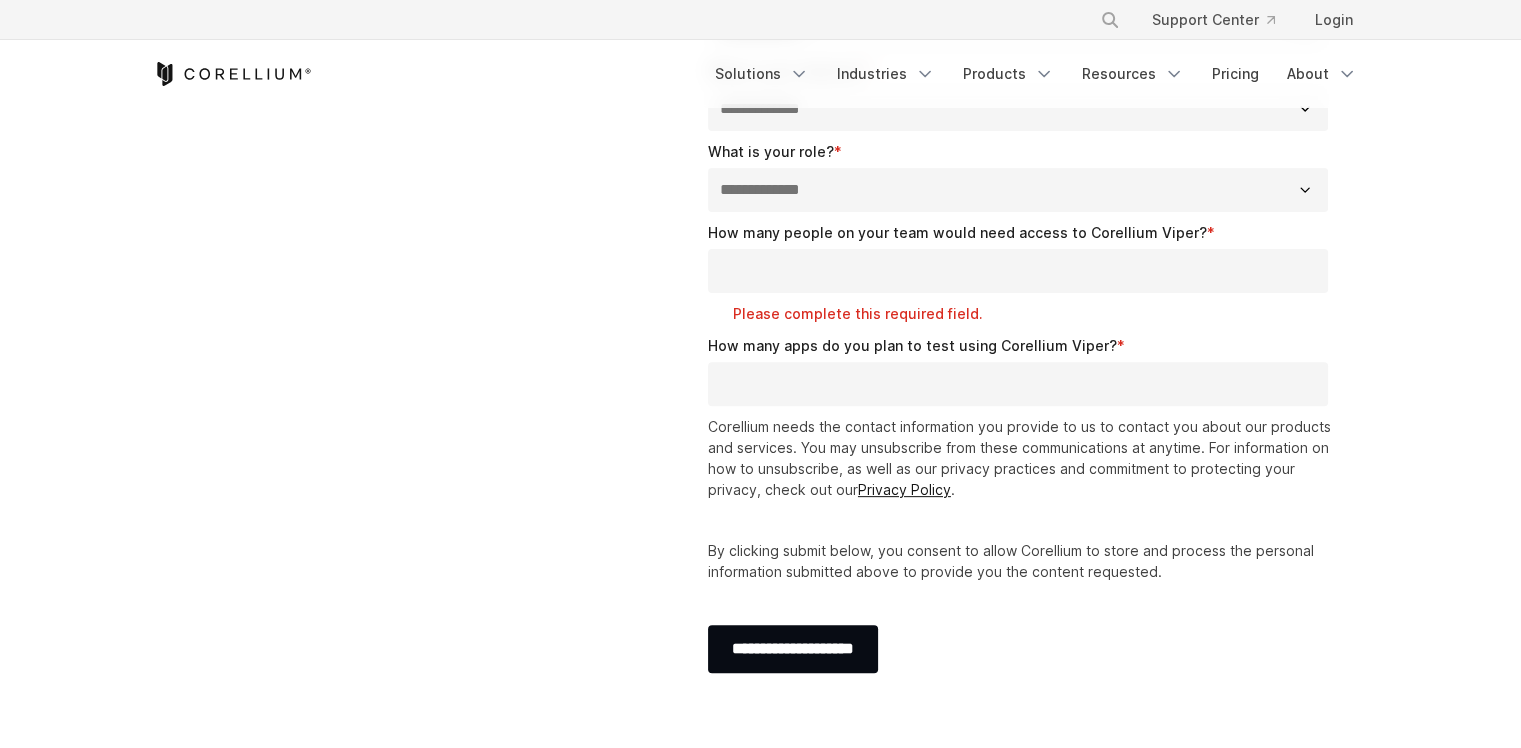 click on "**********" at bounding box center [1018, 190] 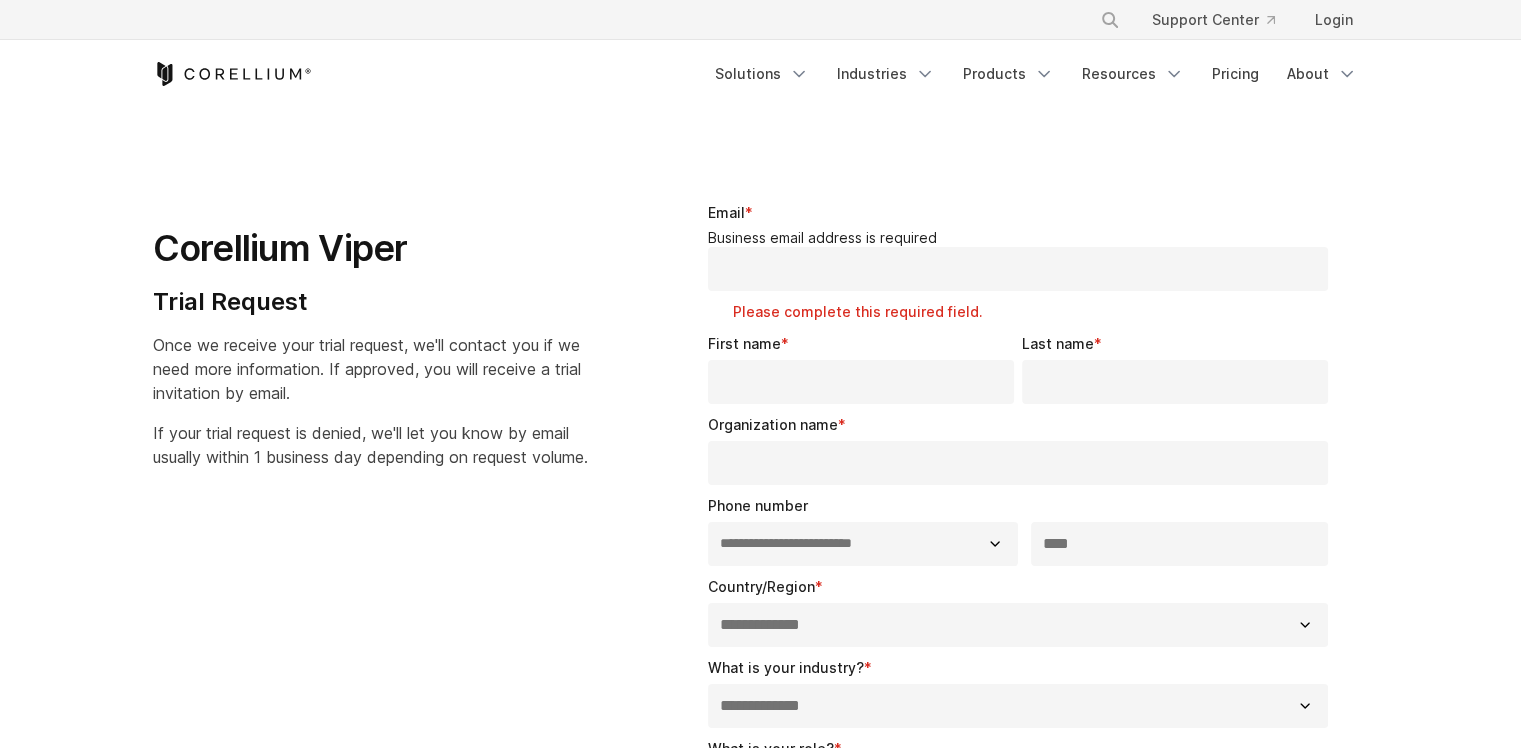 scroll, scrollTop: 0, scrollLeft: 0, axis: both 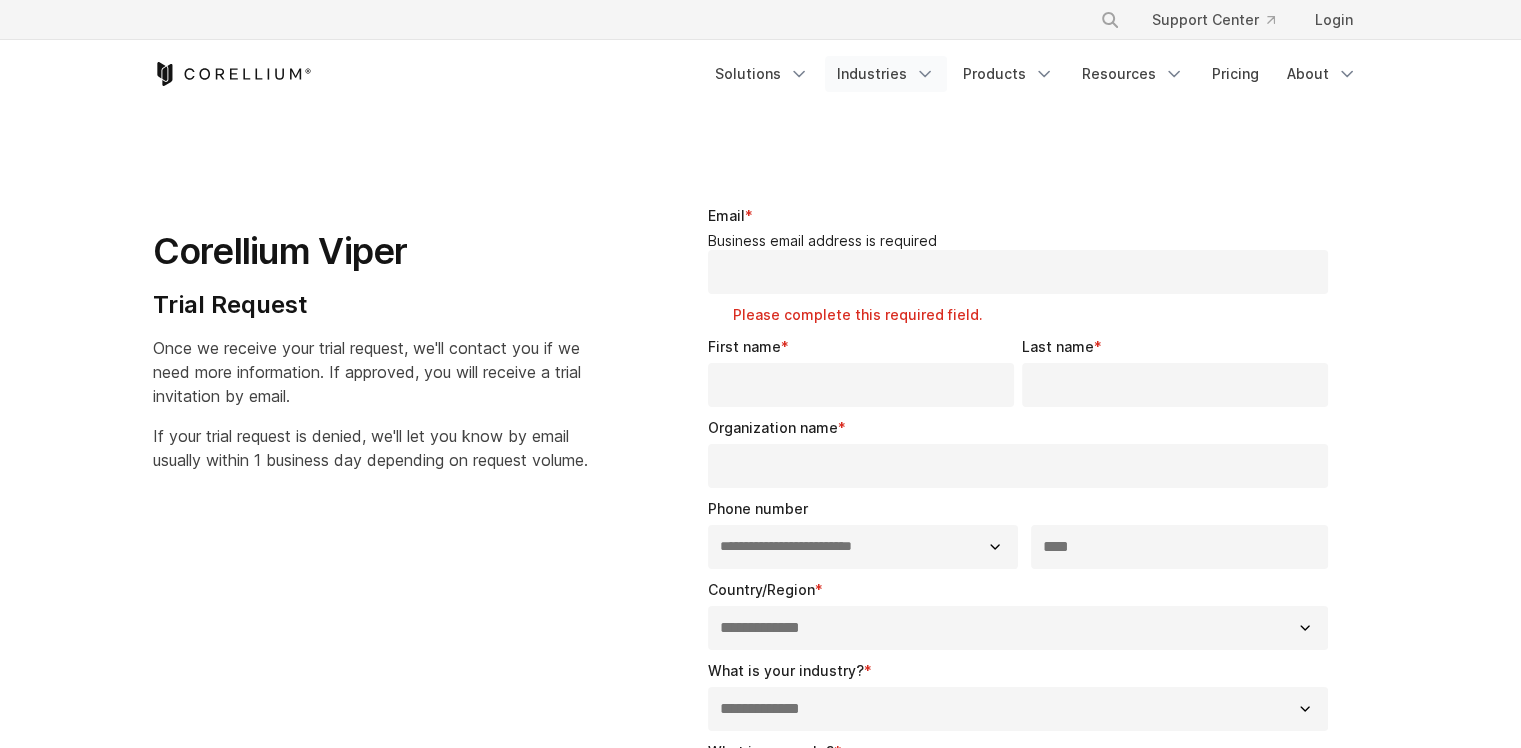 click on "Industries" at bounding box center (886, 74) 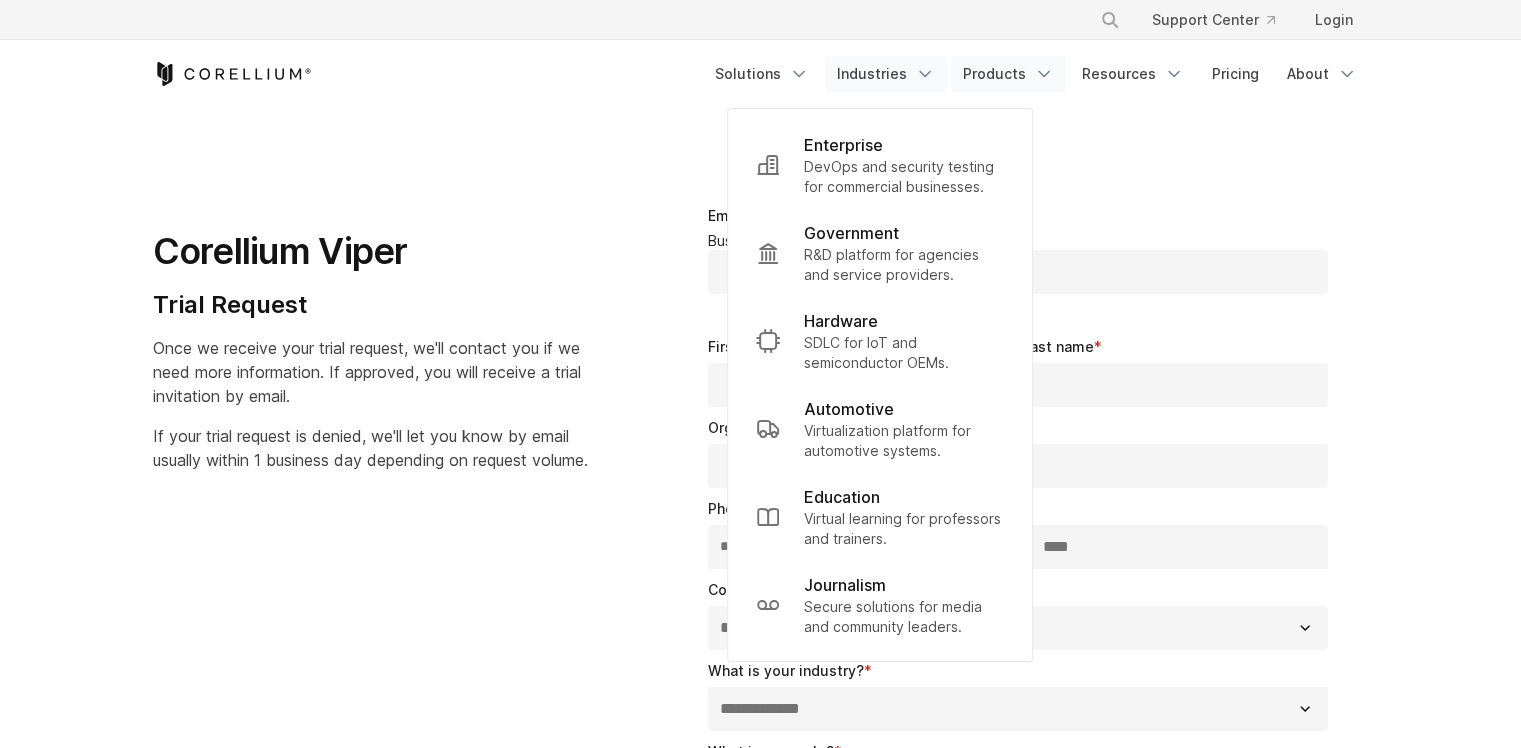 click on "Products" at bounding box center (1008, 74) 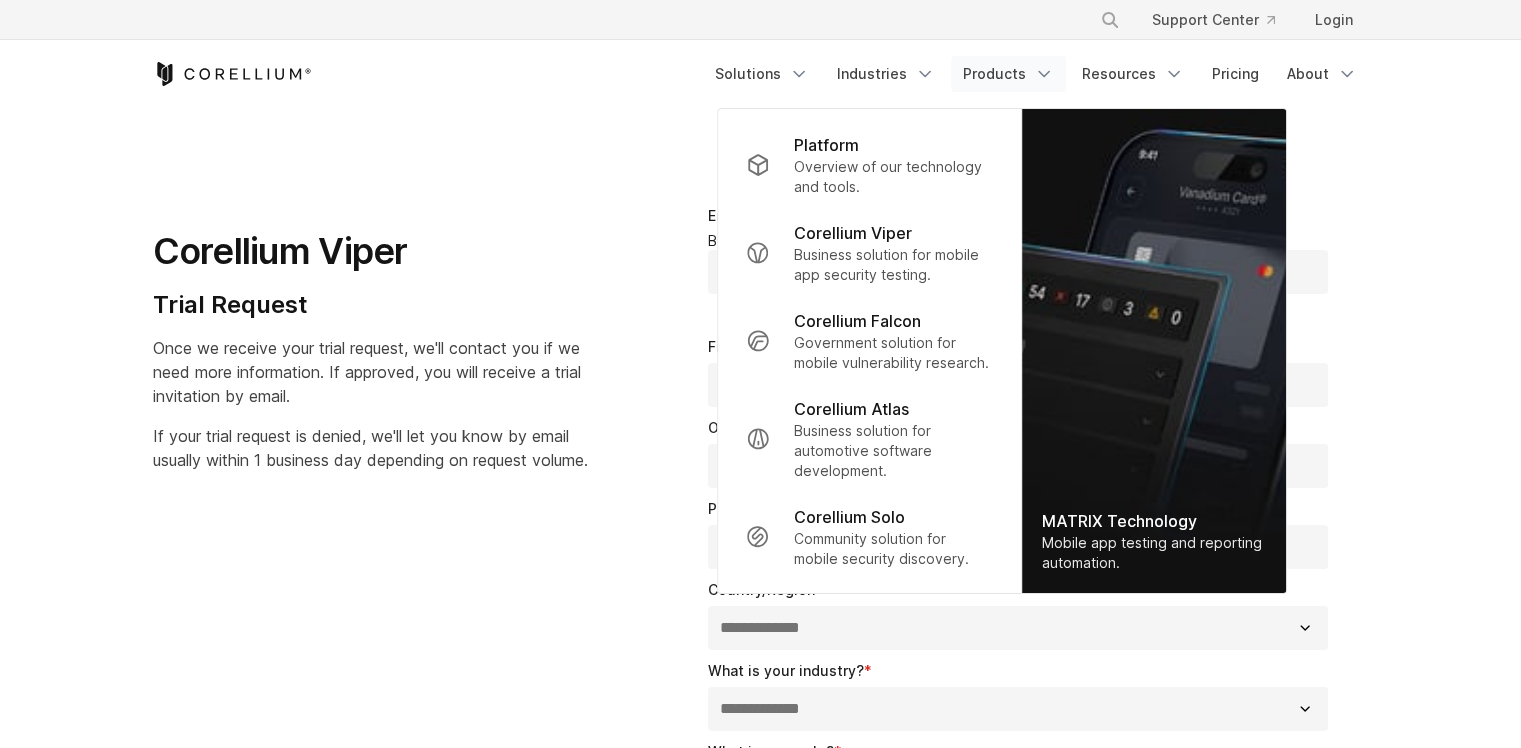 drag, startPoint x: 557, startPoint y: 317, endPoint x: 572, endPoint y: 265, distance: 54.120235 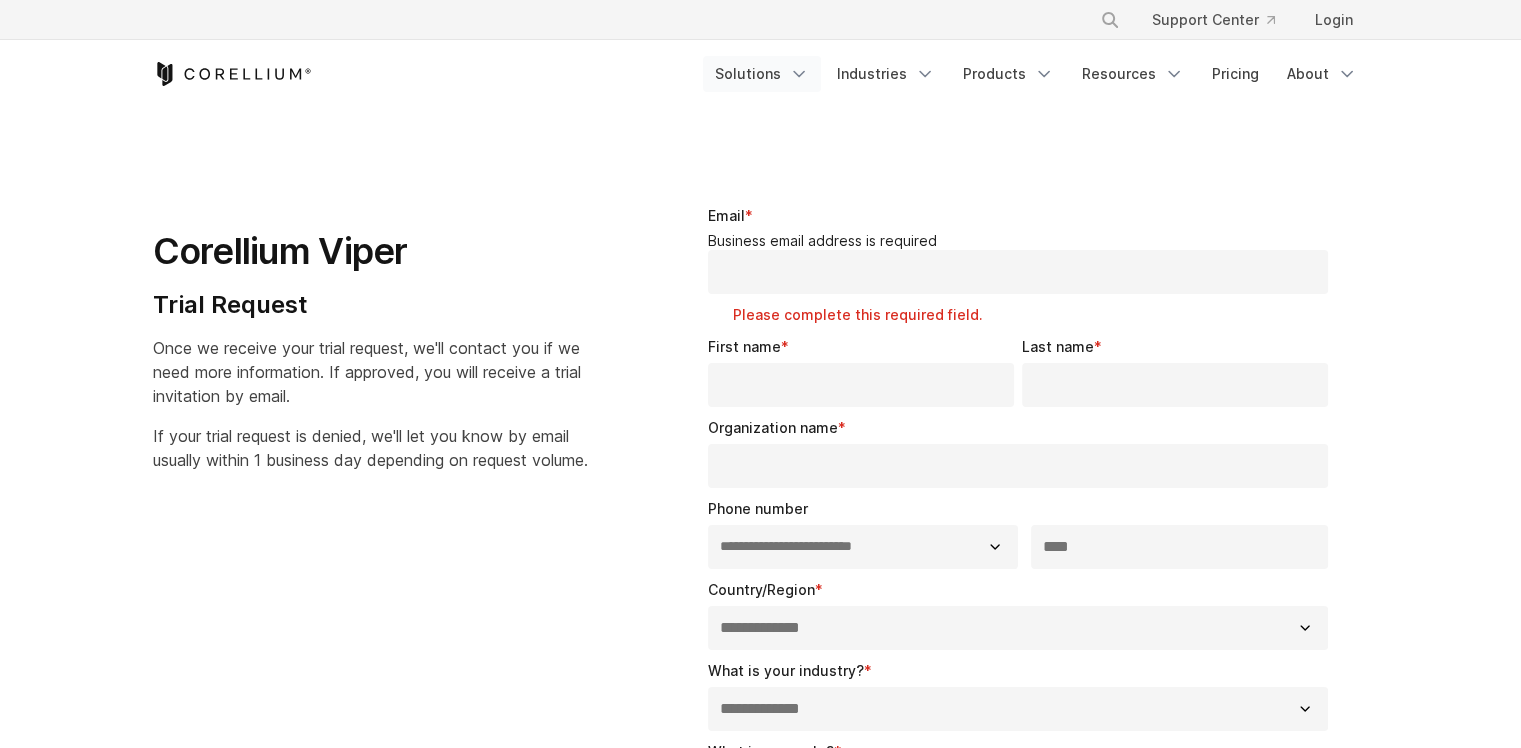 click on "Solutions" at bounding box center [762, 74] 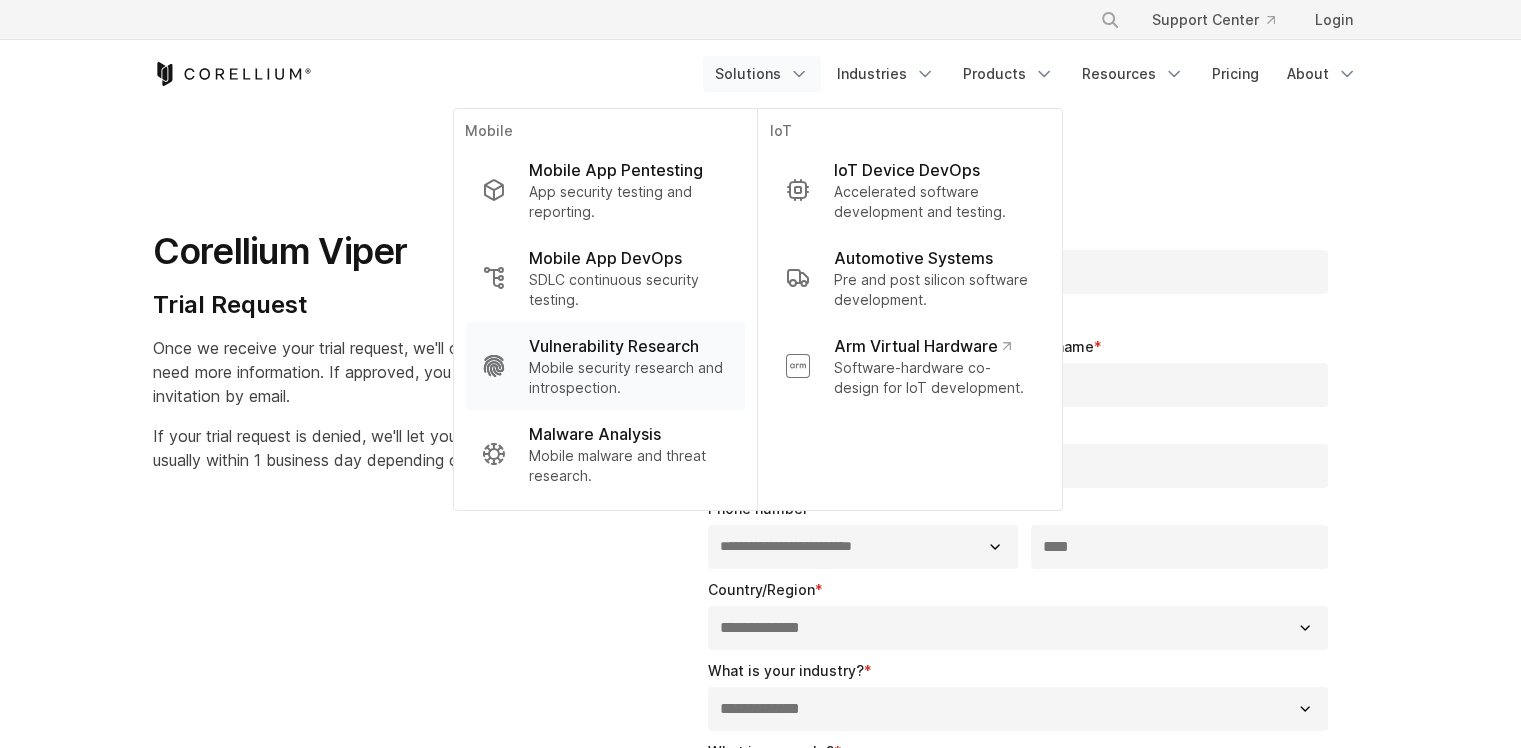 click on "Mobile security research and introspection." at bounding box center (628, 378) 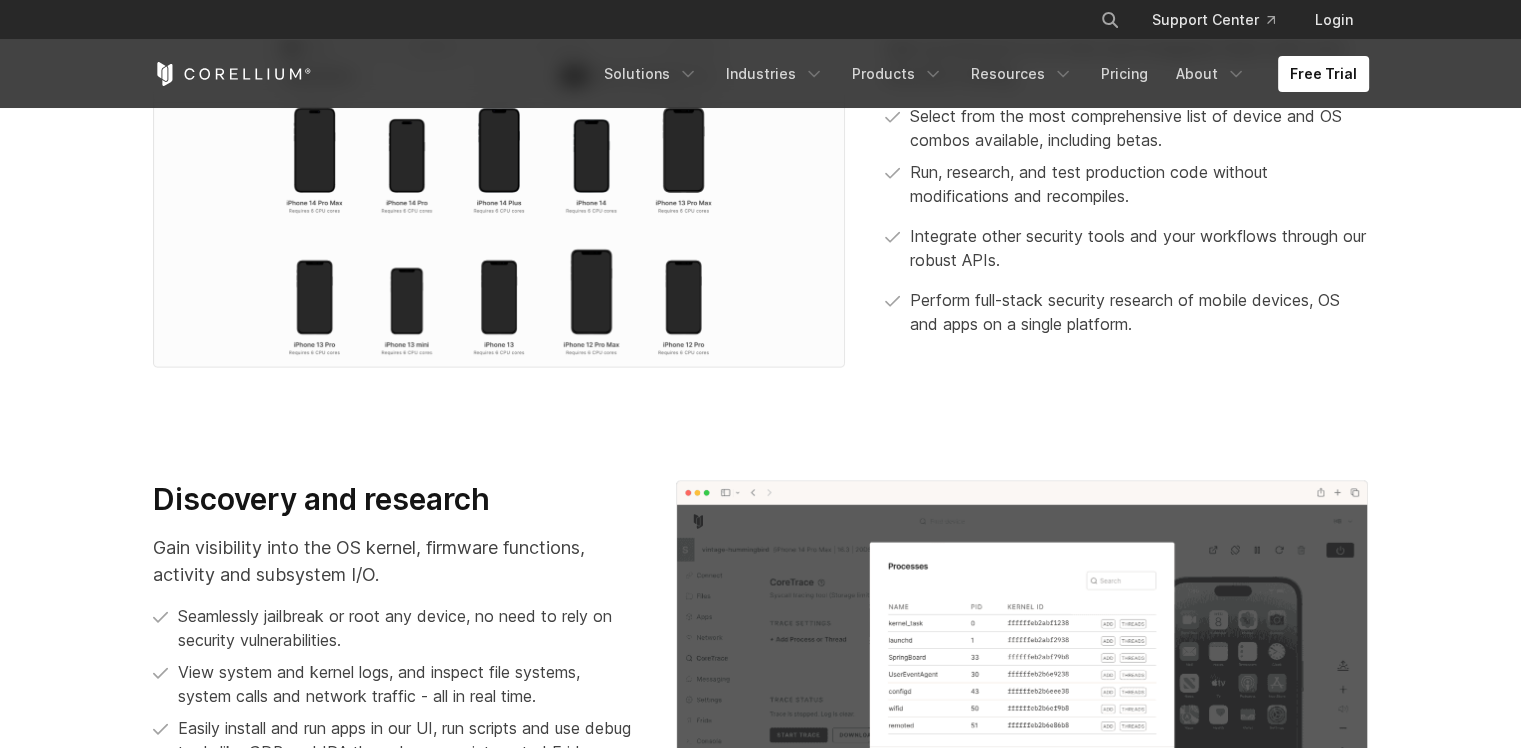 scroll, scrollTop: 0, scrollLeft: 0, axis: both 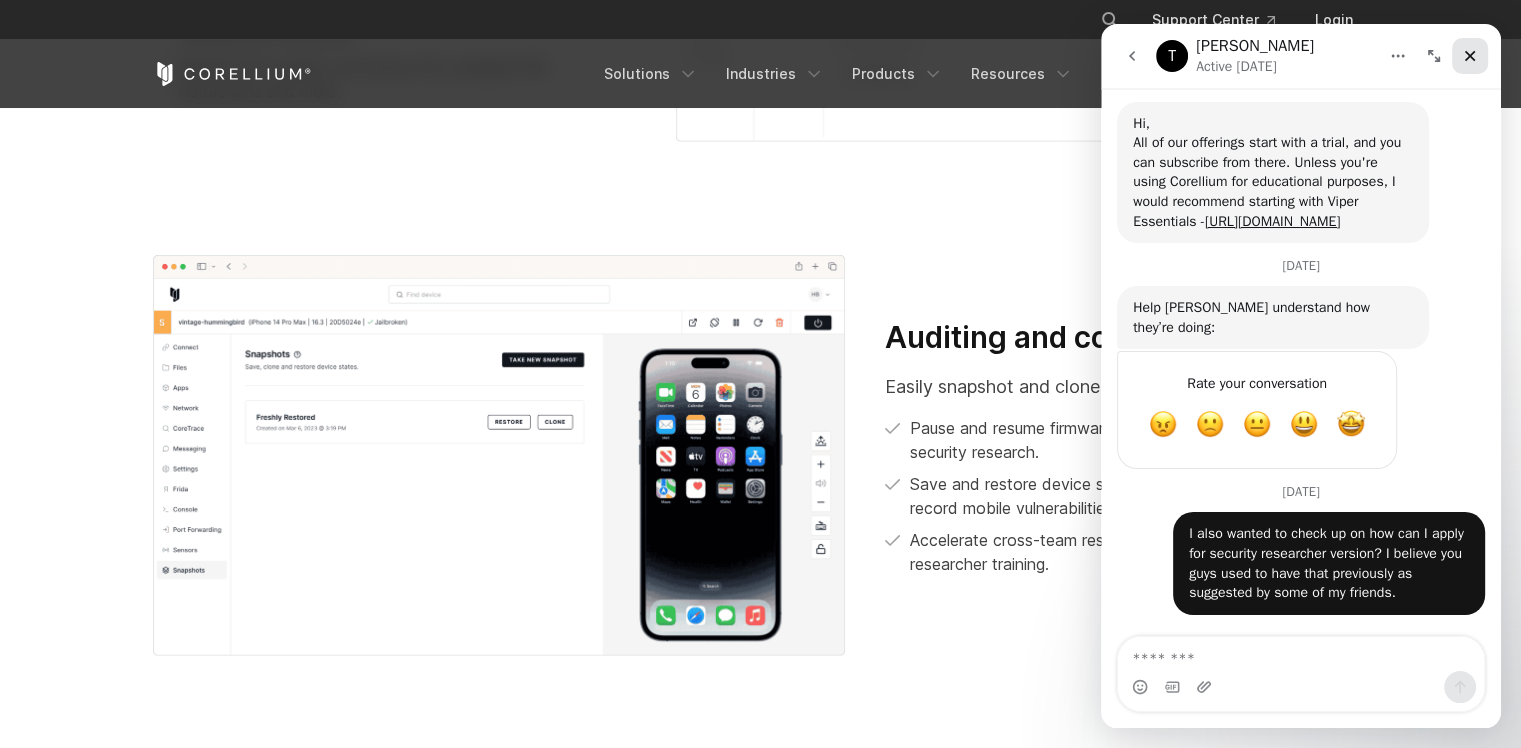 click at bounding box center [1470, 56] 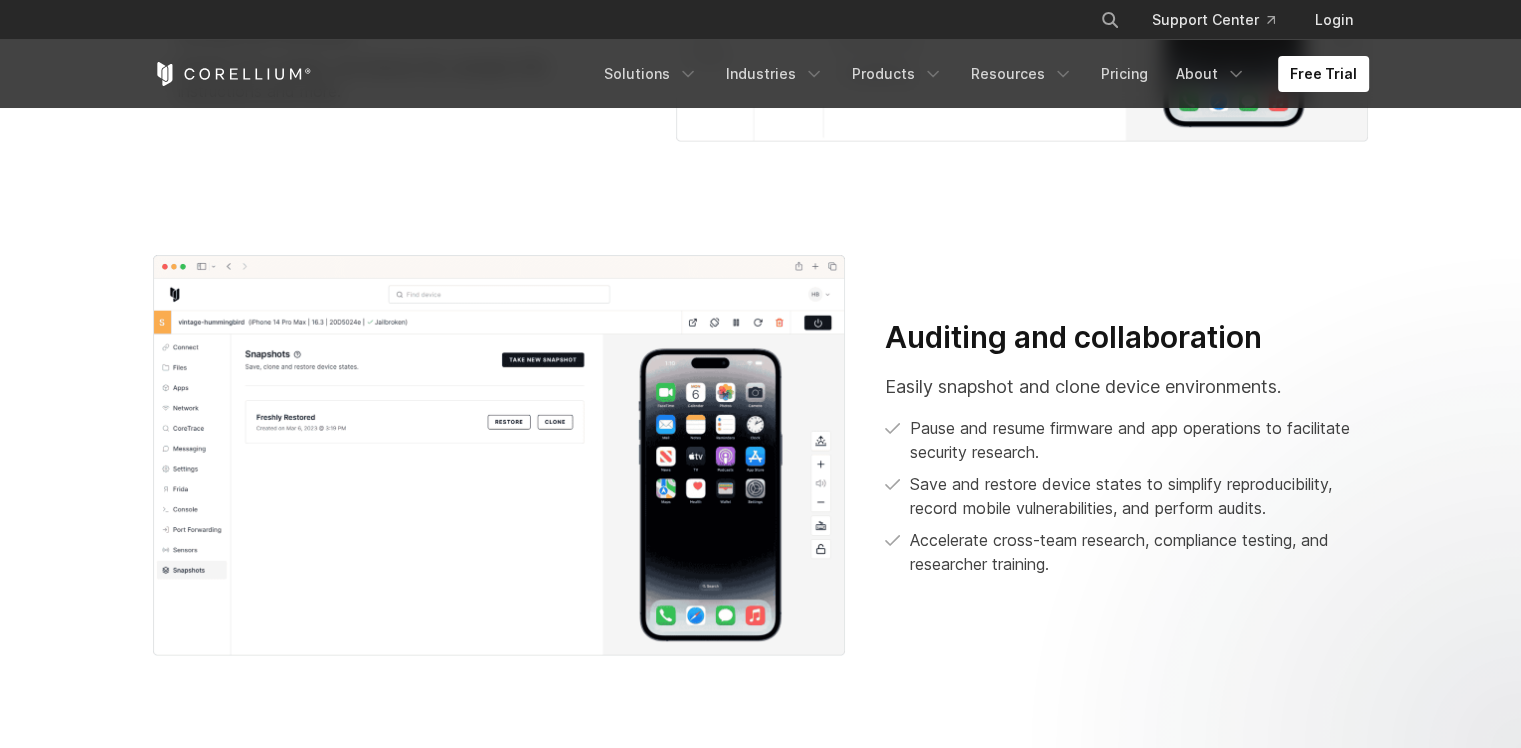 scroll, scrollTop: 0, scrollLeft: 0, axis: both 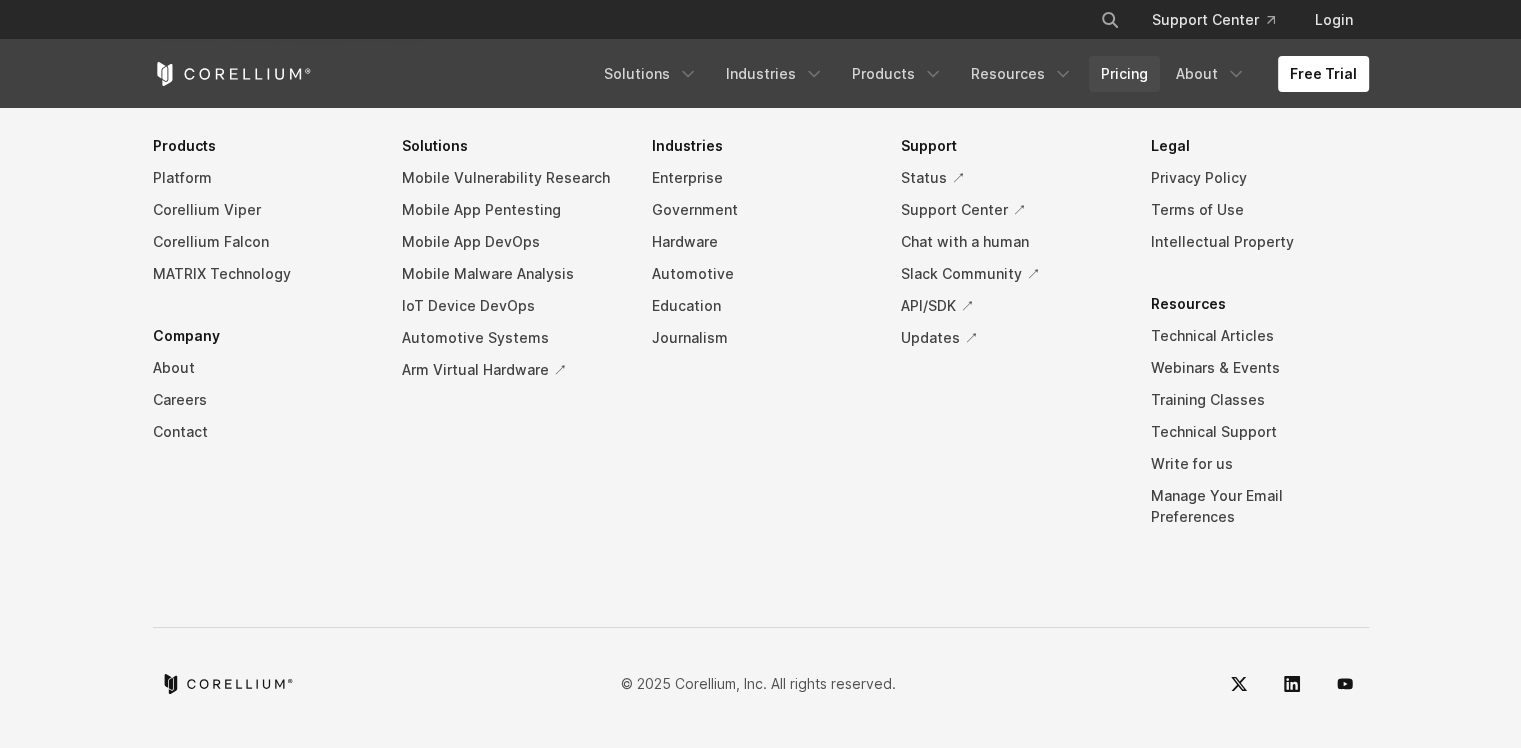 click on "Pricing" at bounding box center (1124, 74) 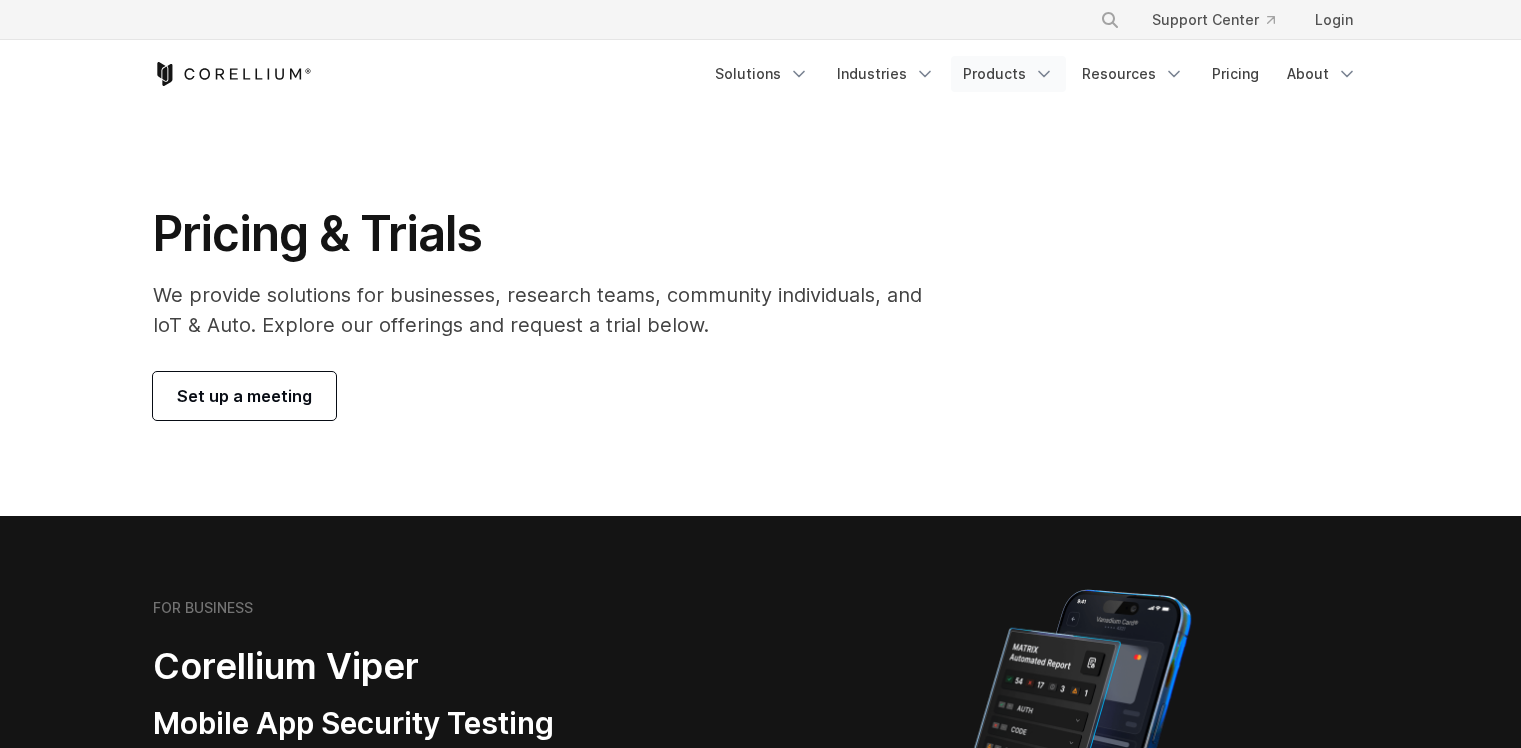 scroll, scrollTop: 0, scrollLeft: 0, axis: both 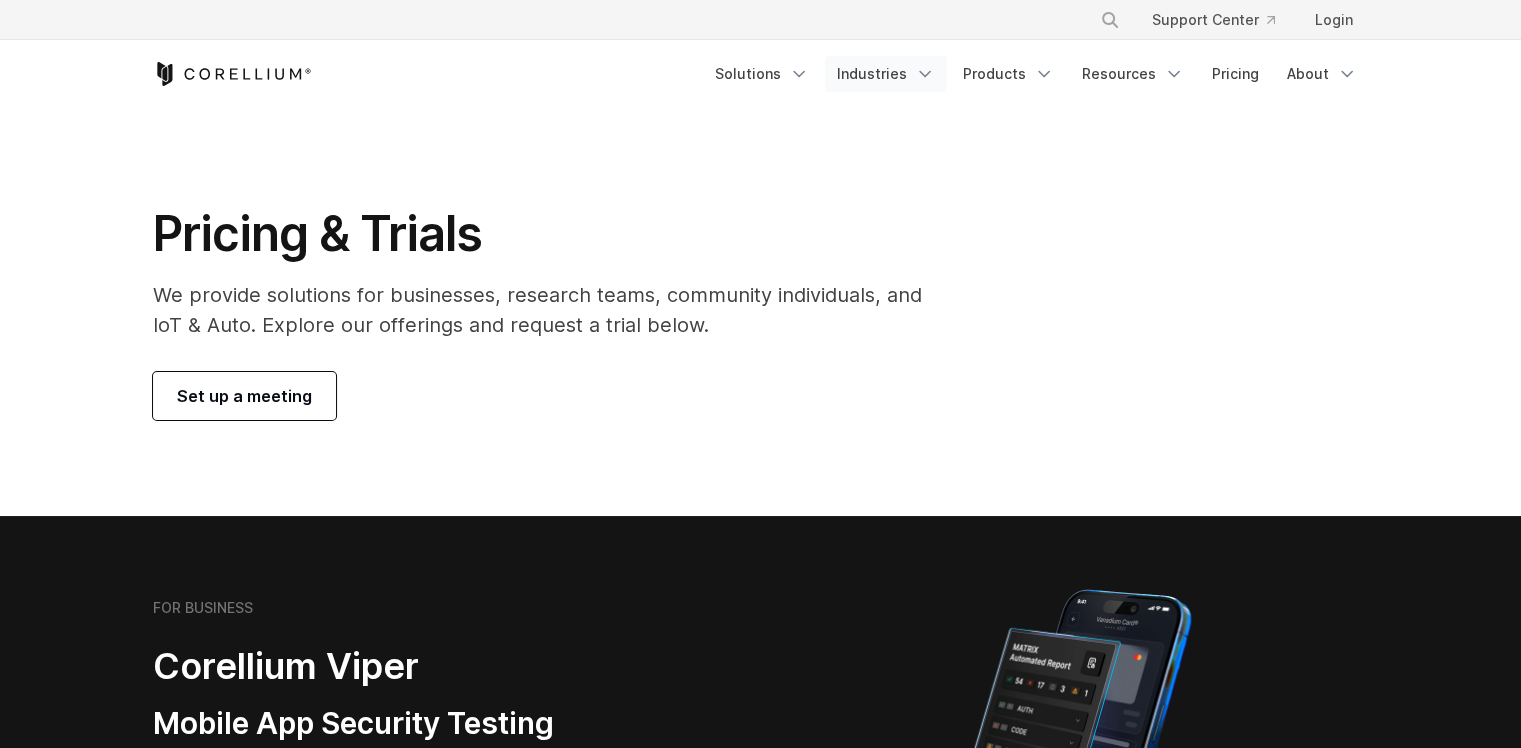 click 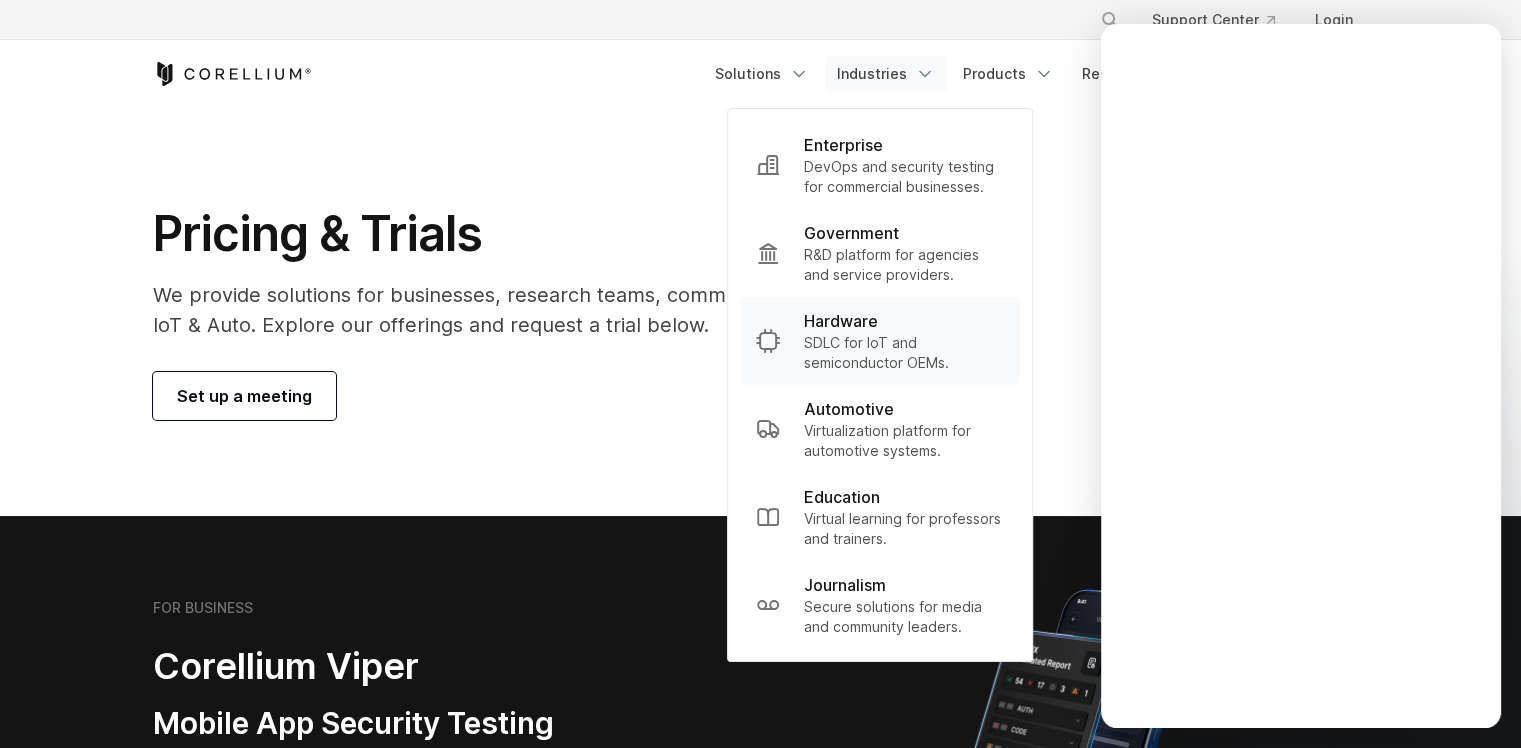 scroll, scrollTop: 0, scrollLeft: 0, axis: both 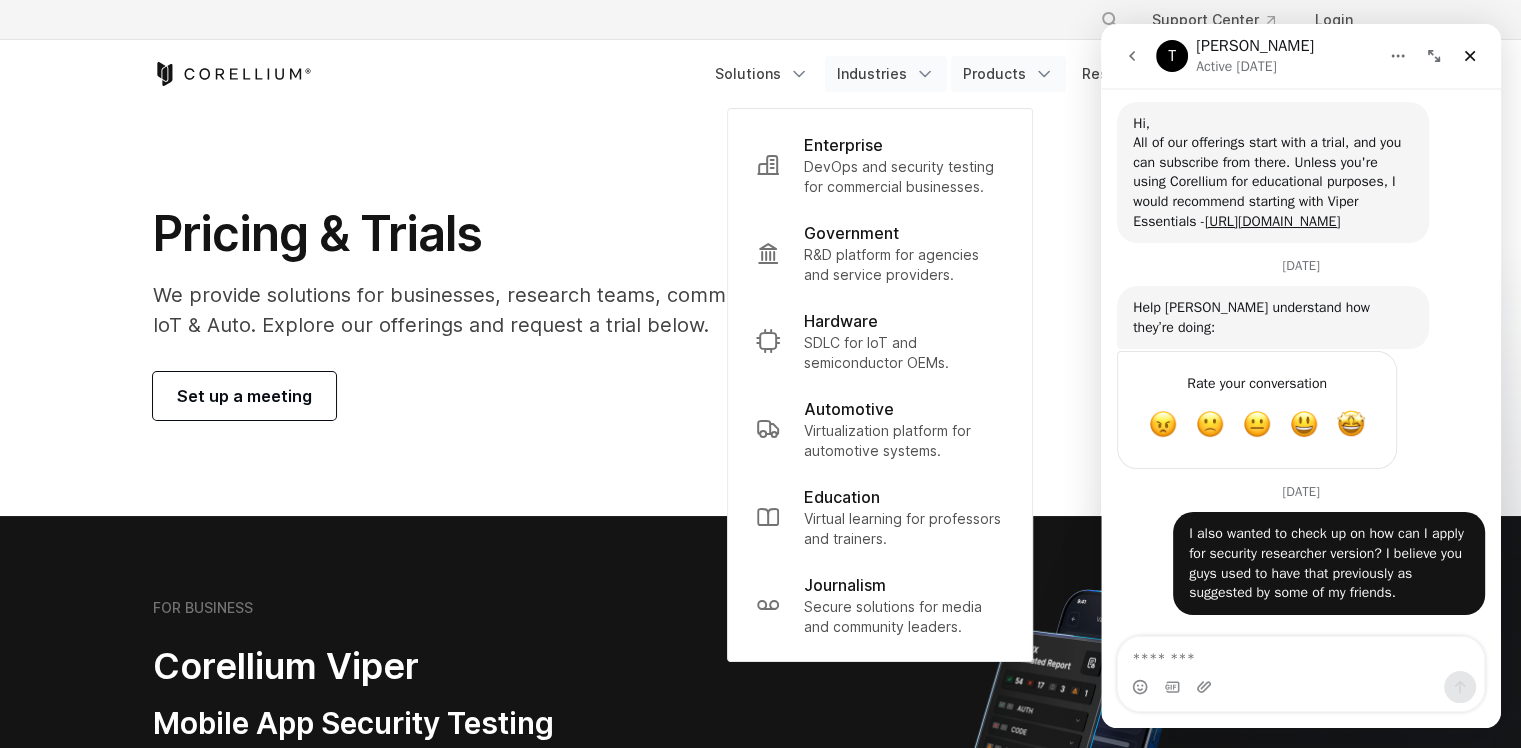 click on "Products" at bounding box center (1008, 74) 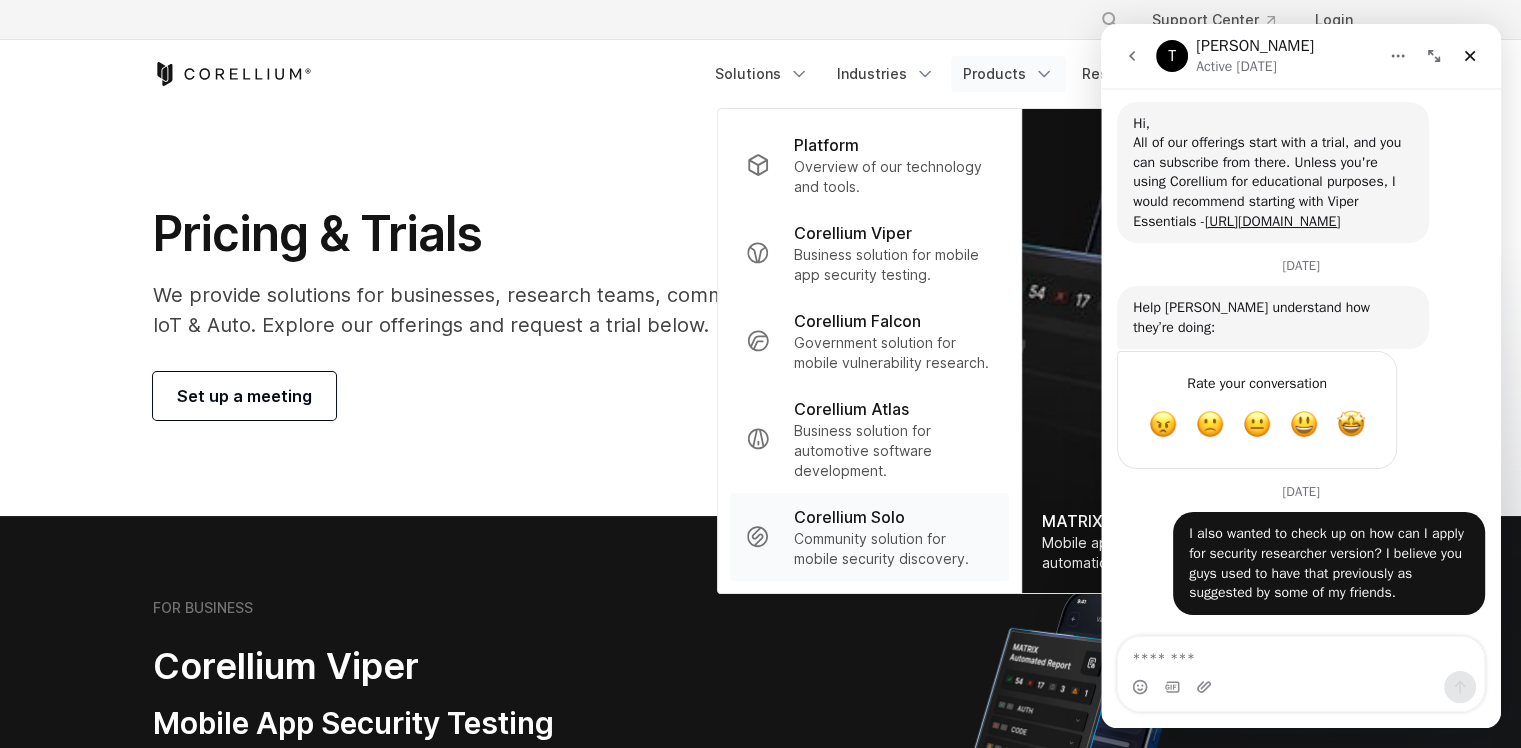 click on "Corellium Solo" at bounding box center [849, 517] 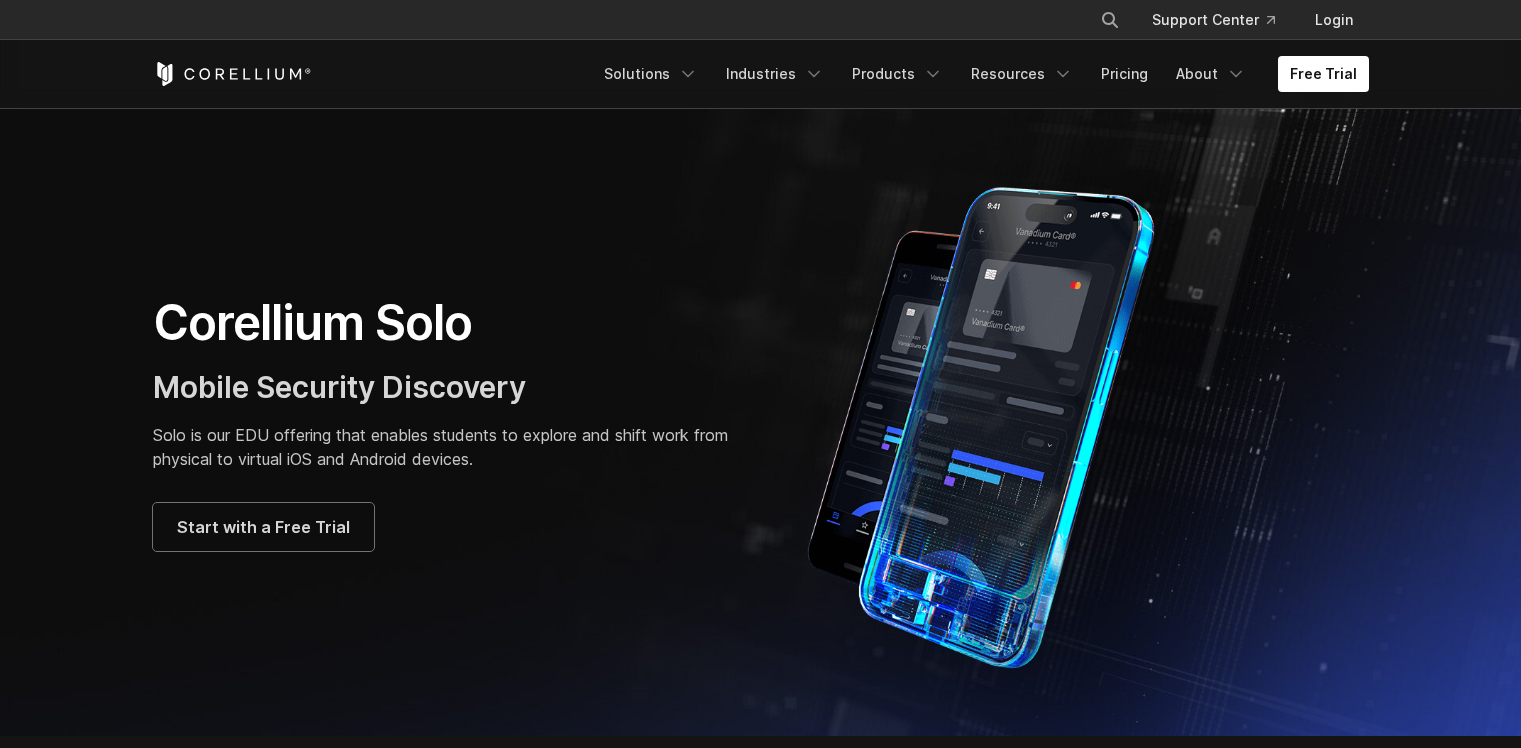 scroll, scrollTop: 0, scrollLeft: 0, axis: both 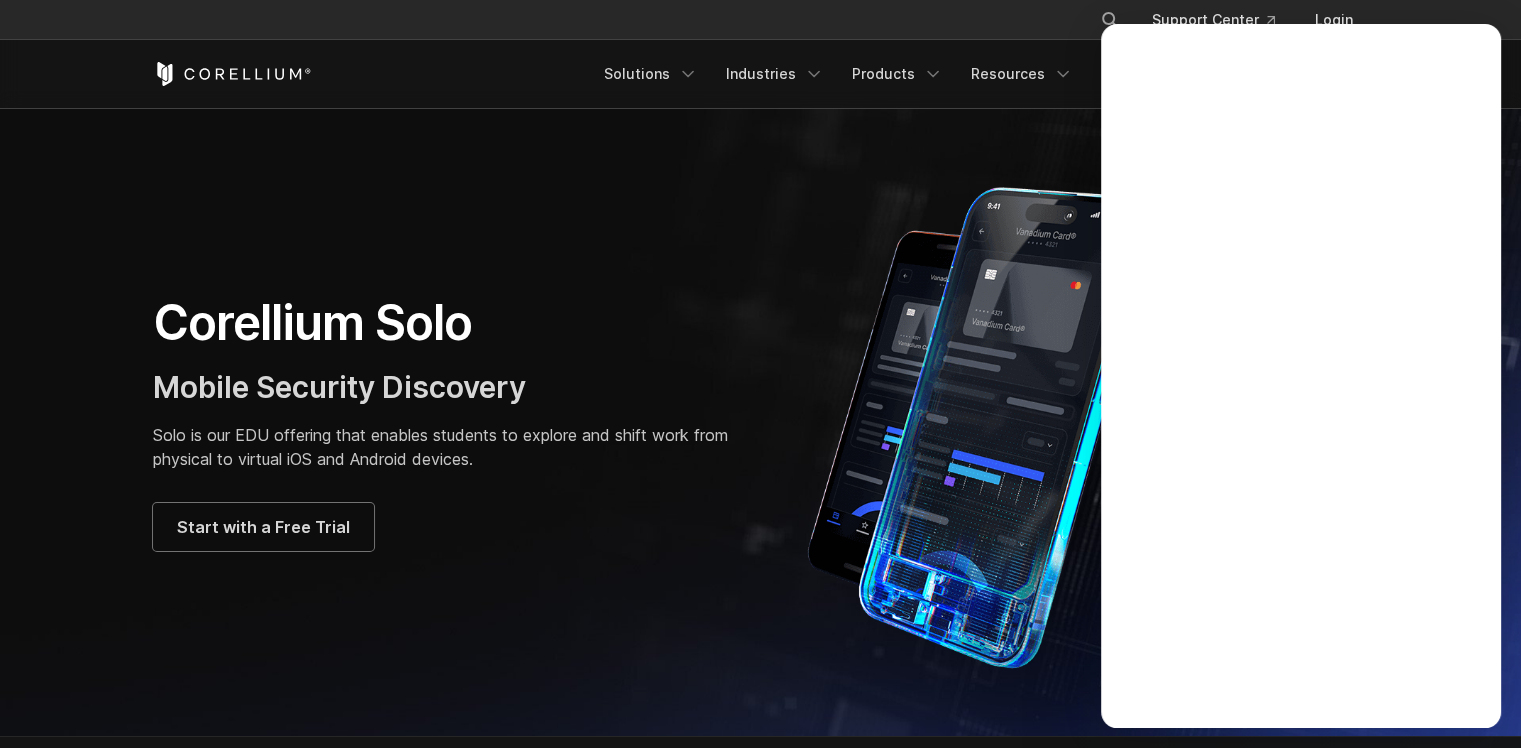 click on "Solo is our EDU offering that enables students to explore and shift work from physical to virtual iOS and Android devices." at bounding box center [447, 447] 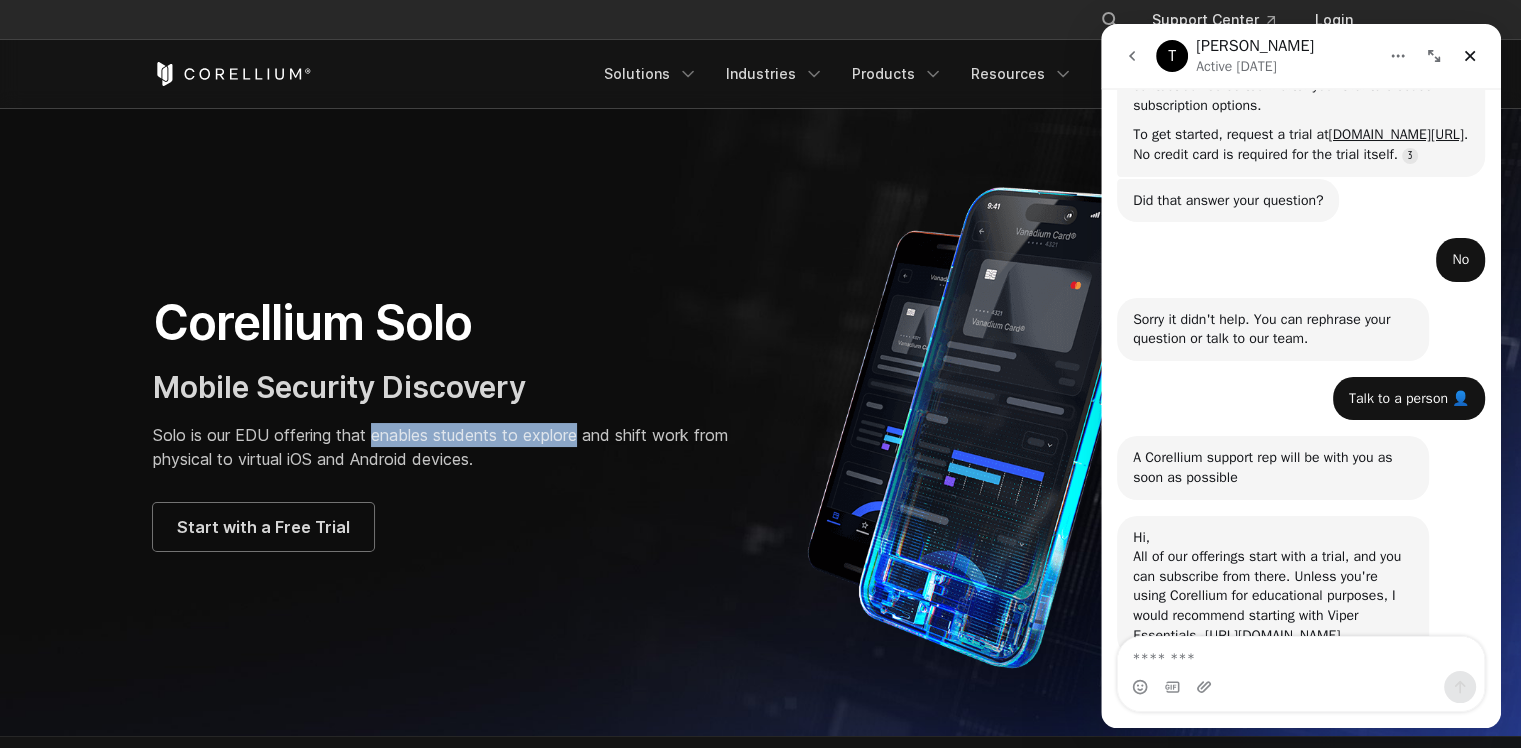 scroll, scrollTop: 1928, scrollLeft: 0, axis: vertical 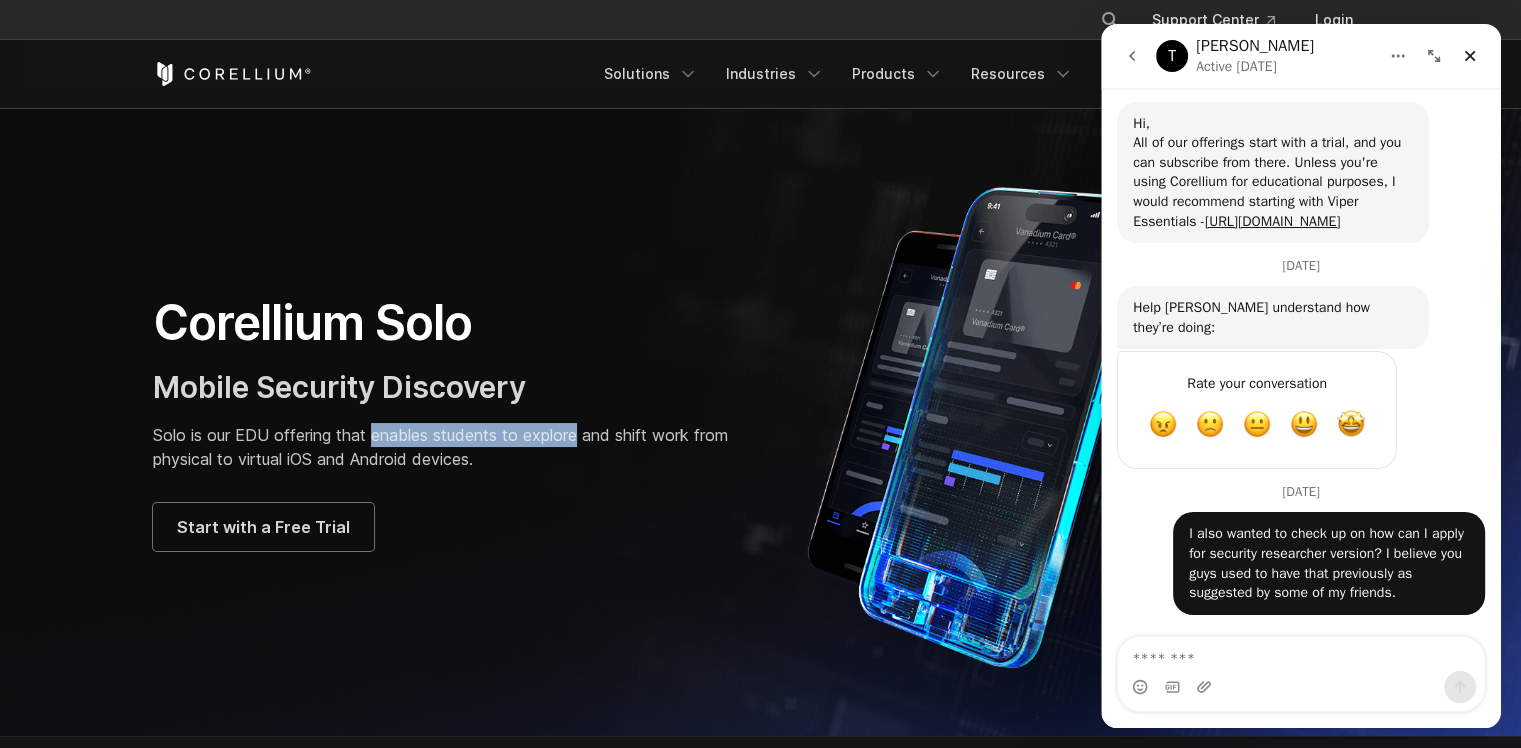 drag, startPoint x: 469, startPoint y: 430, endPoint x: 294, endPoint y: 444, distance: 175.55911 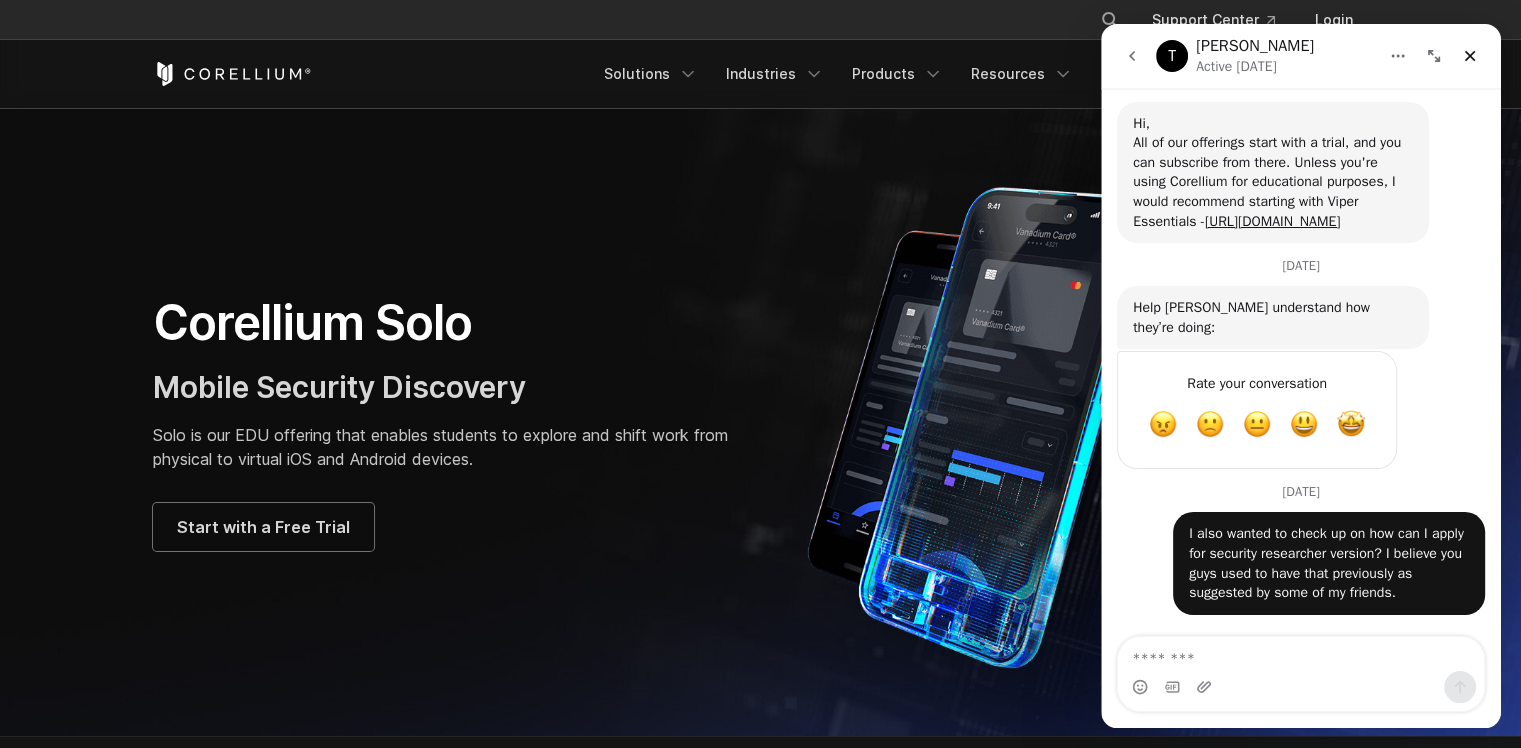 click on "Solo is our EDU offering that enables students to explore and shift work from physical to virtual iOS and Android devices." at bounding box center (447, 447) 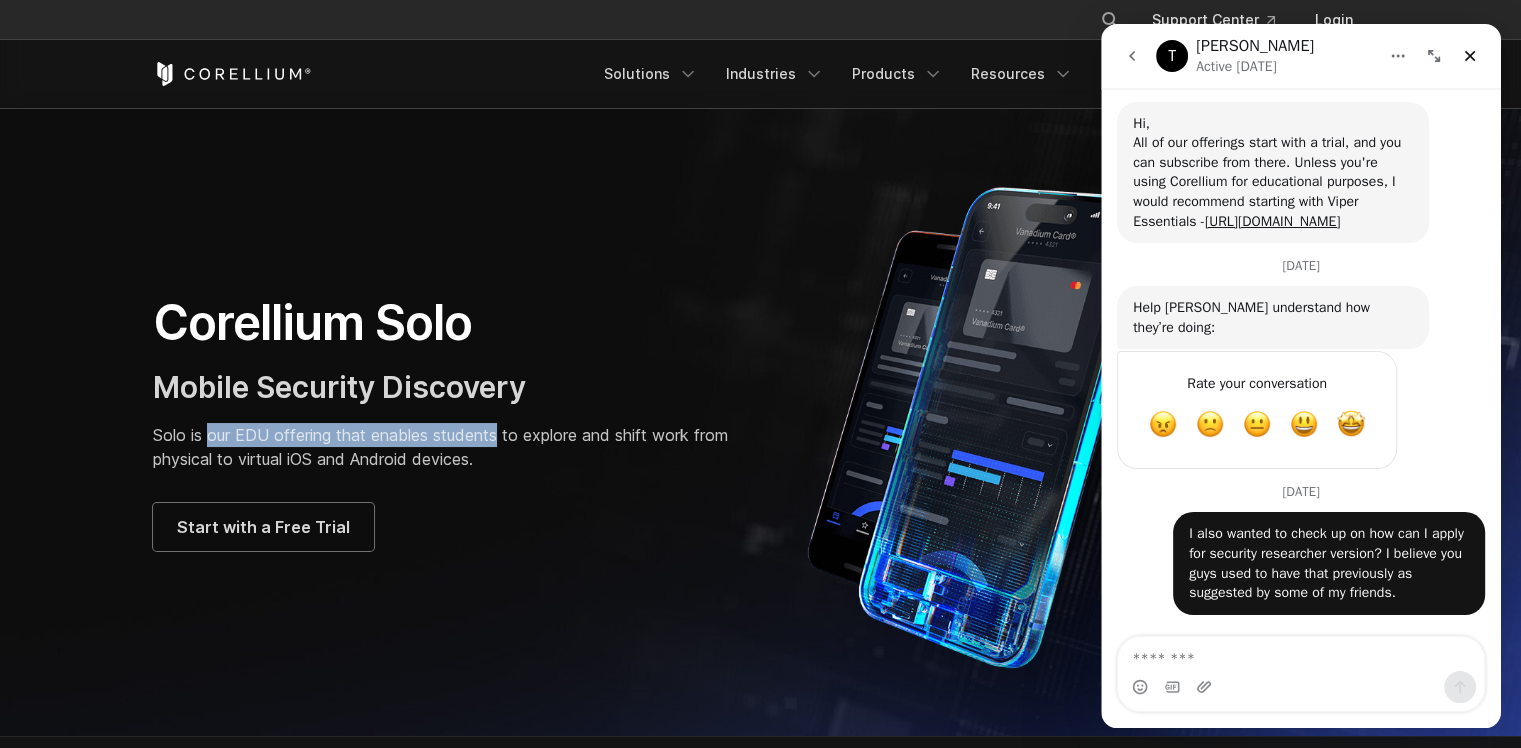 drag, startPoint x: 240, startPoint y: 445, endPoint x: 513, endPoint y: 445, distance: 273 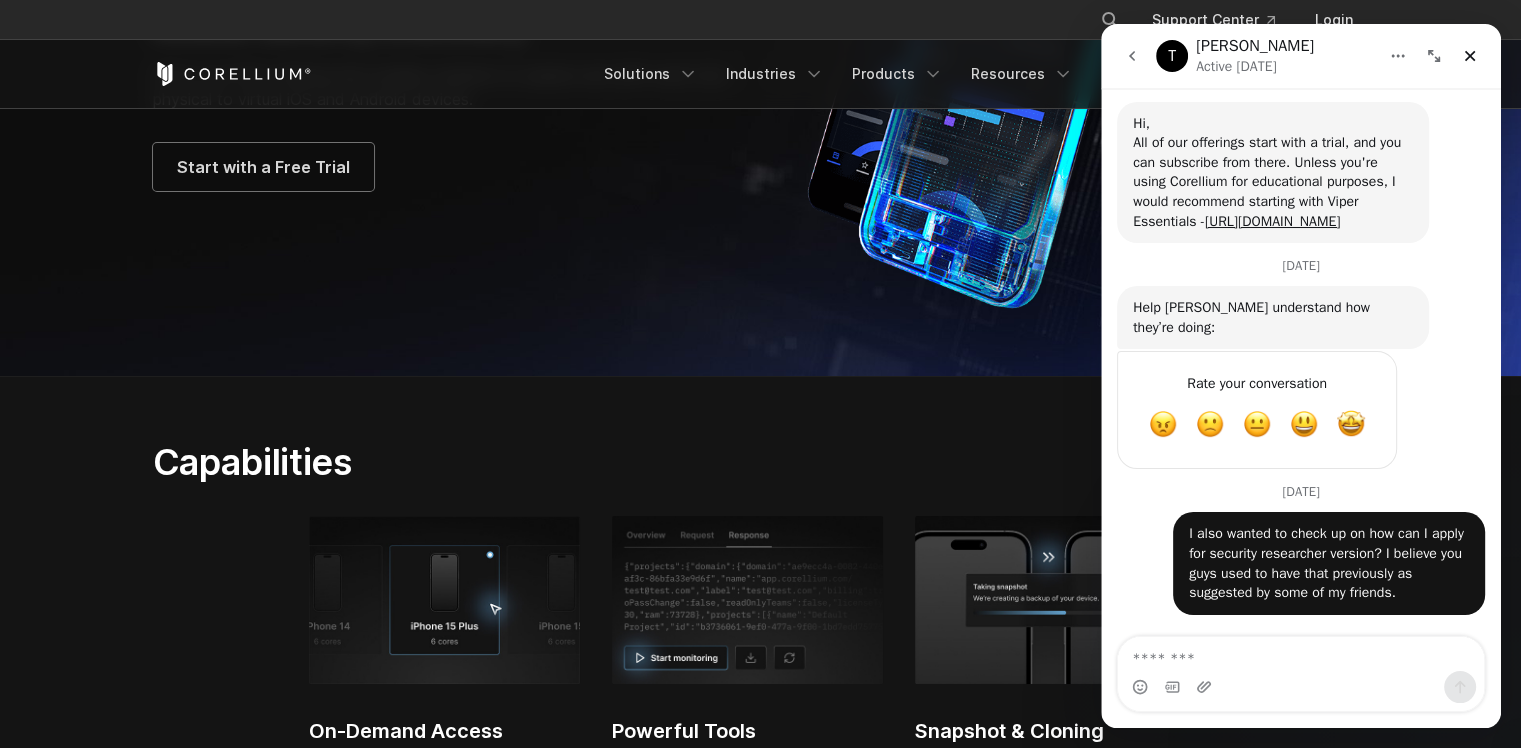 scroll, scrollTop: 120, scrollLeft: 0, axis: vertical 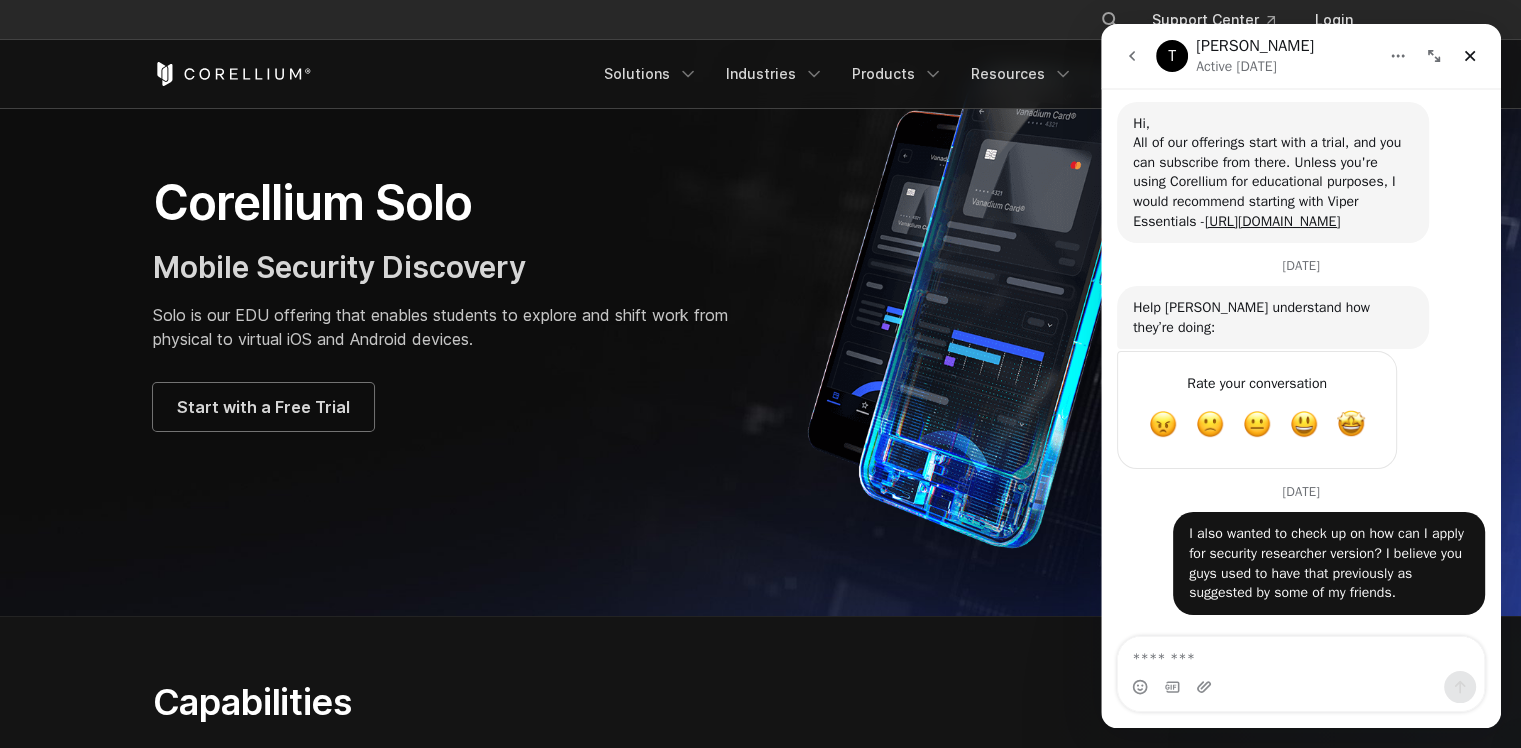 click on "Corellium Solo
Mobile Security Discovery
Solo is our EDU offering that enables students to explore and shift work from physical to virtual iOS and Android devices.
Start with a Free Trial" at bounding box center (447, 302) 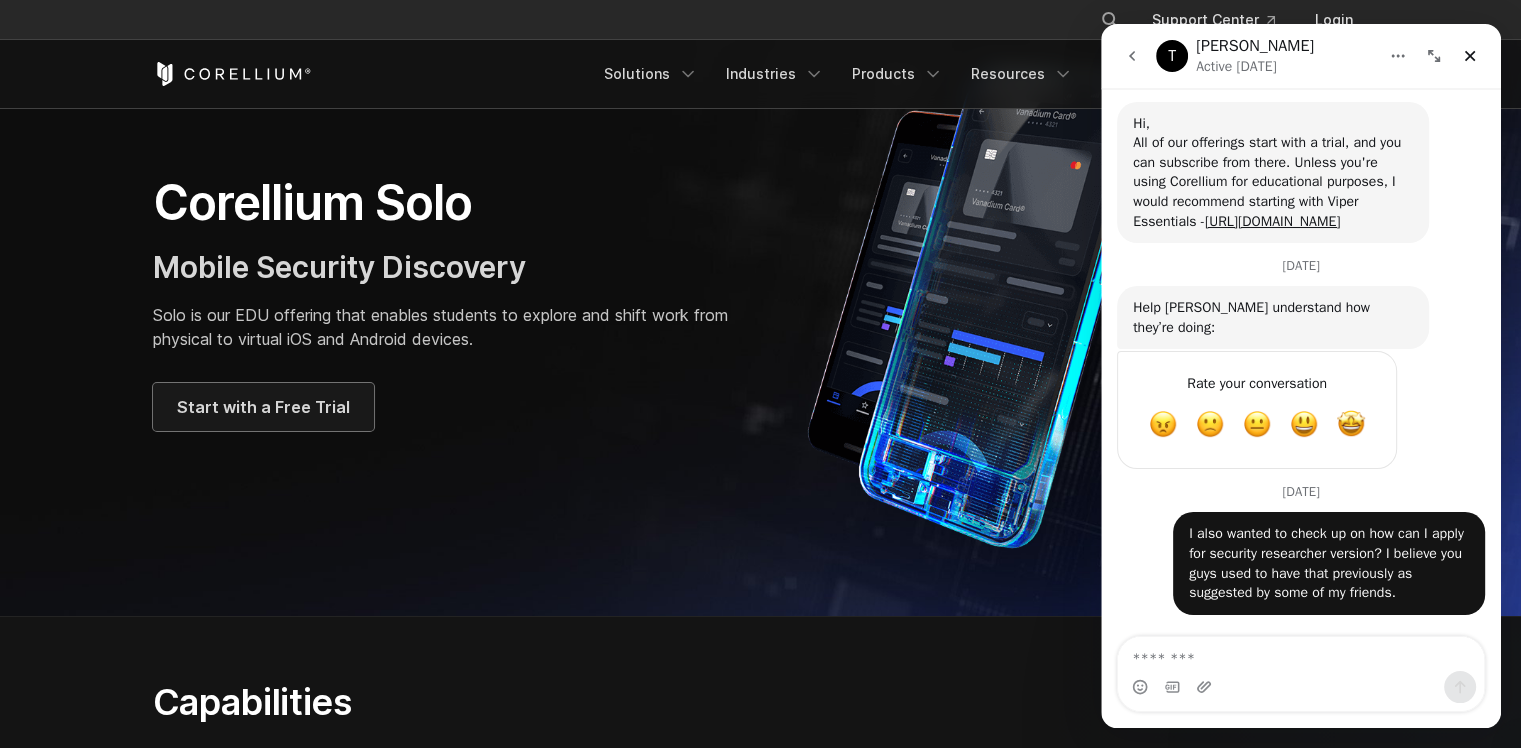 click on "Start with a Free Trial" at bounding box center [263, 407] 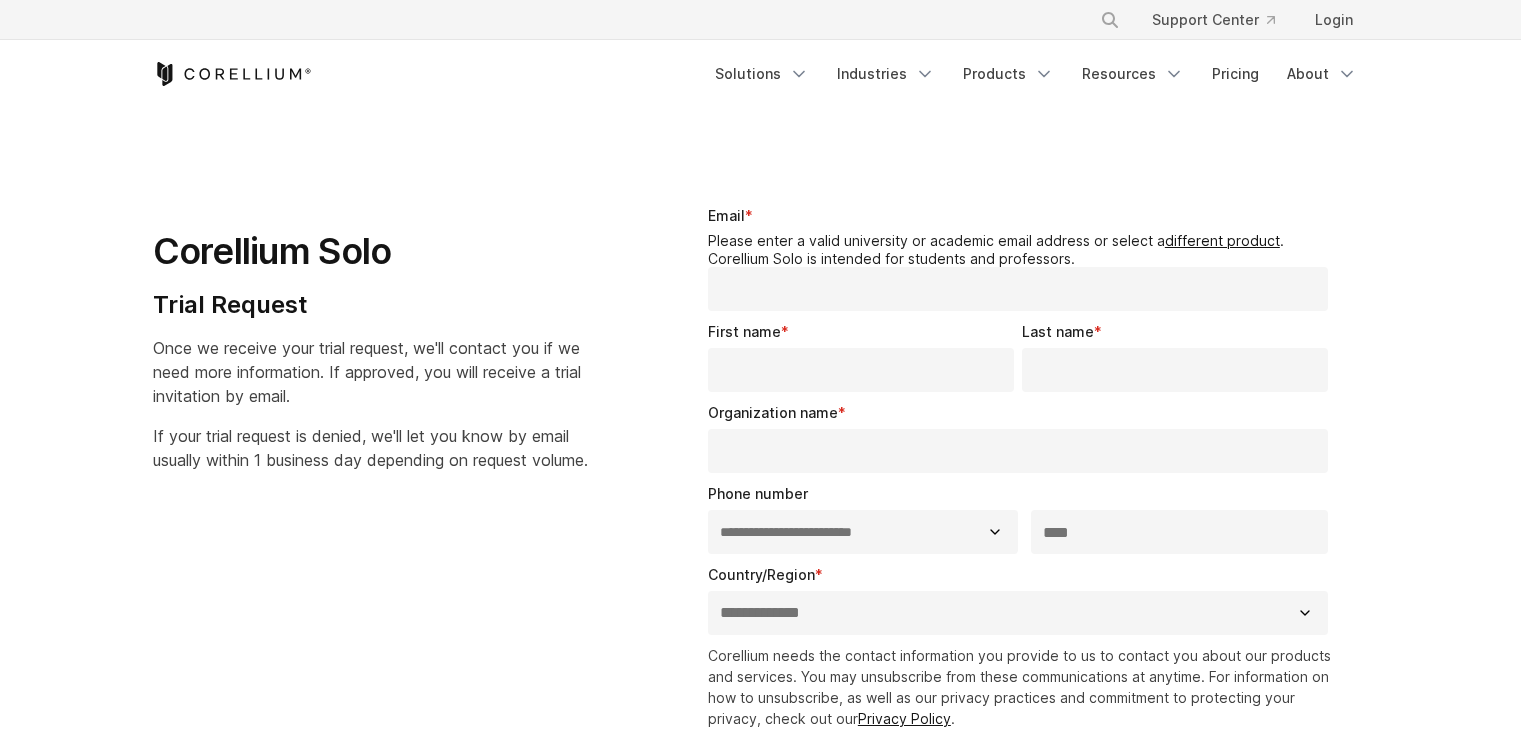 select on "**" 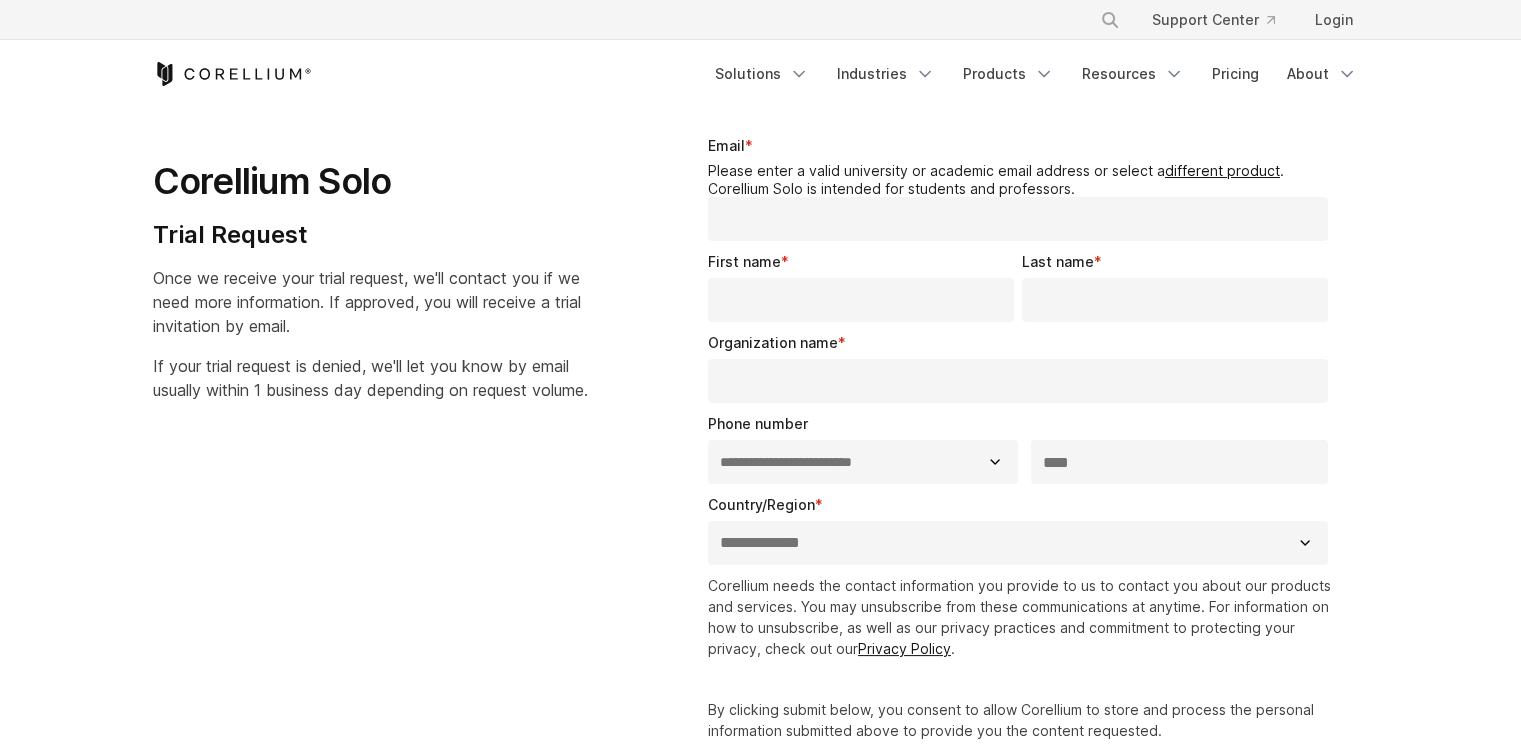 scroll, scrollTop: 0, scrollLeft: 0, axis: both 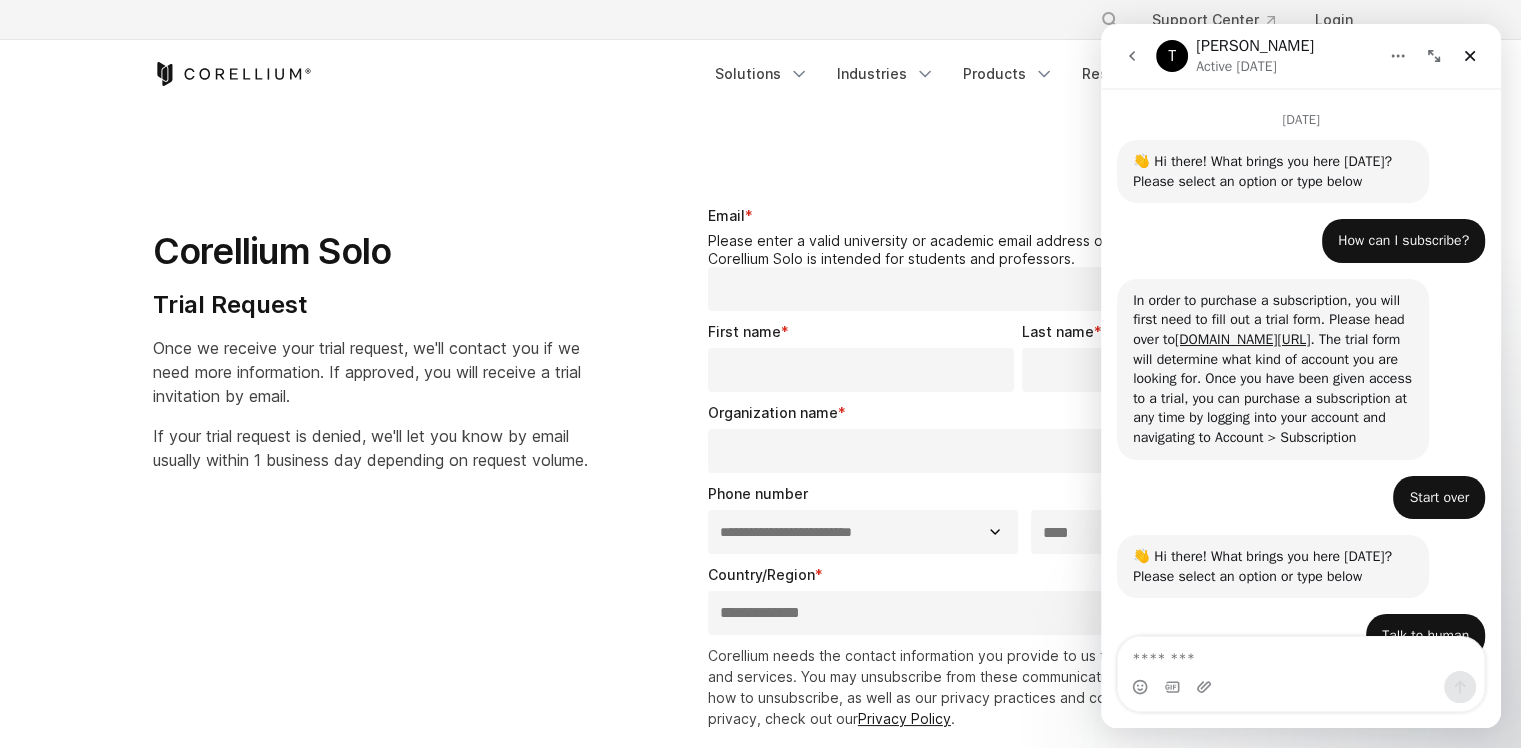 click on "Email *" at bounding box center (1018, 289) 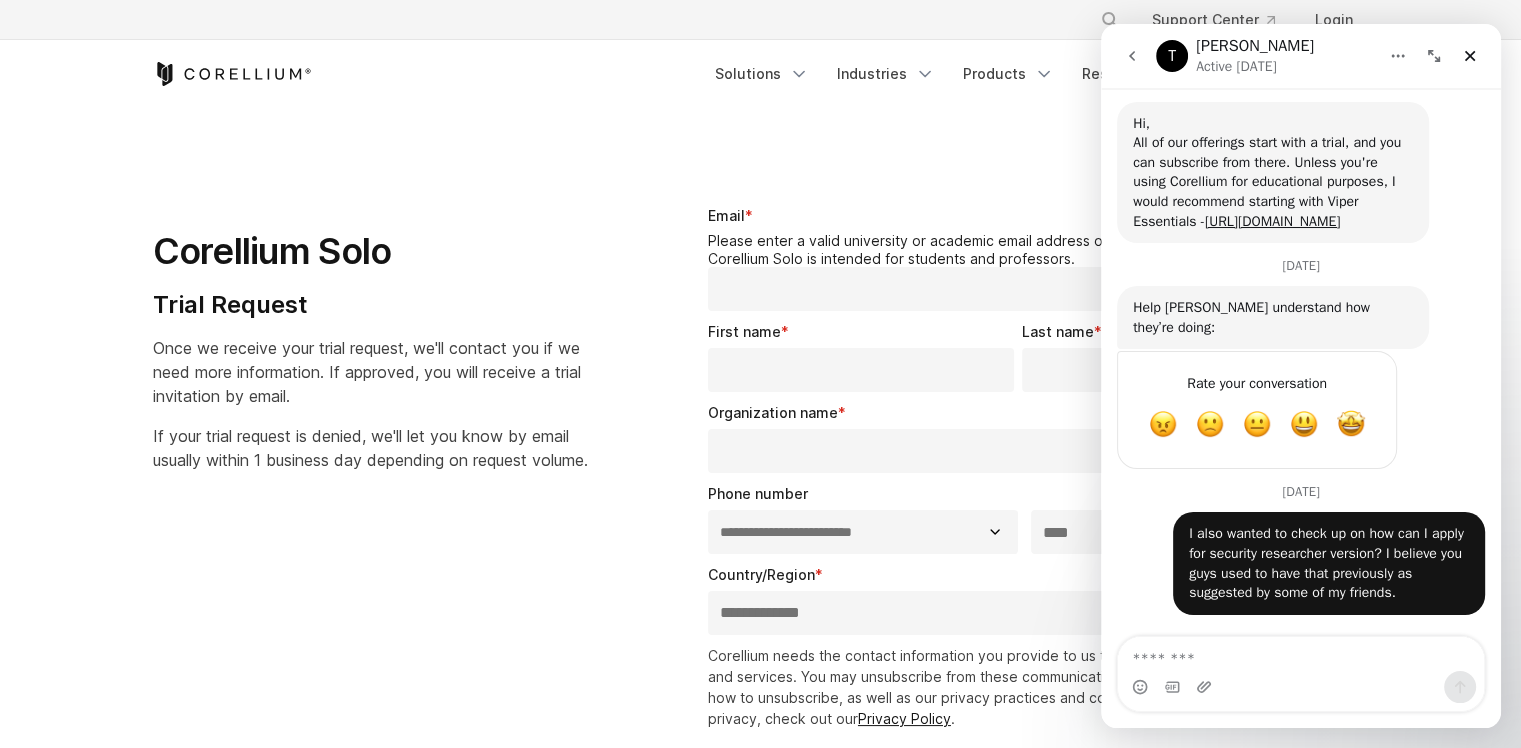 scroll, scrollTop: 1928, scrollLeft: 0, axis: vertical 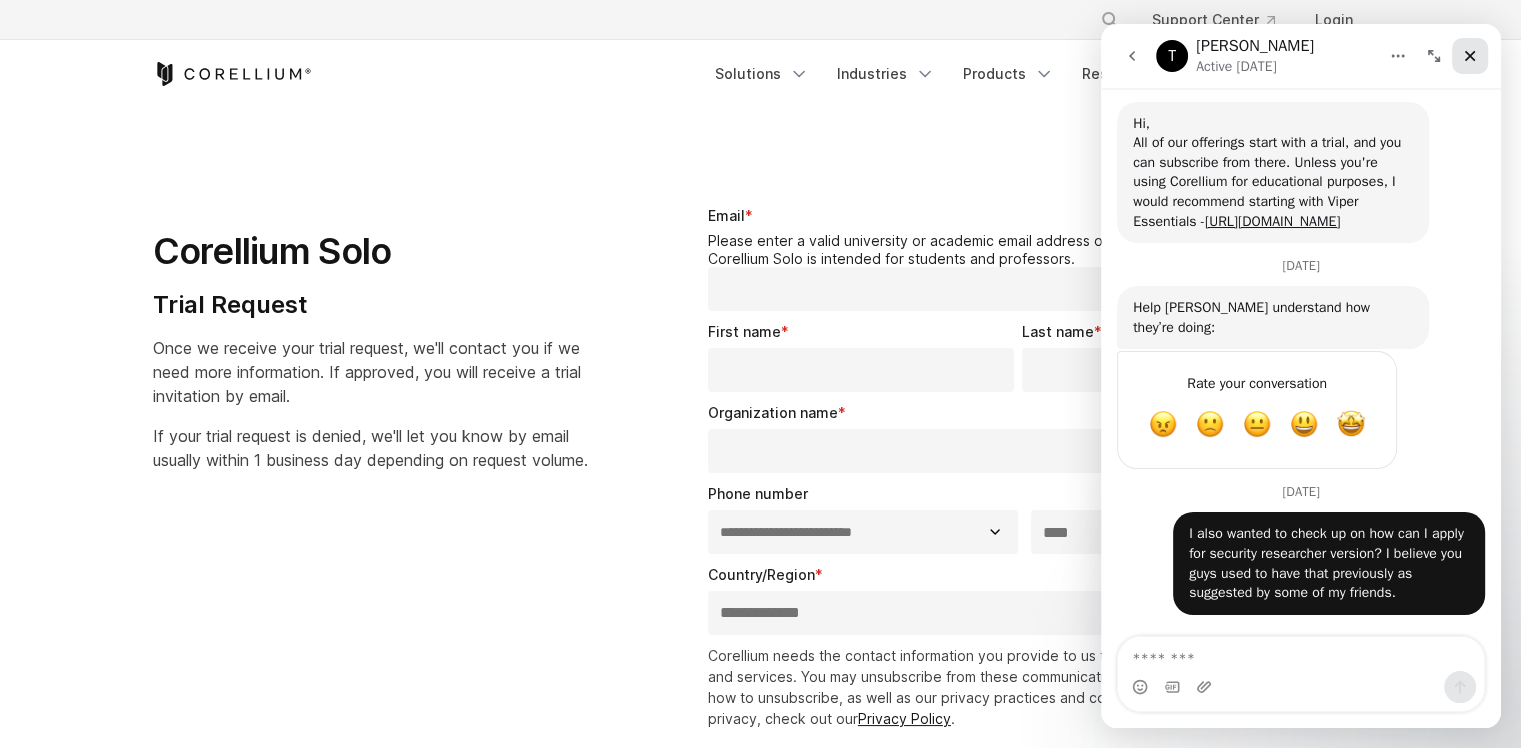 click 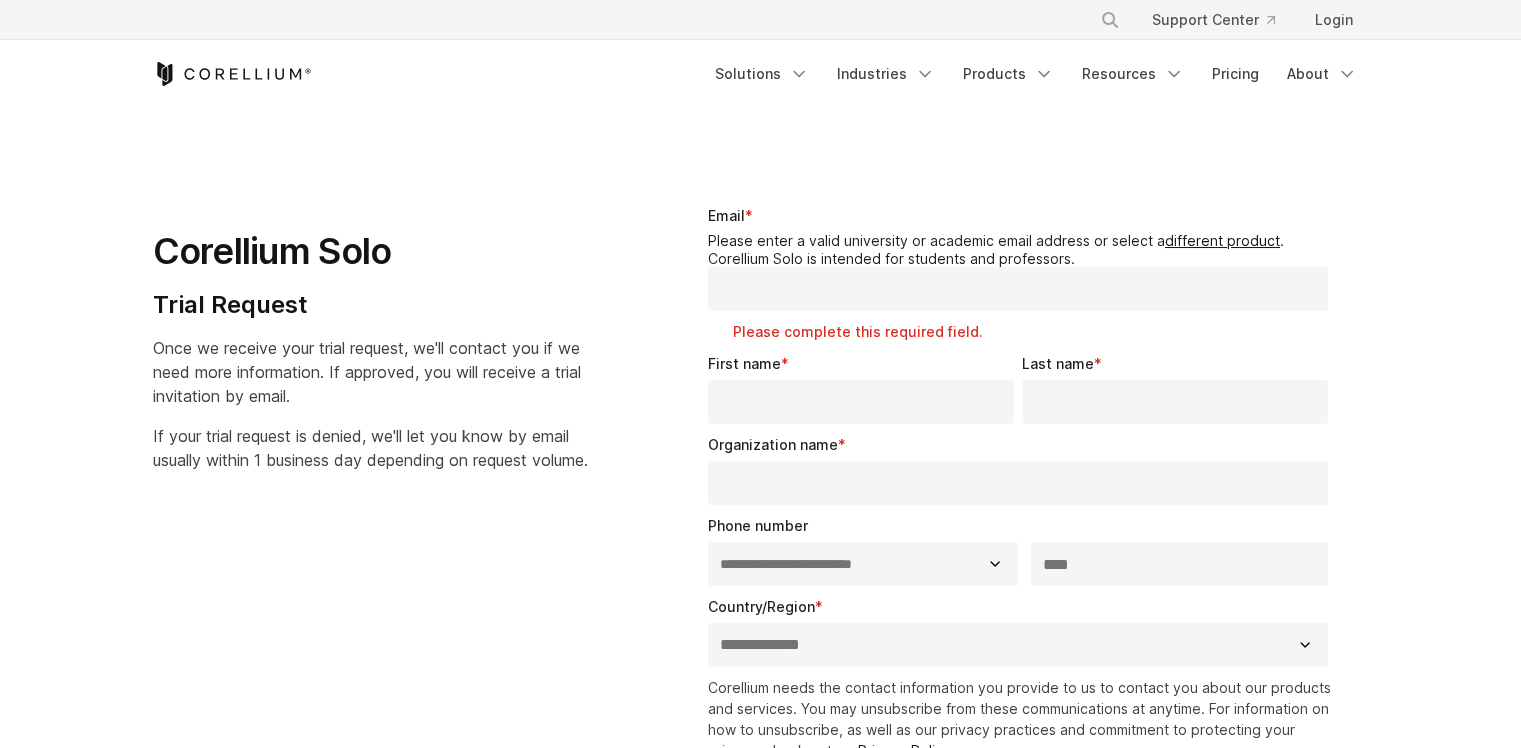 scroll, scrollTop: 0, scrollLeft: 0, axis: both 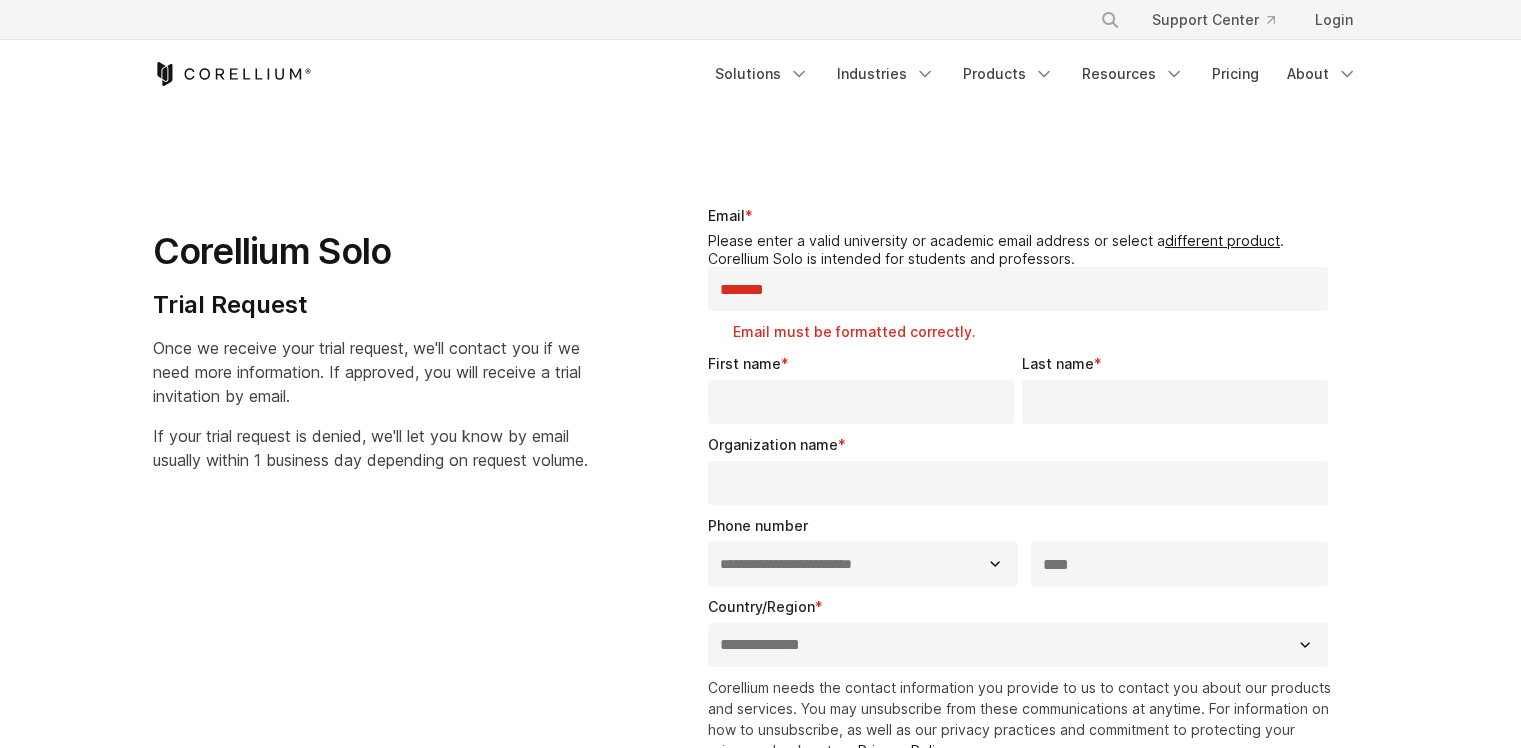 type on "**********" 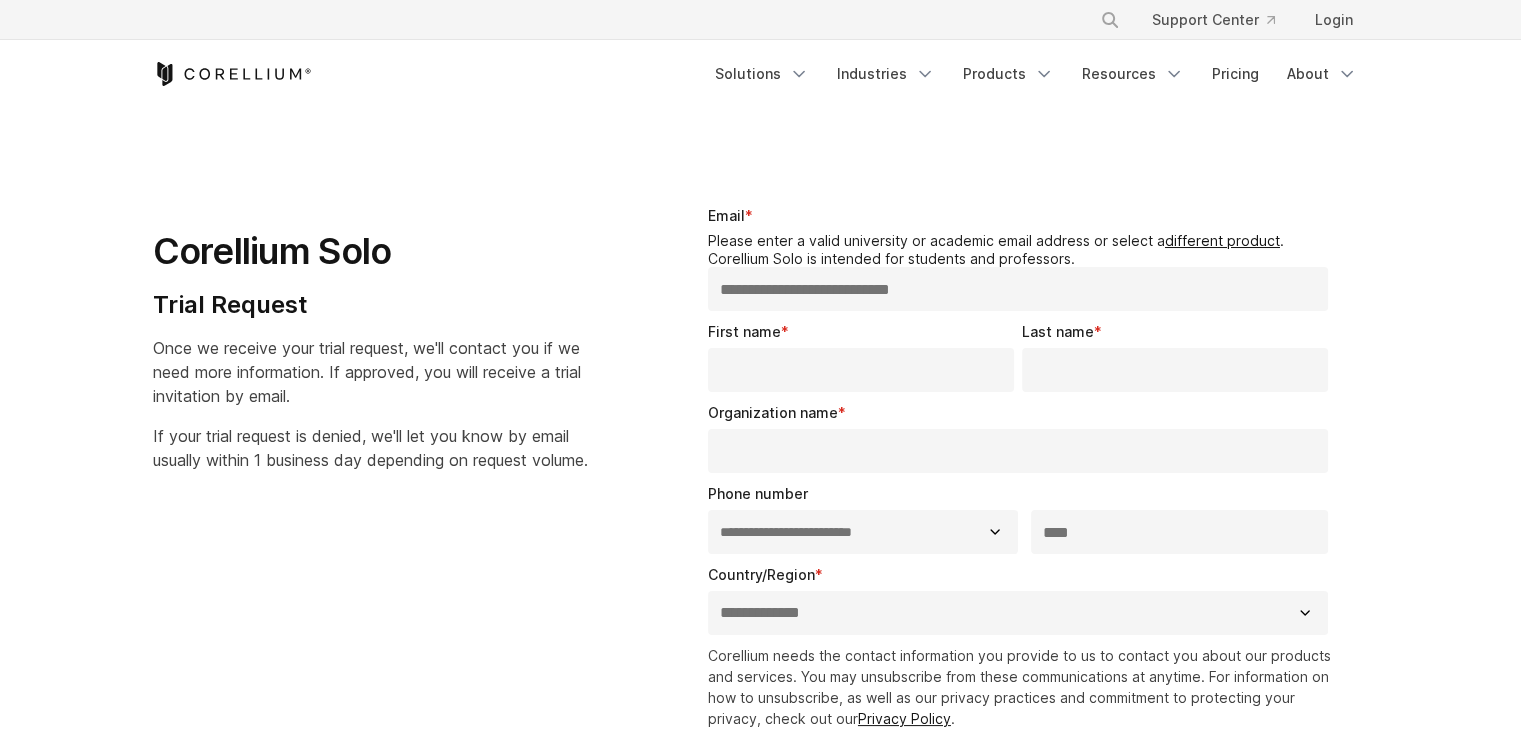 click on "**********" at bounding box center [1018, 289] 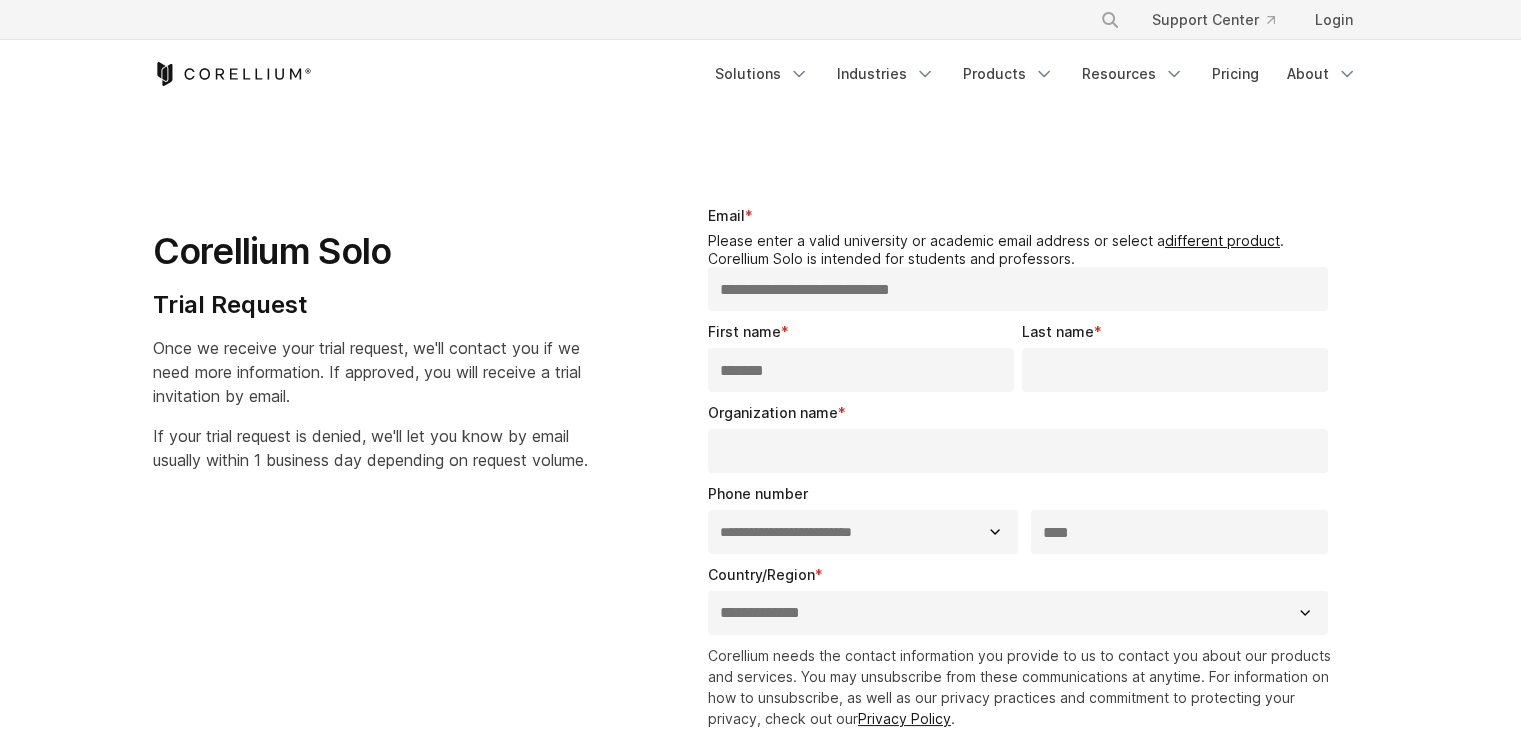 type on "*******" 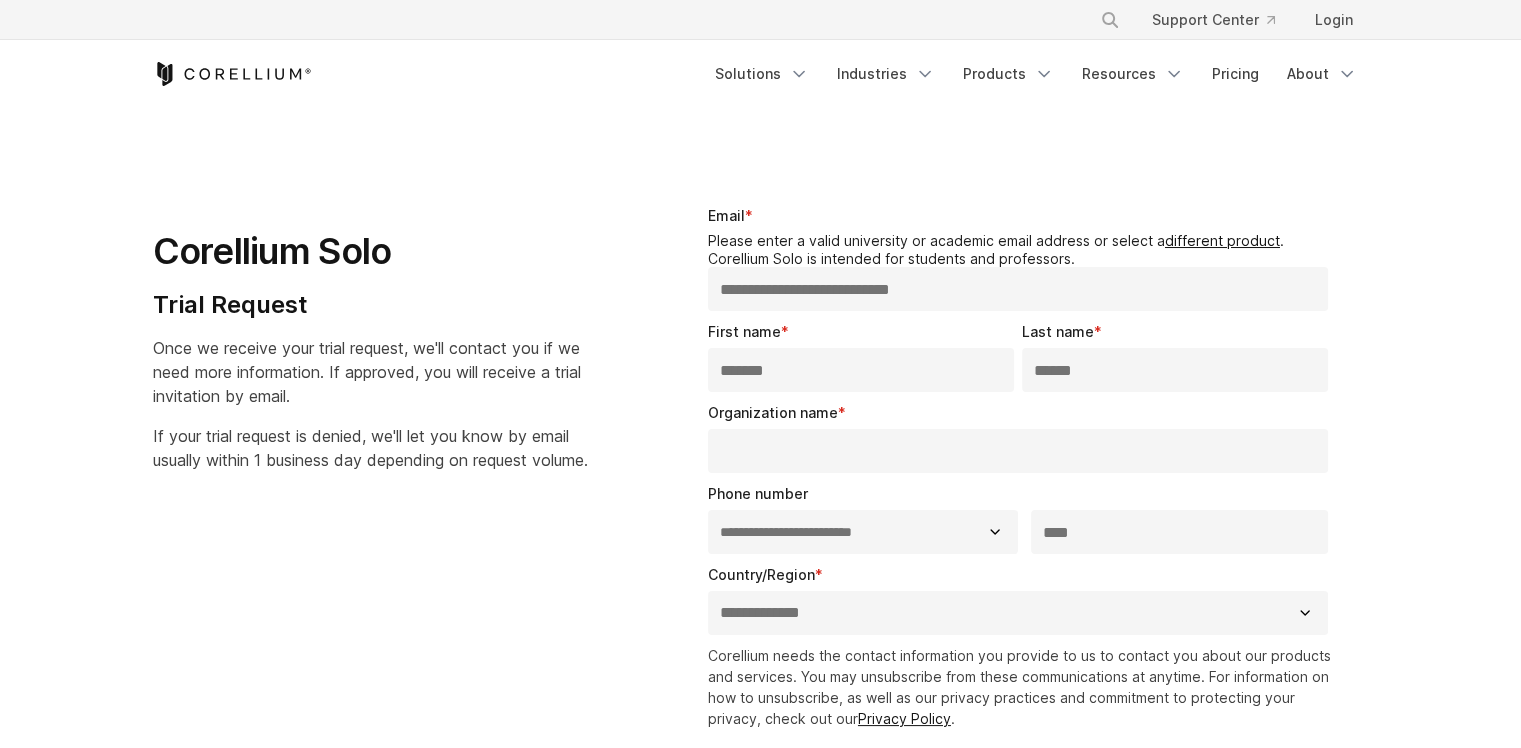 type on "******" 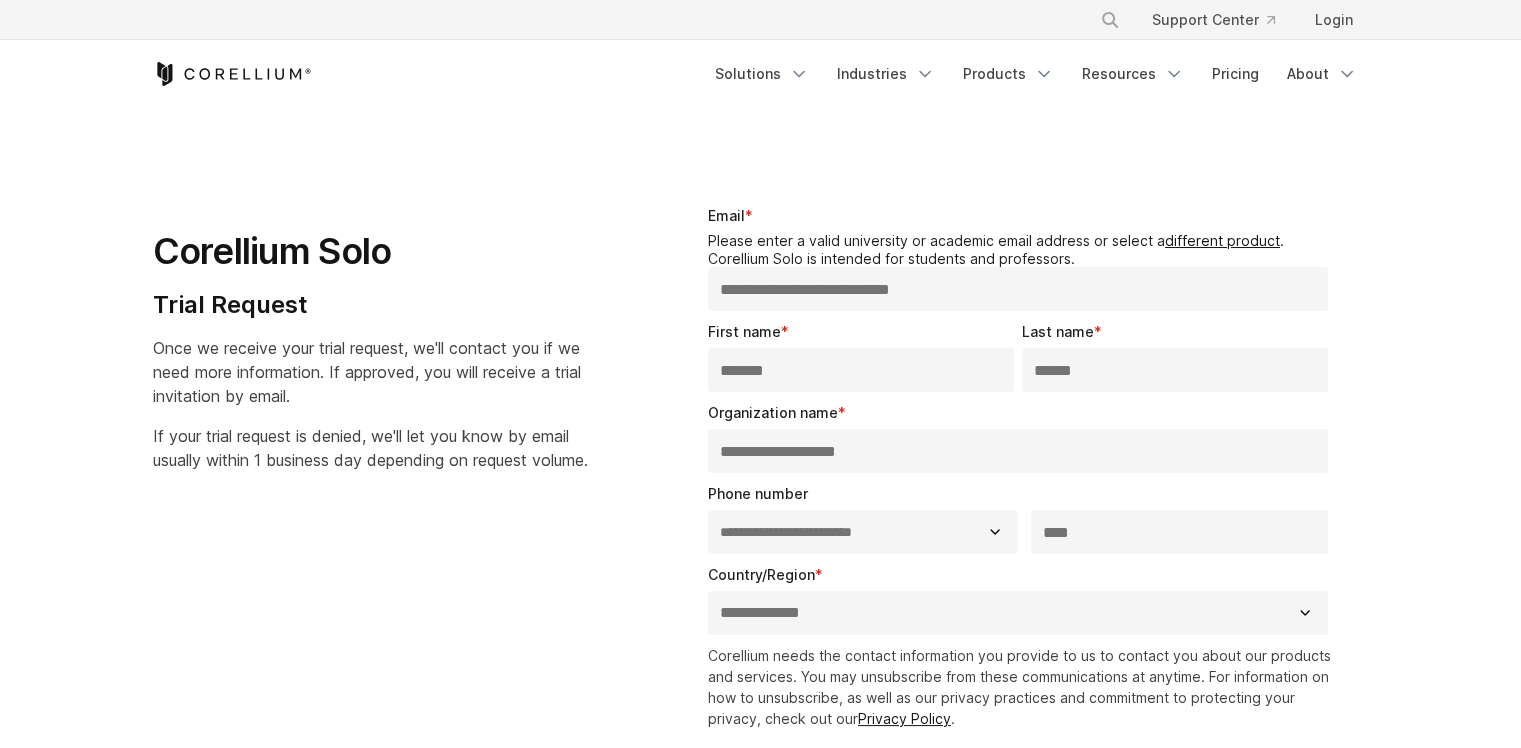 type on "**********" 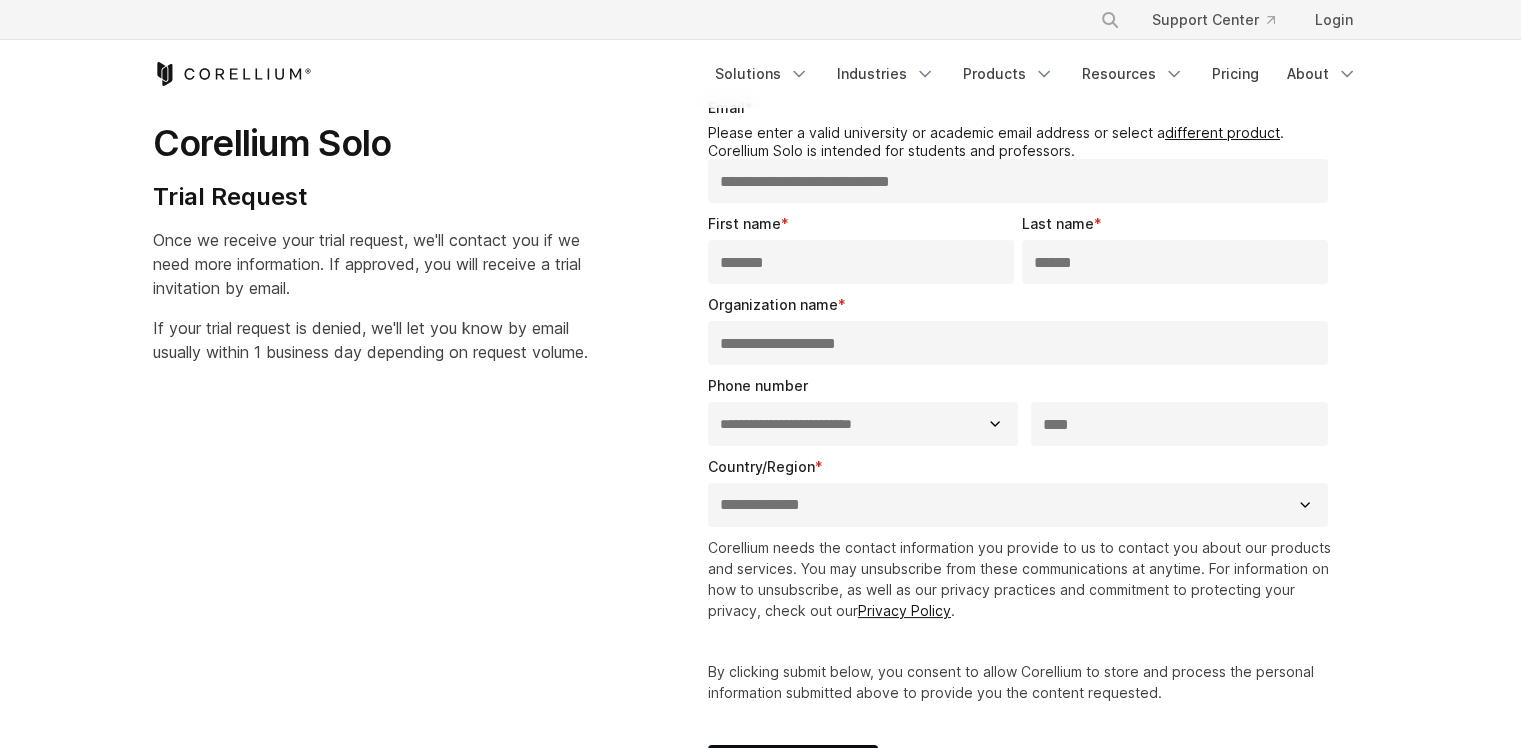 scroll, scrollTop: 360, scrollLeft: 0, axis: vertical 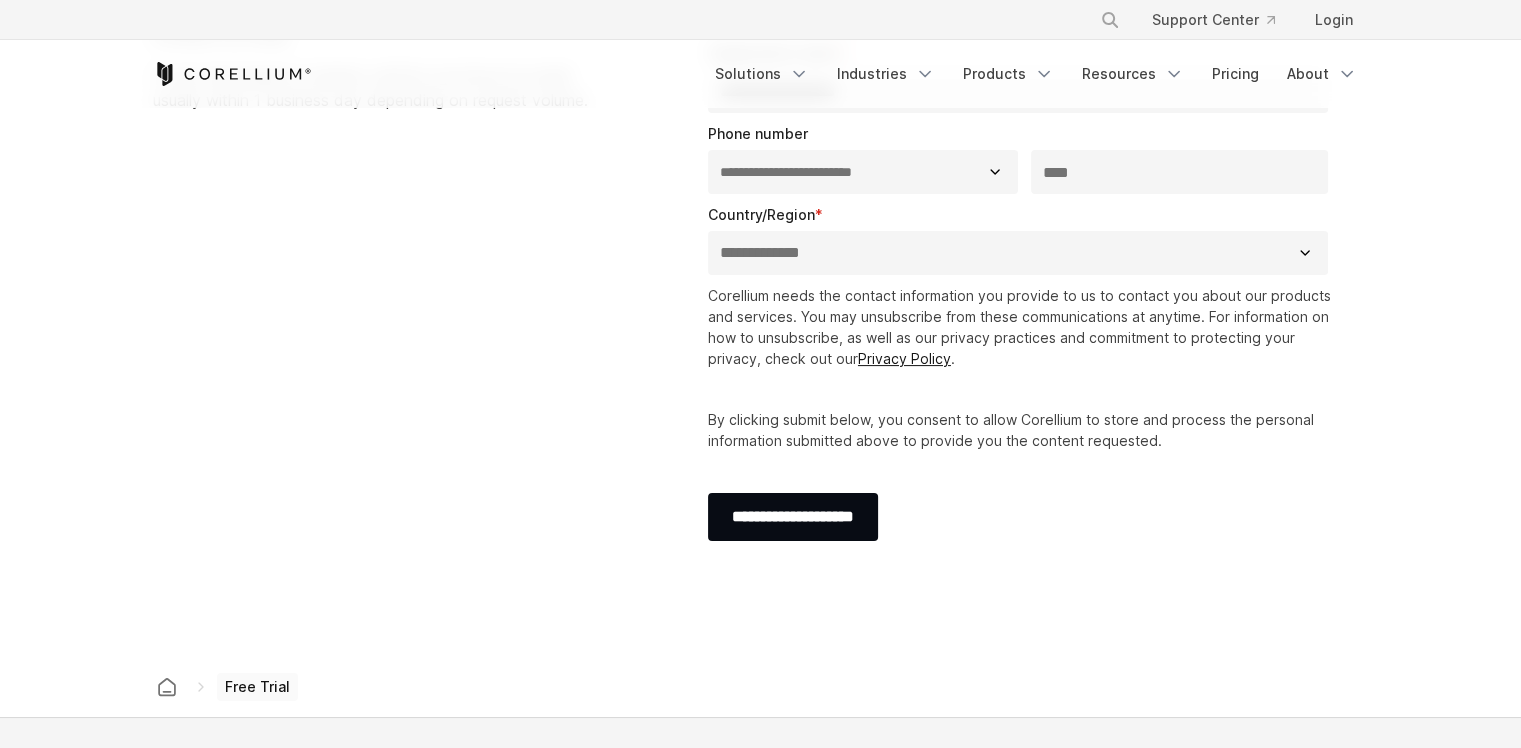 select on "*********" 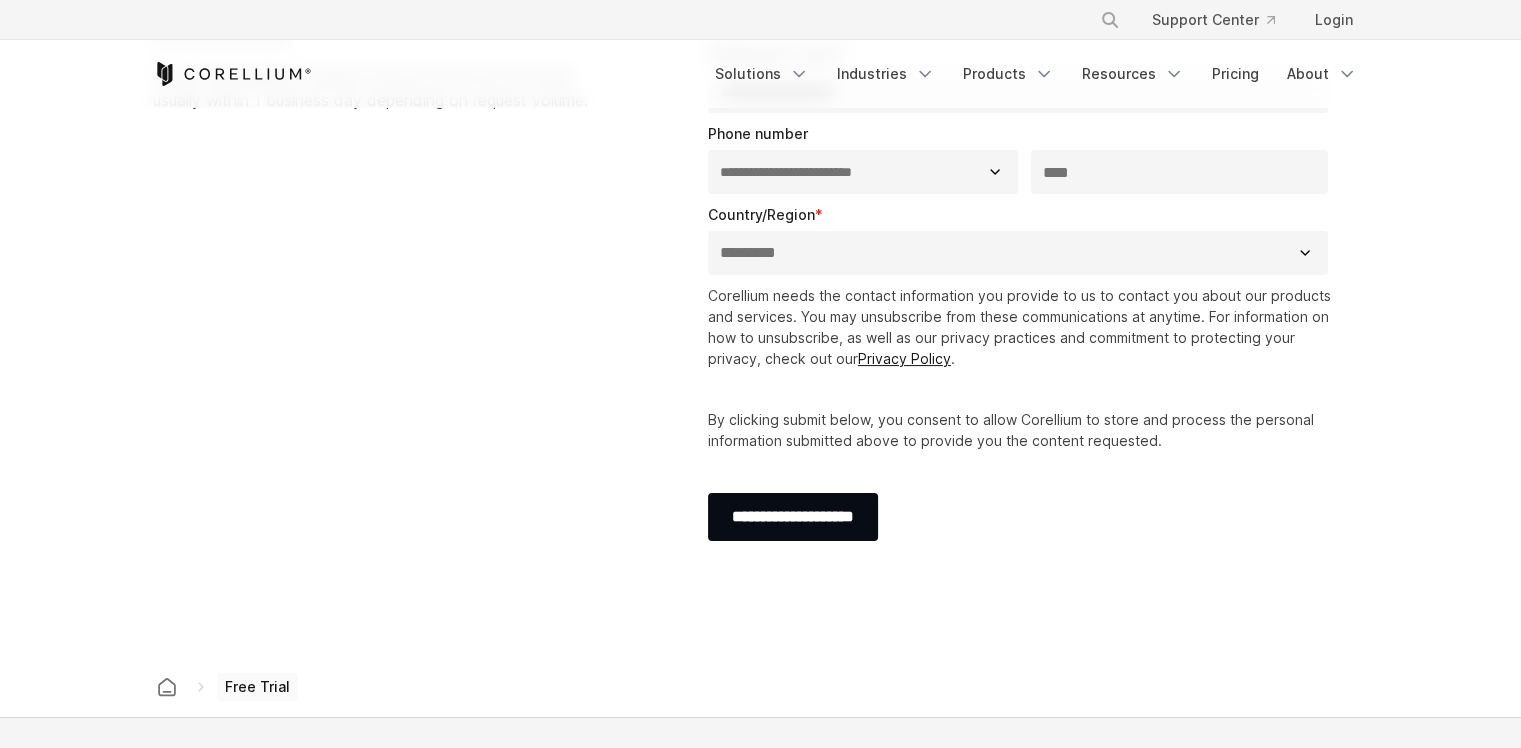 click on "**********" at bounding box center [1018, 253] 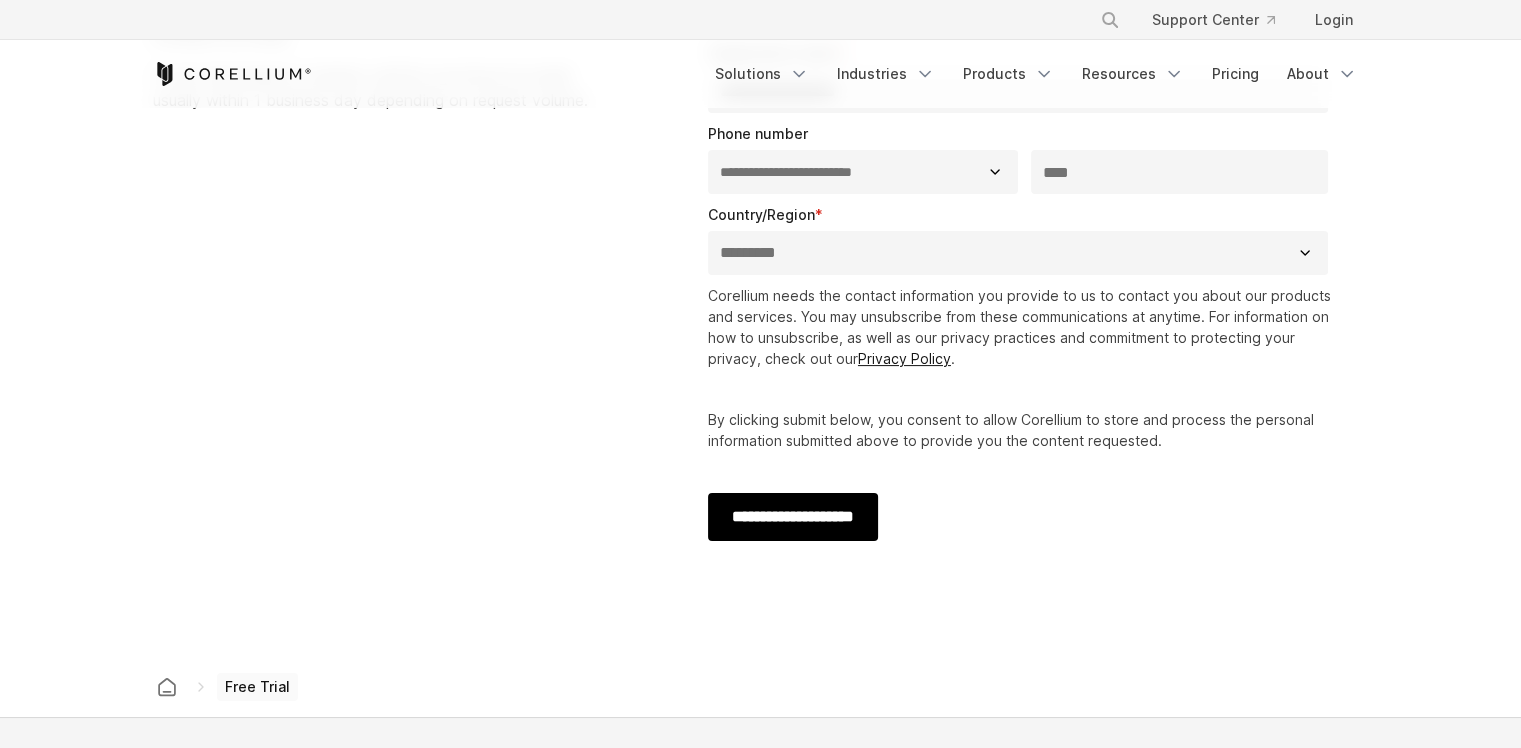 click on "**********" at bounding box center (793, 517) 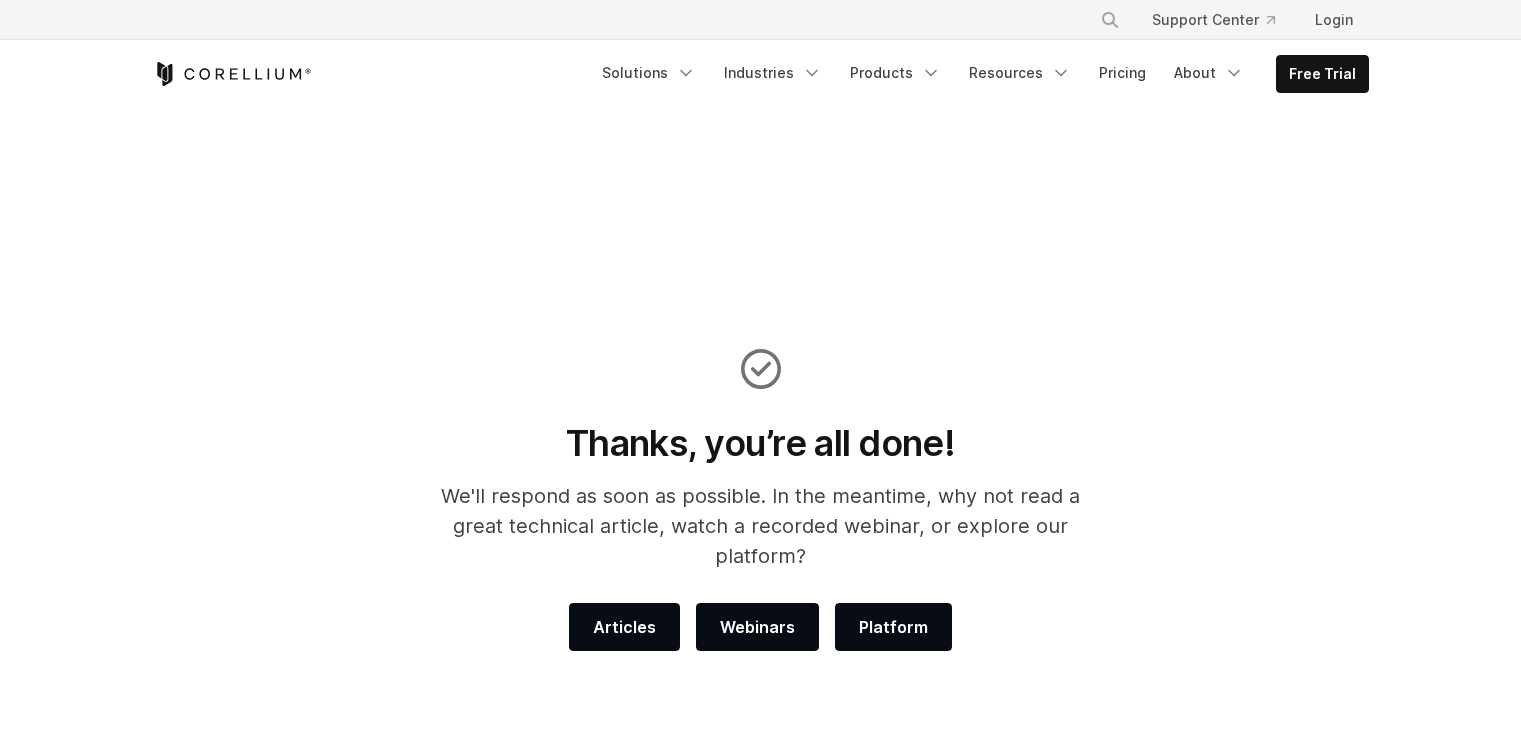 scroll, scrollTop: 0, scrollLeft: 0, axis: both 